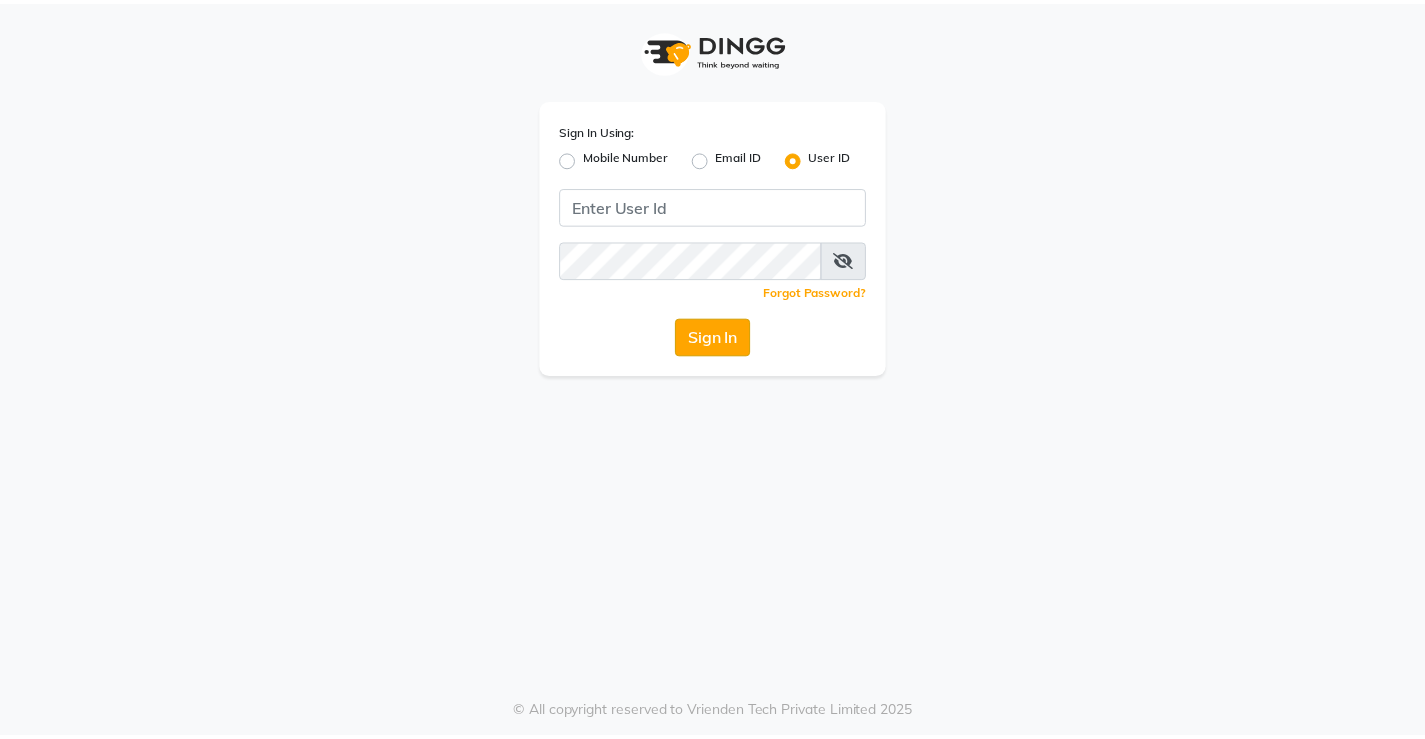 scroll, scrollTop: 0, scrollLeft: 0, axis: both 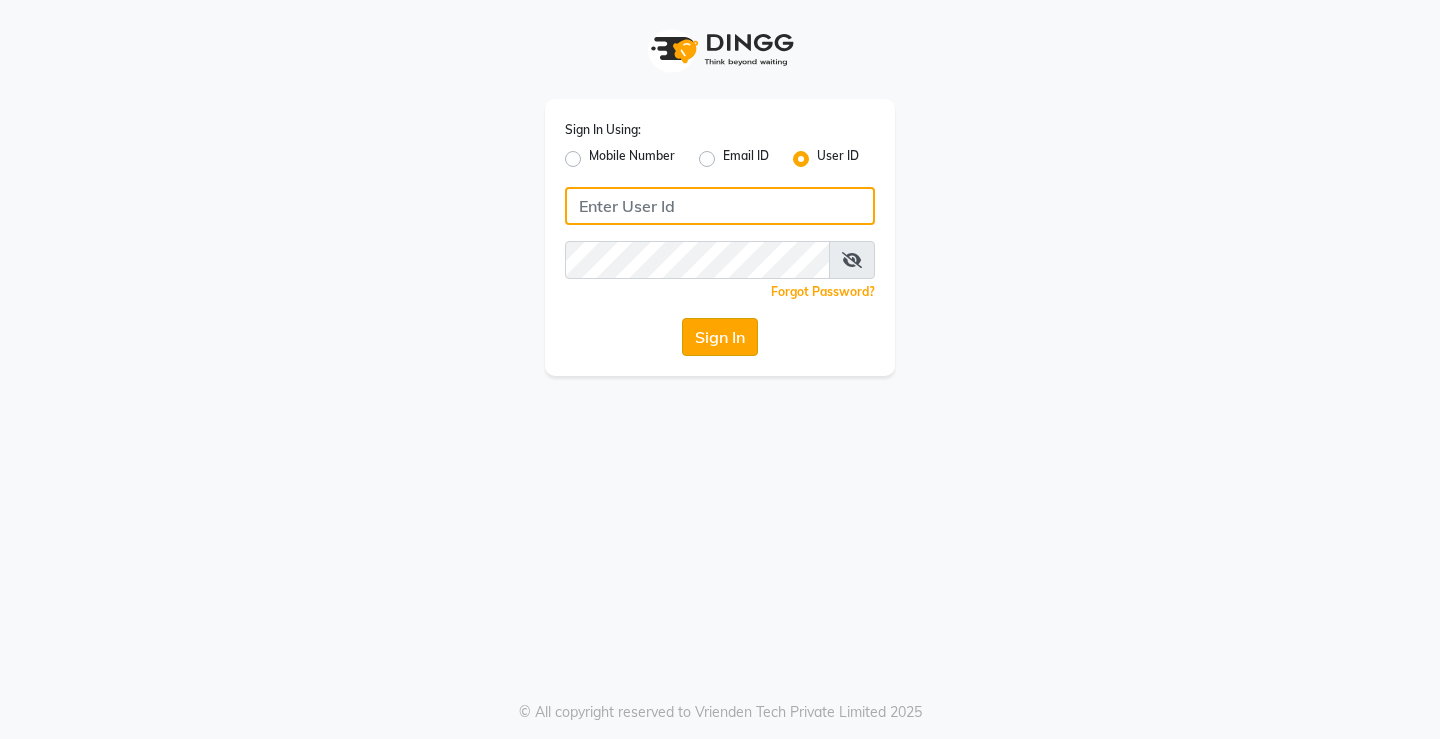 type on "Naren@123" 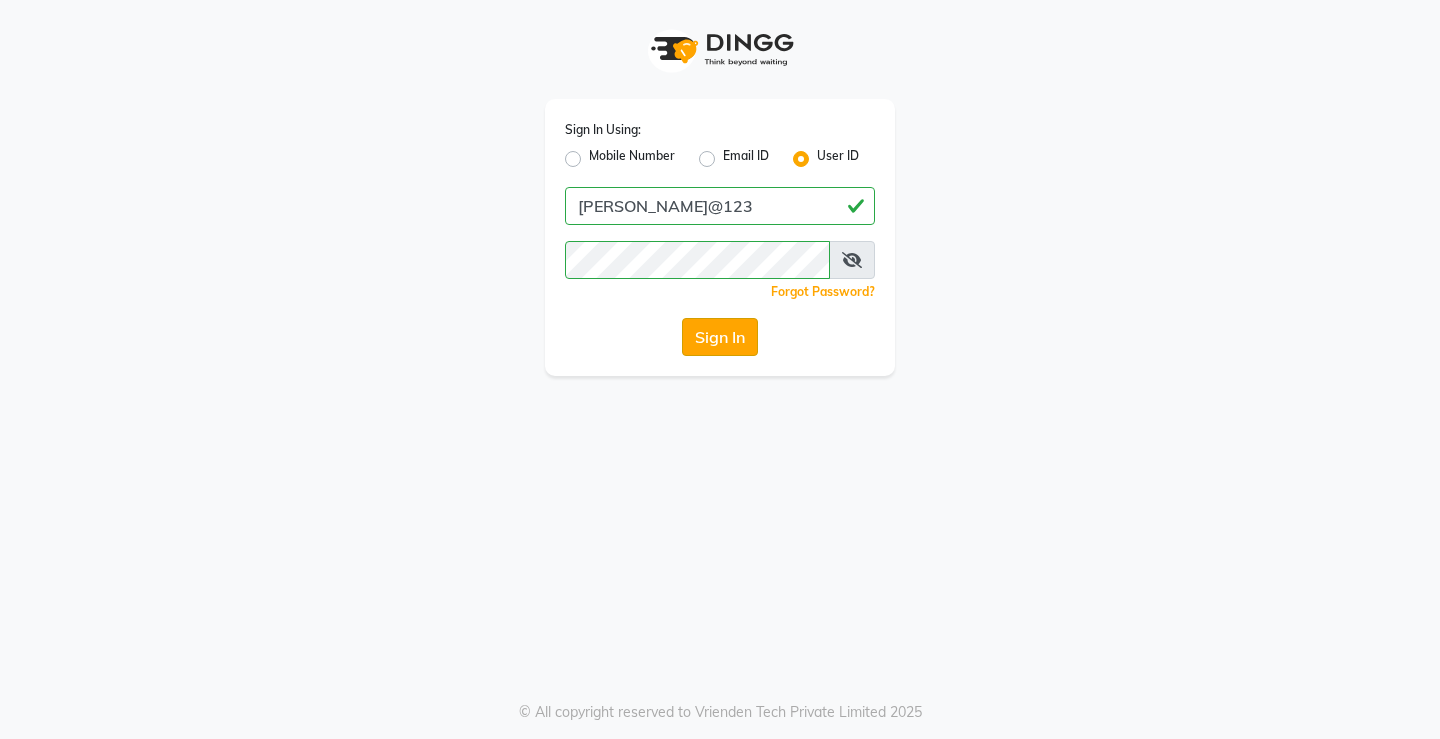 click on "Sign In" 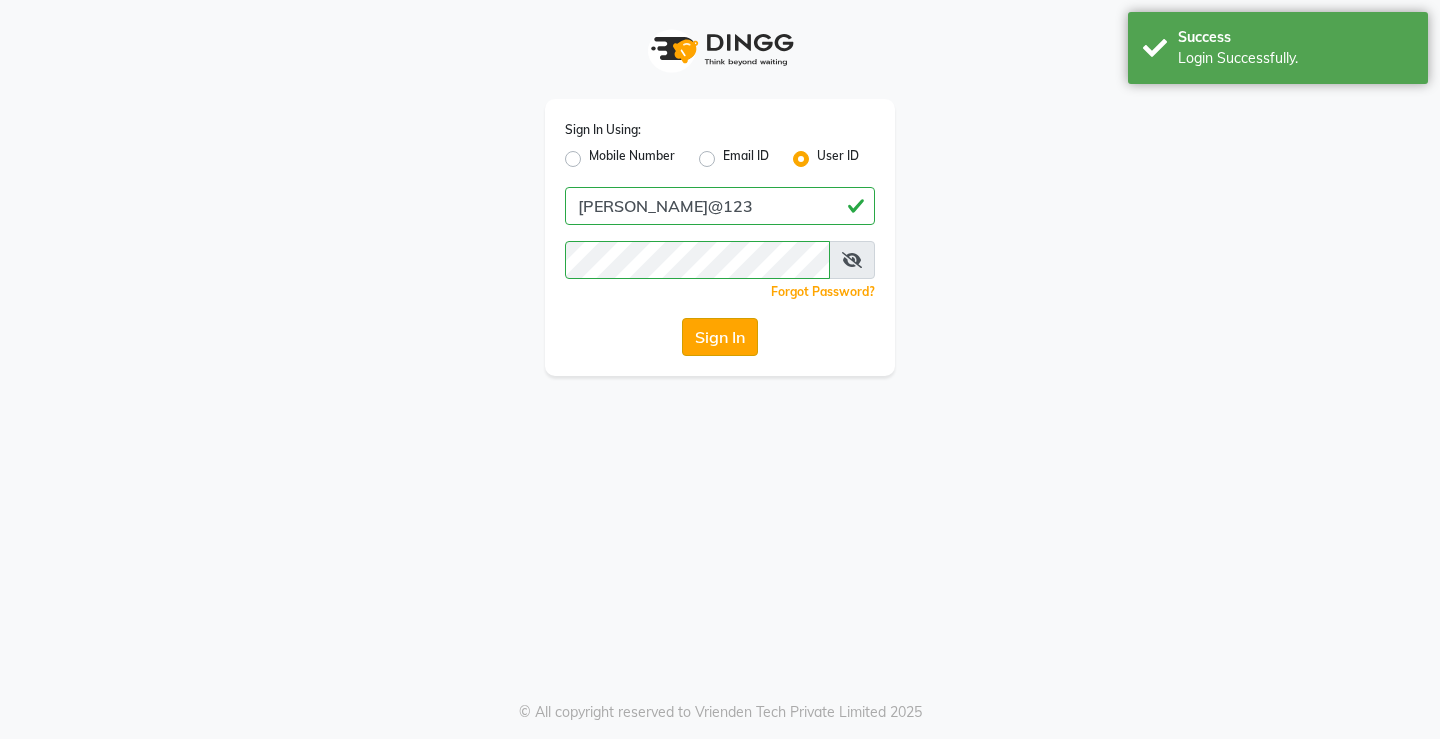 select on "service" 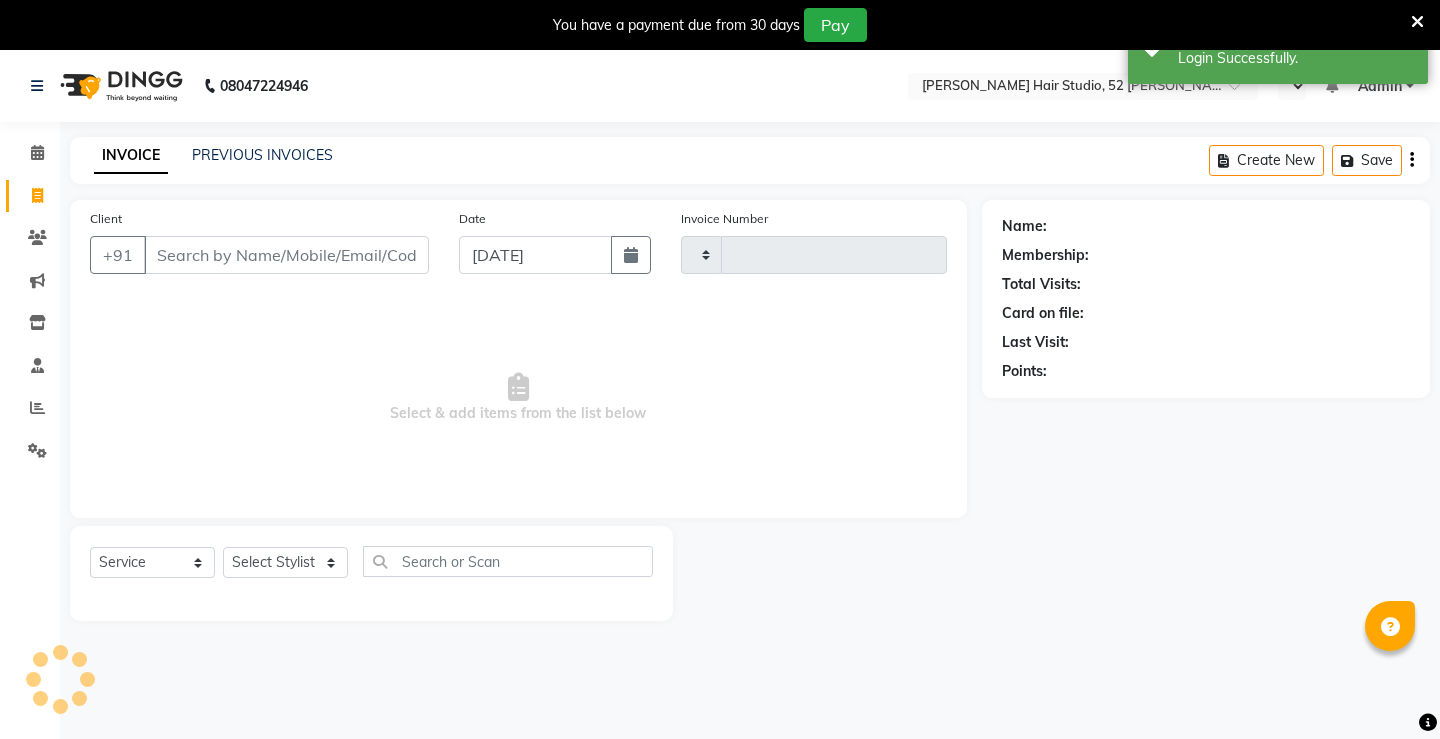 type on "0885" 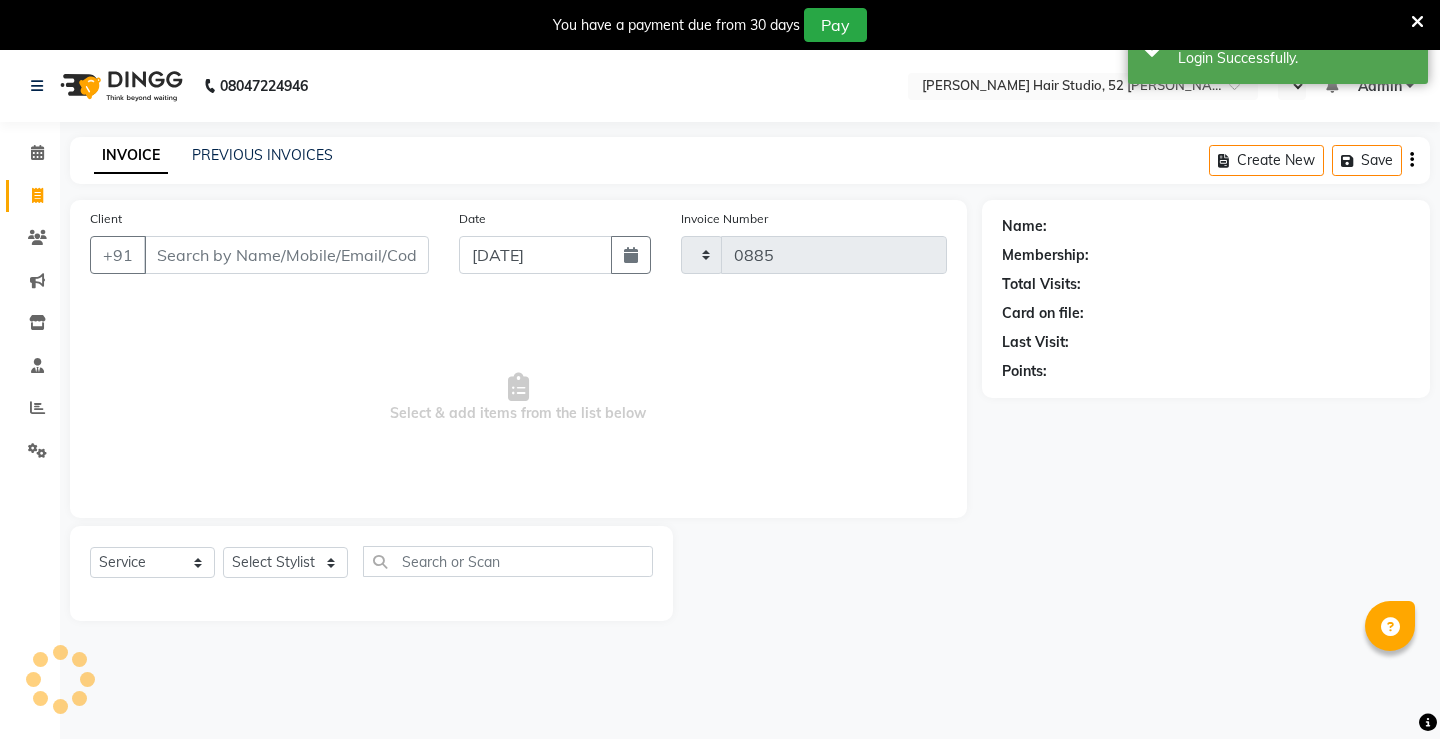 select on "7705" 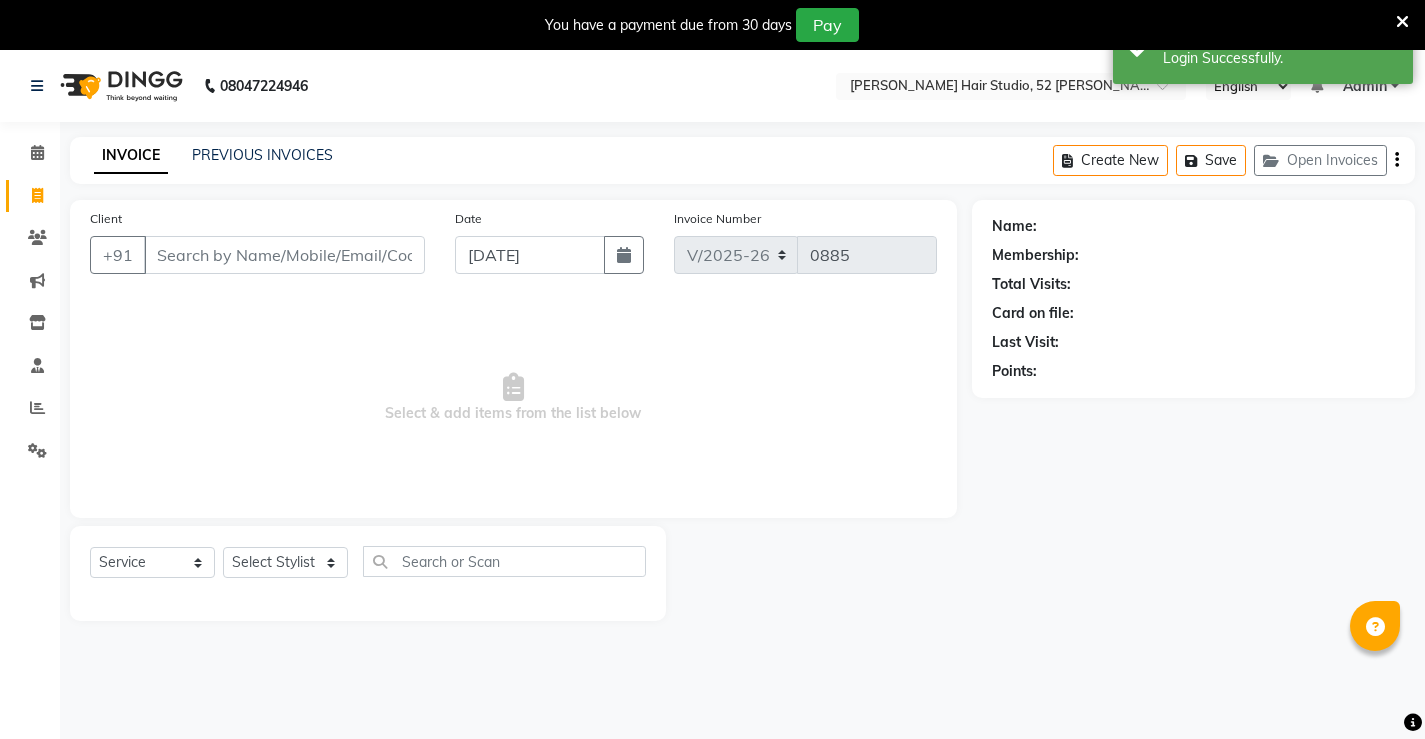 select on "en" 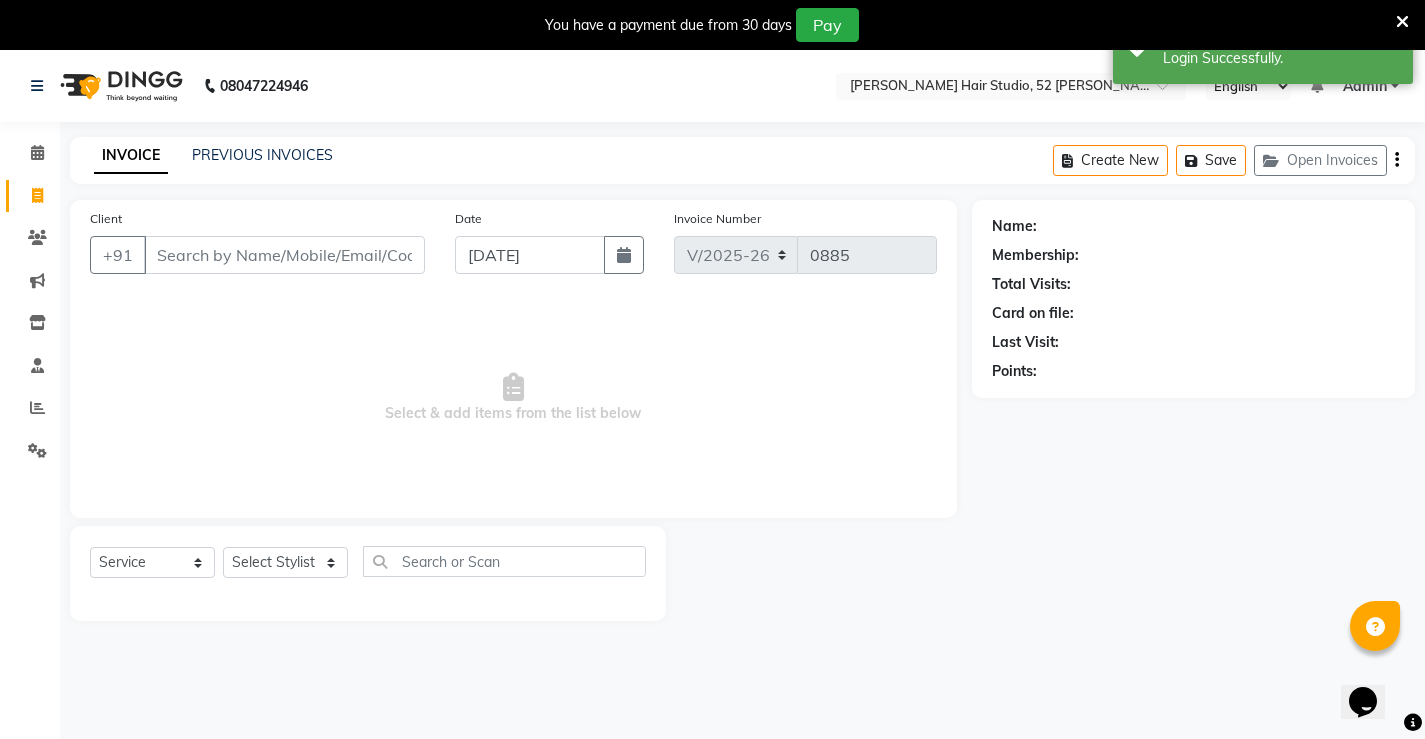 scroll, scrollTop: 0, scrollLeft: 0, axis: both 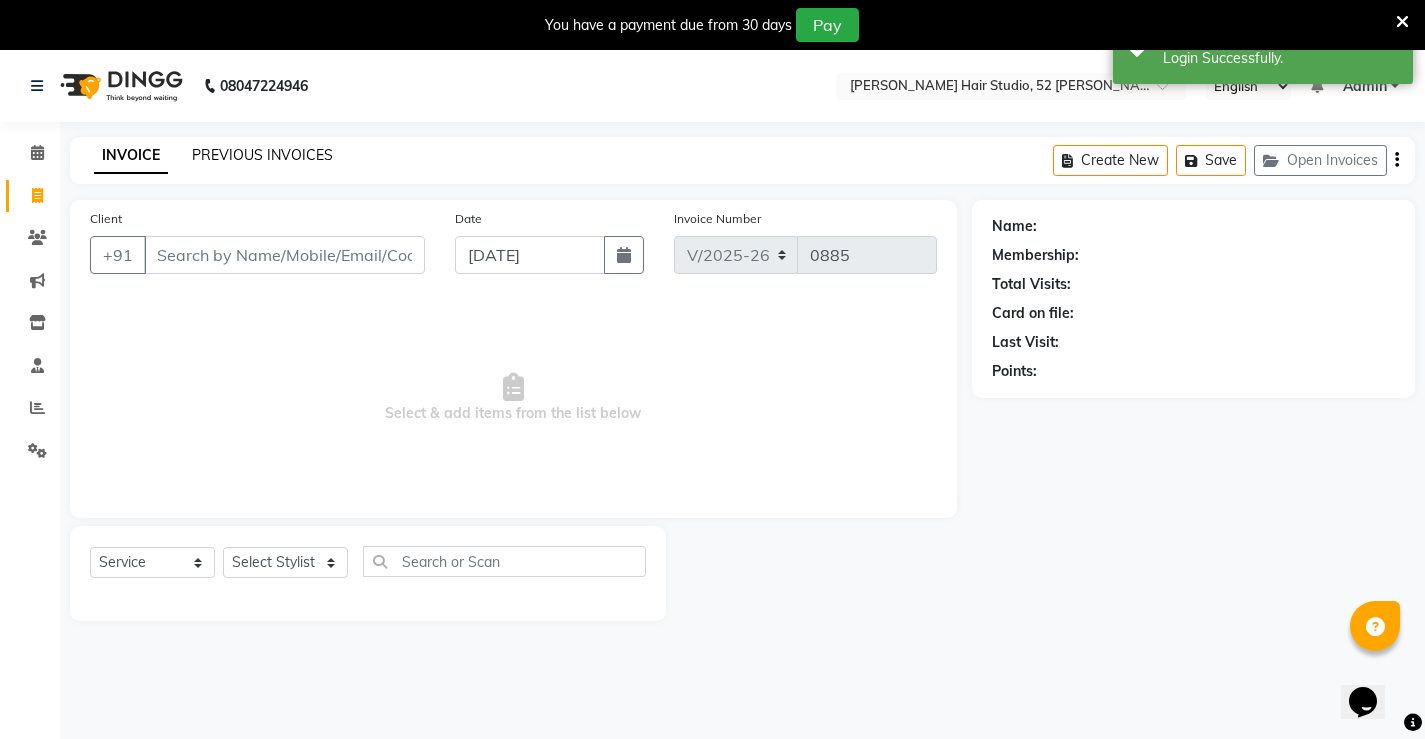 click on "PREVIOUS INVOICES" 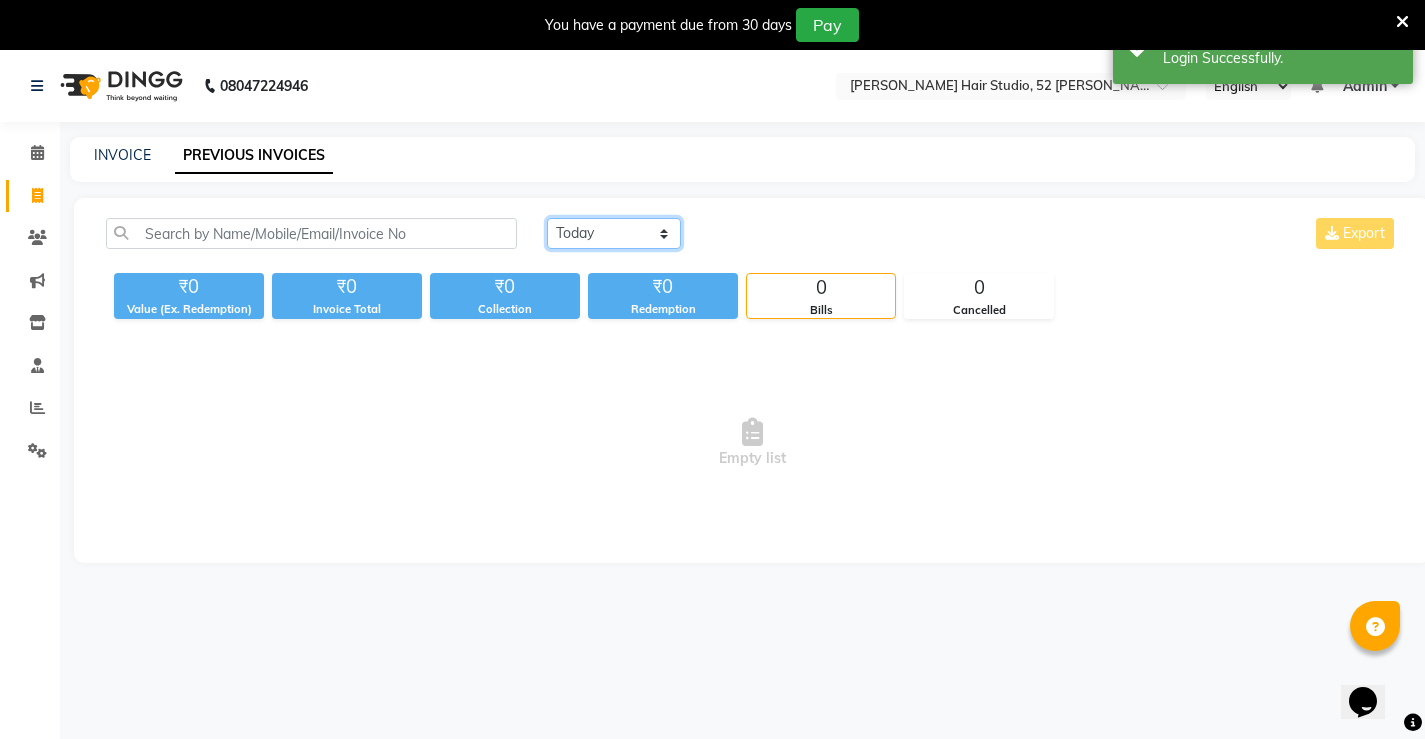 click on "Today Yesterday Custom Range" 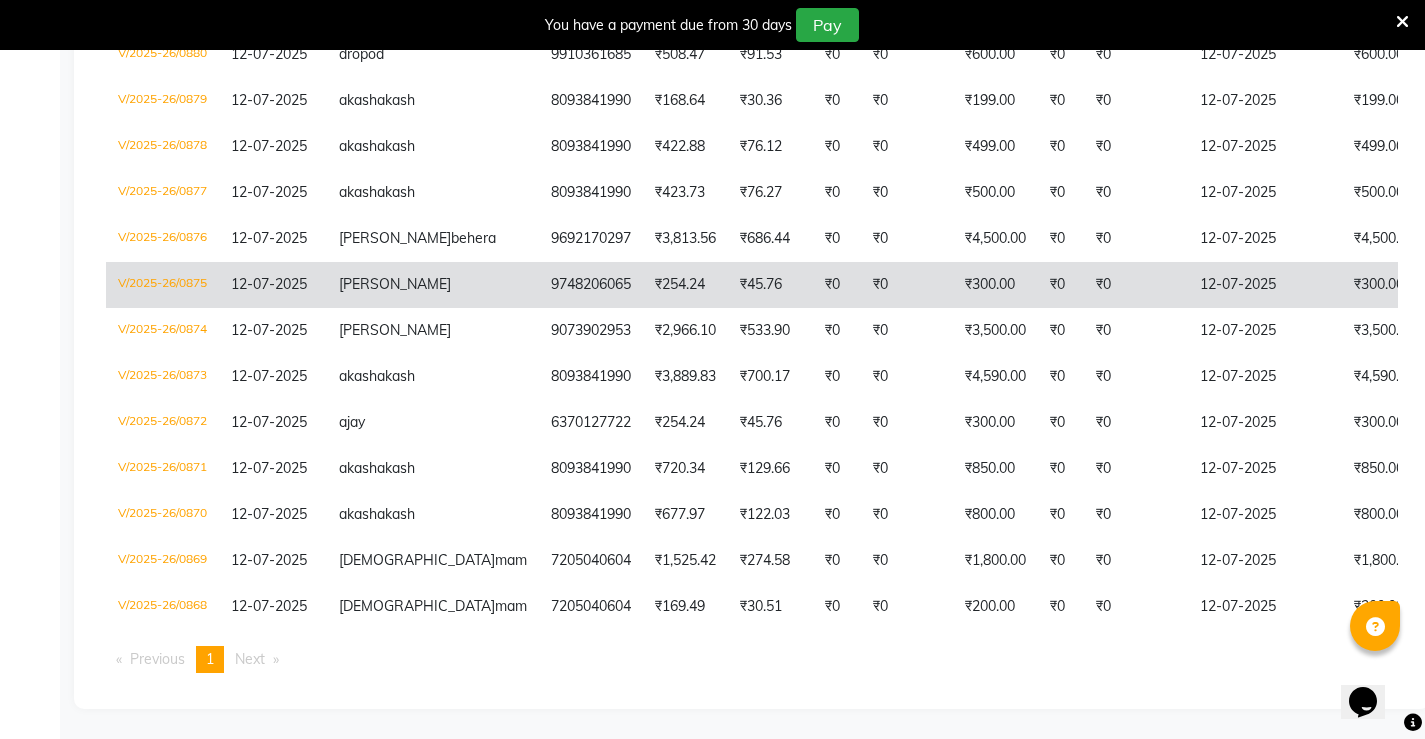 scroll, scrollTop: 791, scrollLeft: 0, axis: vertical 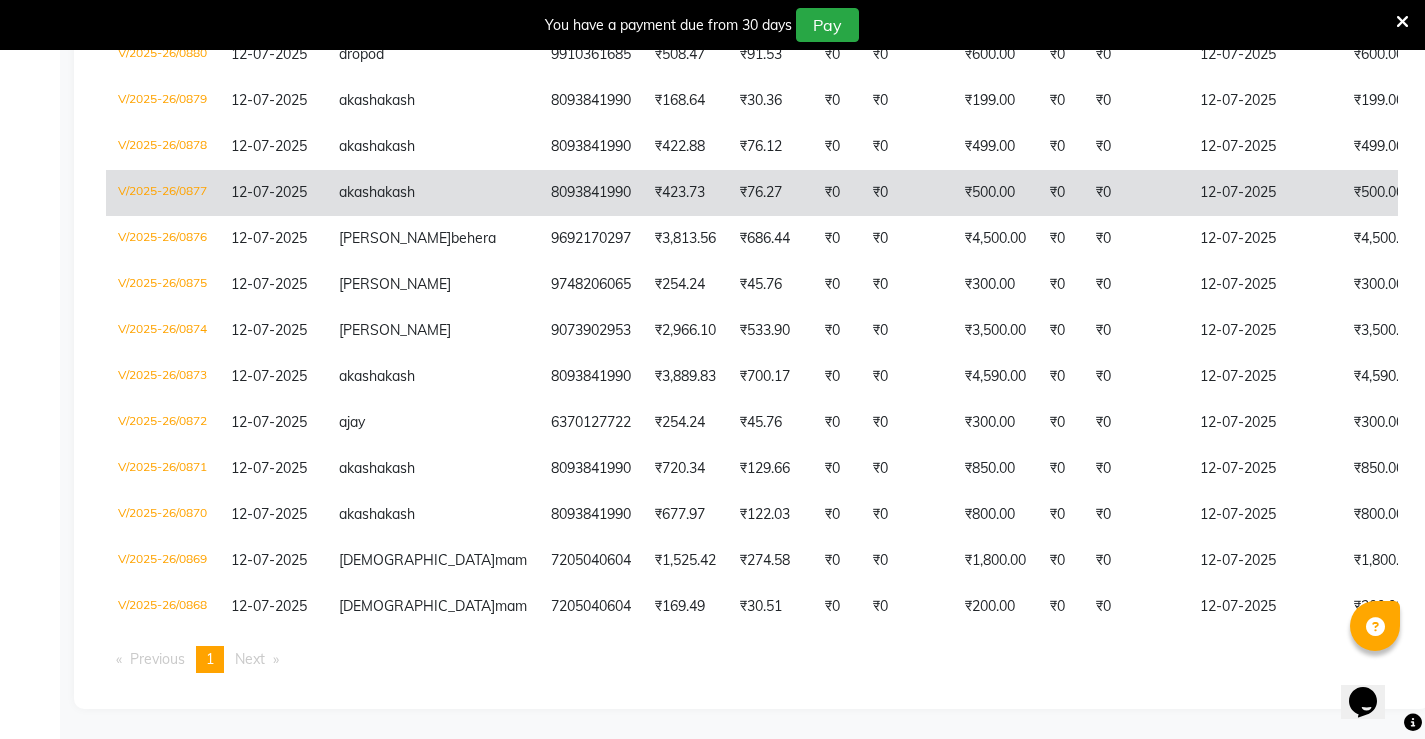 click on "₹500.00" 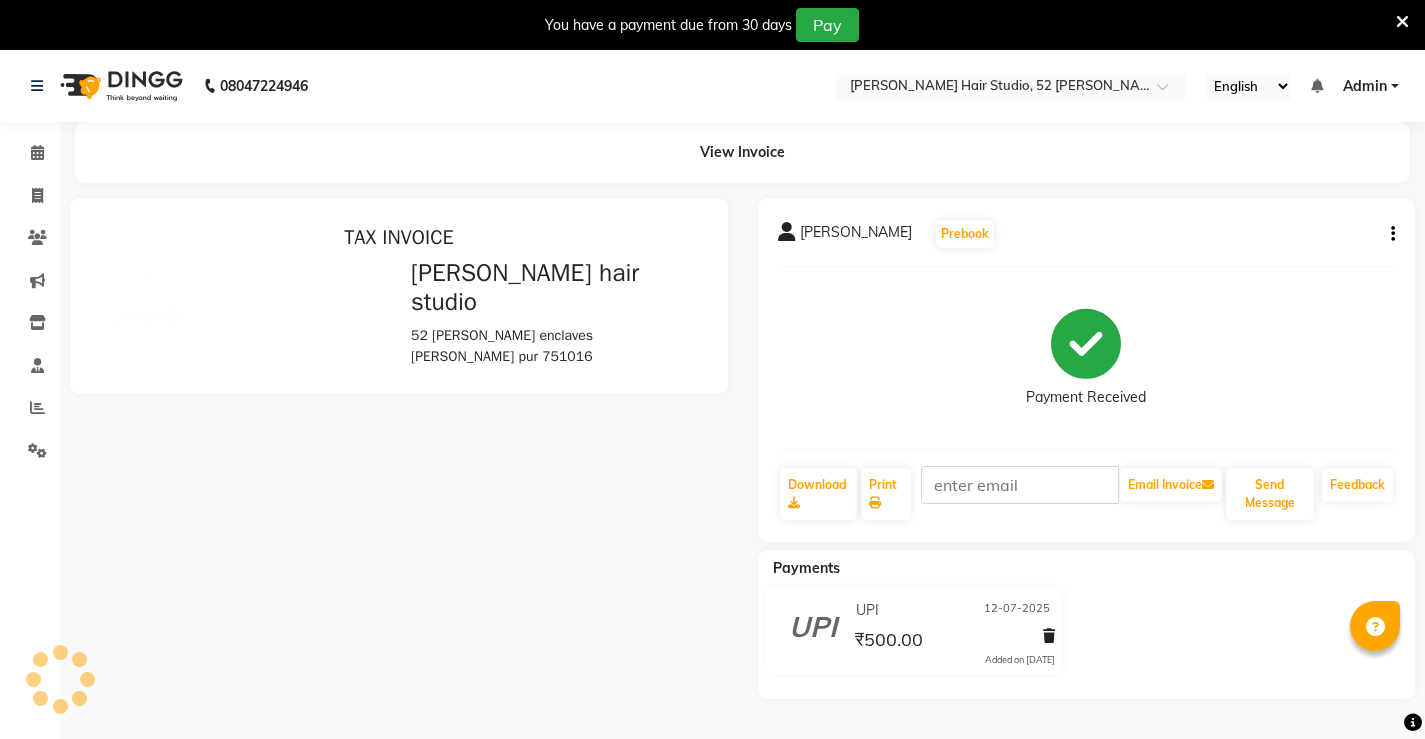 scroll, scrollTop: 0, scrollLeft: 0, axis: both 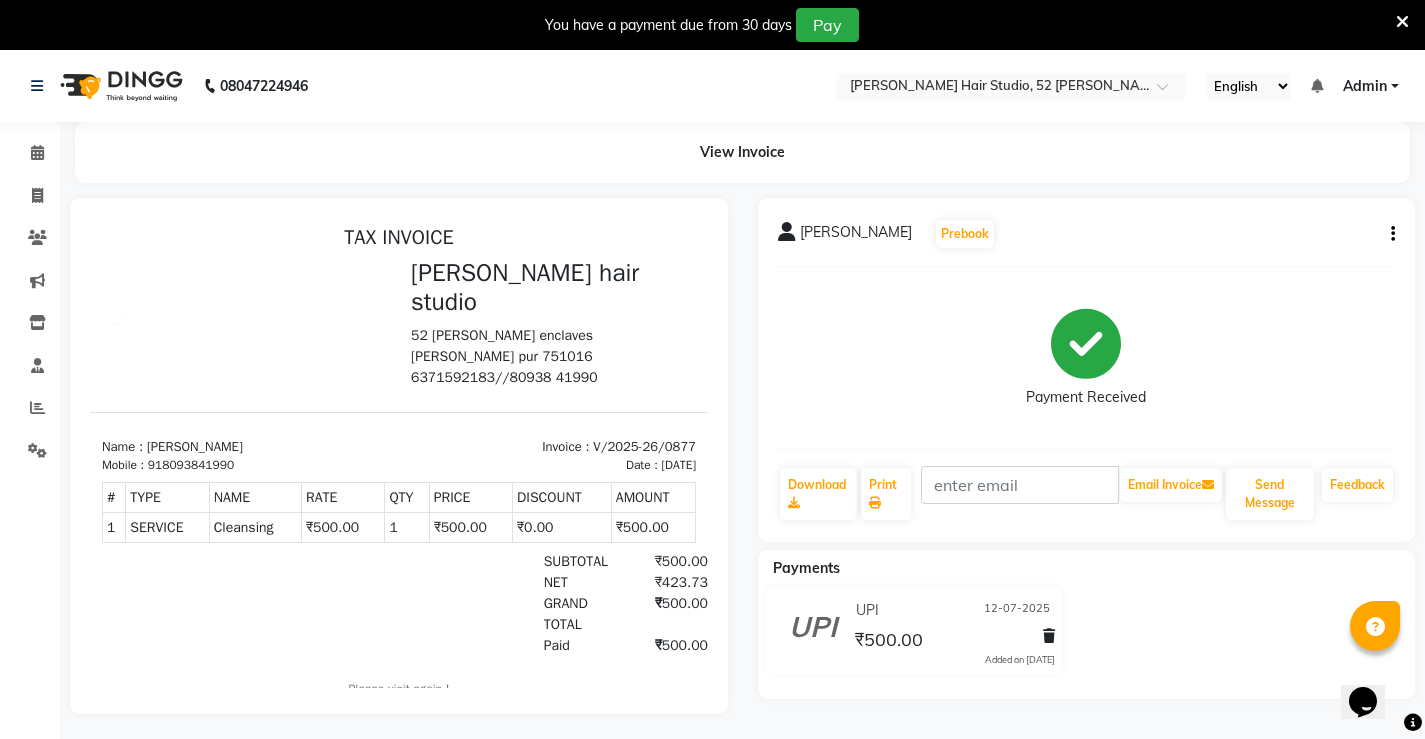 click on "View Invoice      akash akash  Prebook   Payment Received  Download  Print   Email Invoice   Send Message Feedback  Payments UPI 12-07-2025 ₹500.00  Added on 12-07-2025" 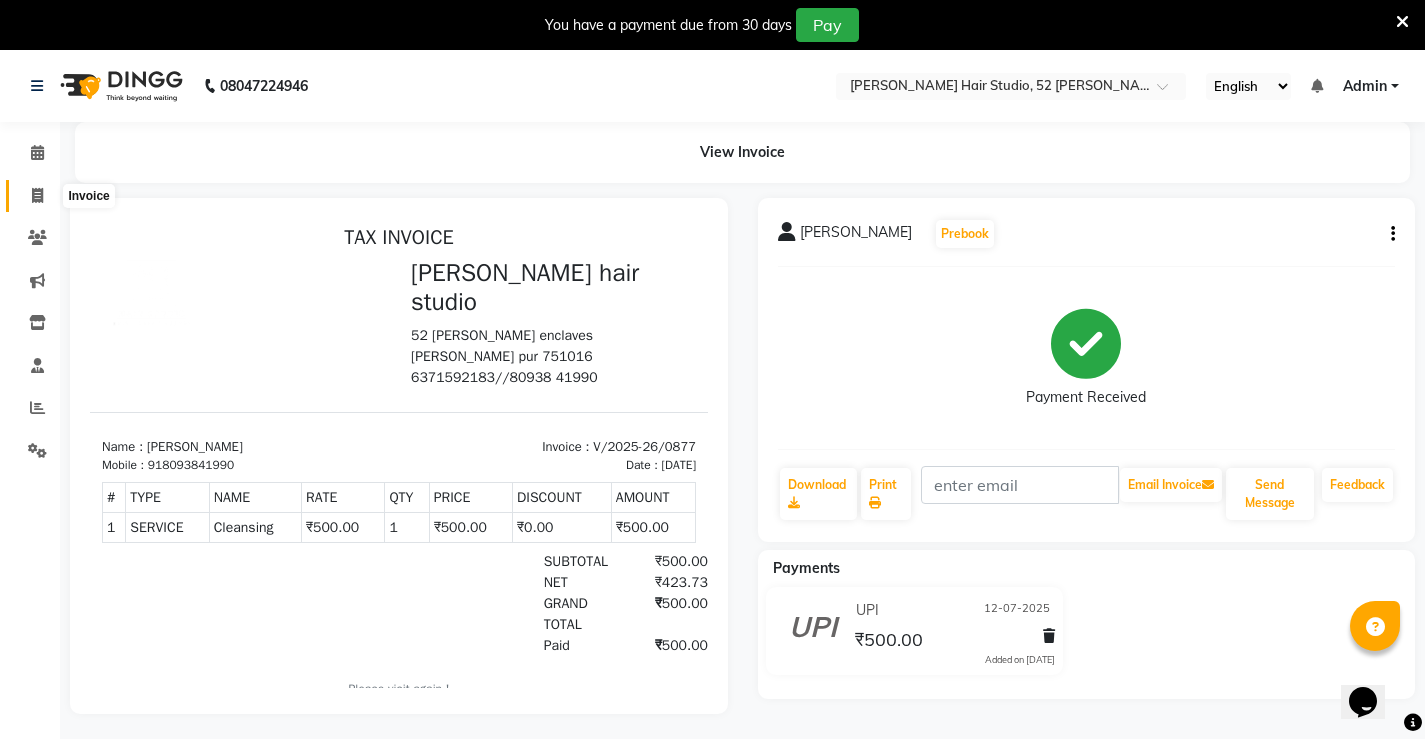 click 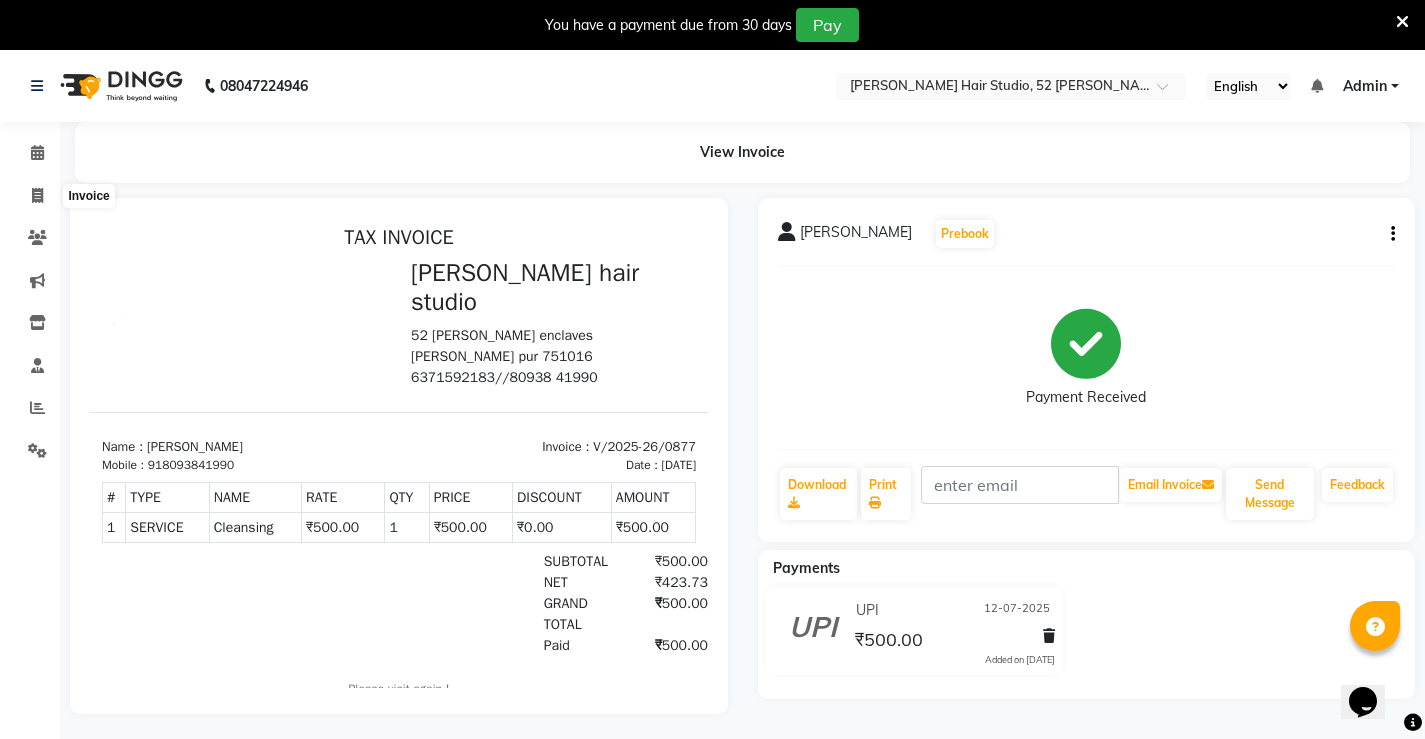 select on "service" 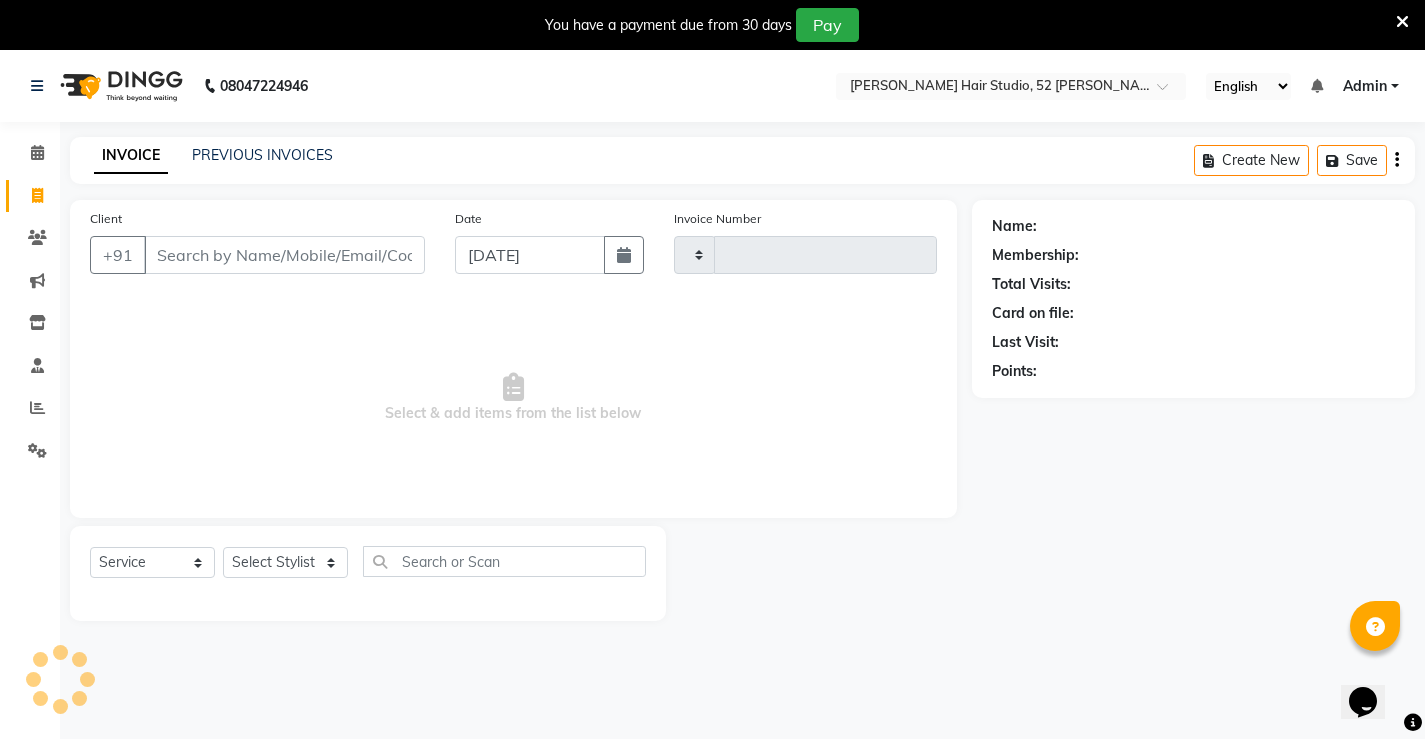 type on "0885" 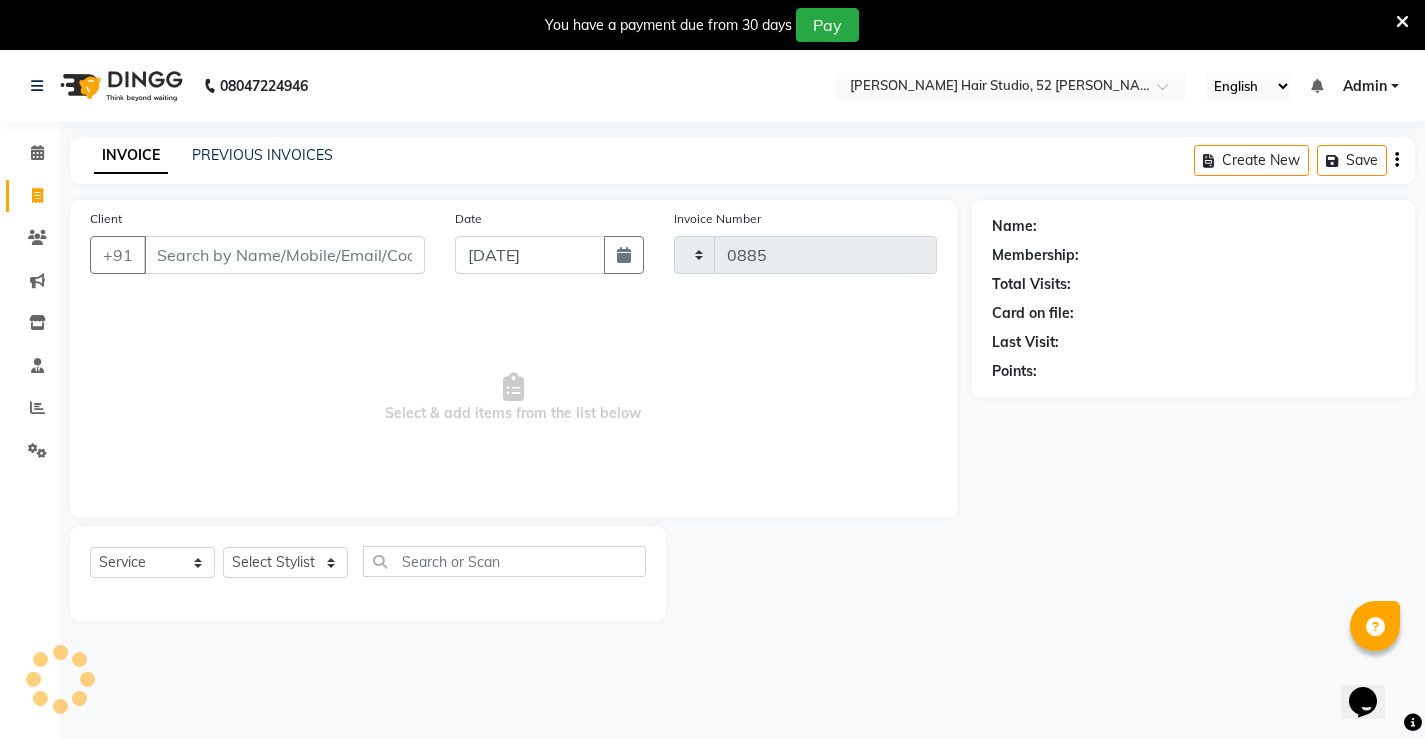 scroll, scrollTop: 50, scrollLeft: 0, axis: vertical 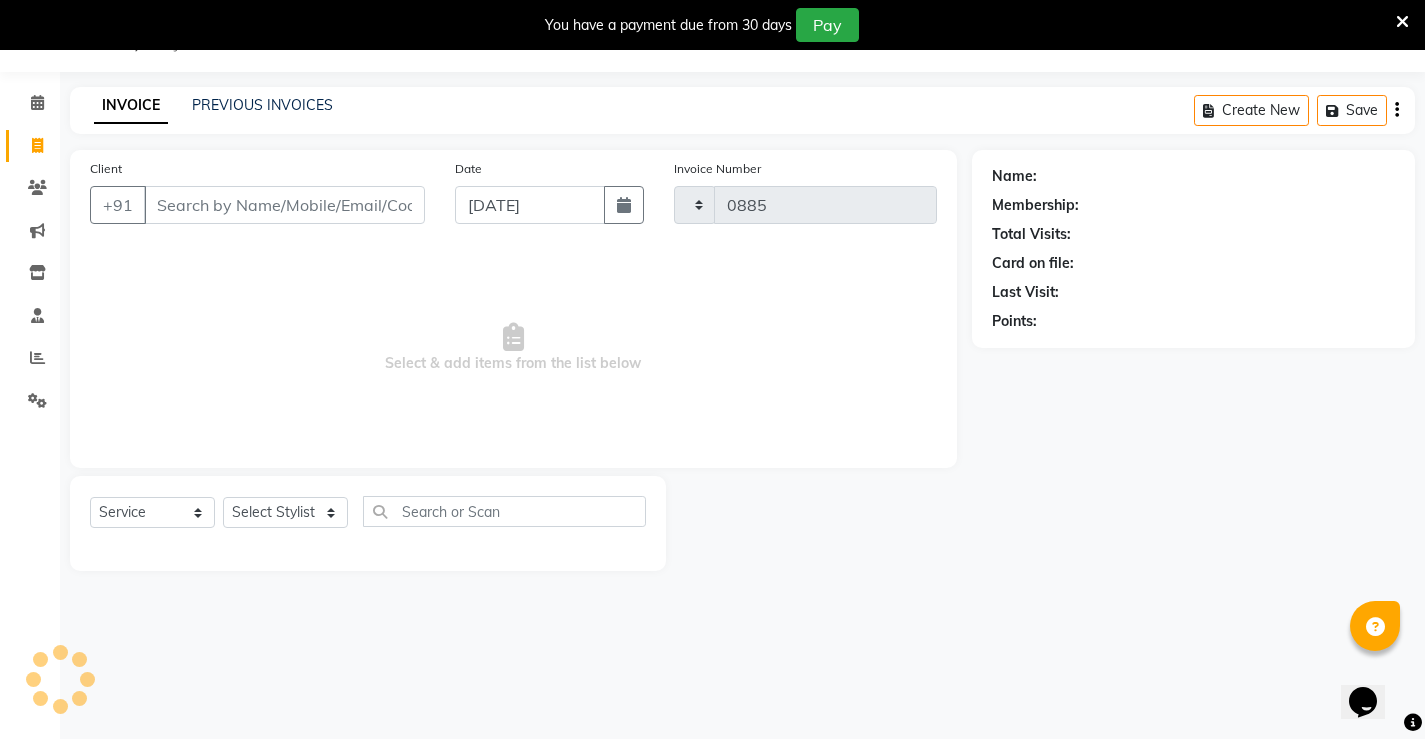 select on "7705" 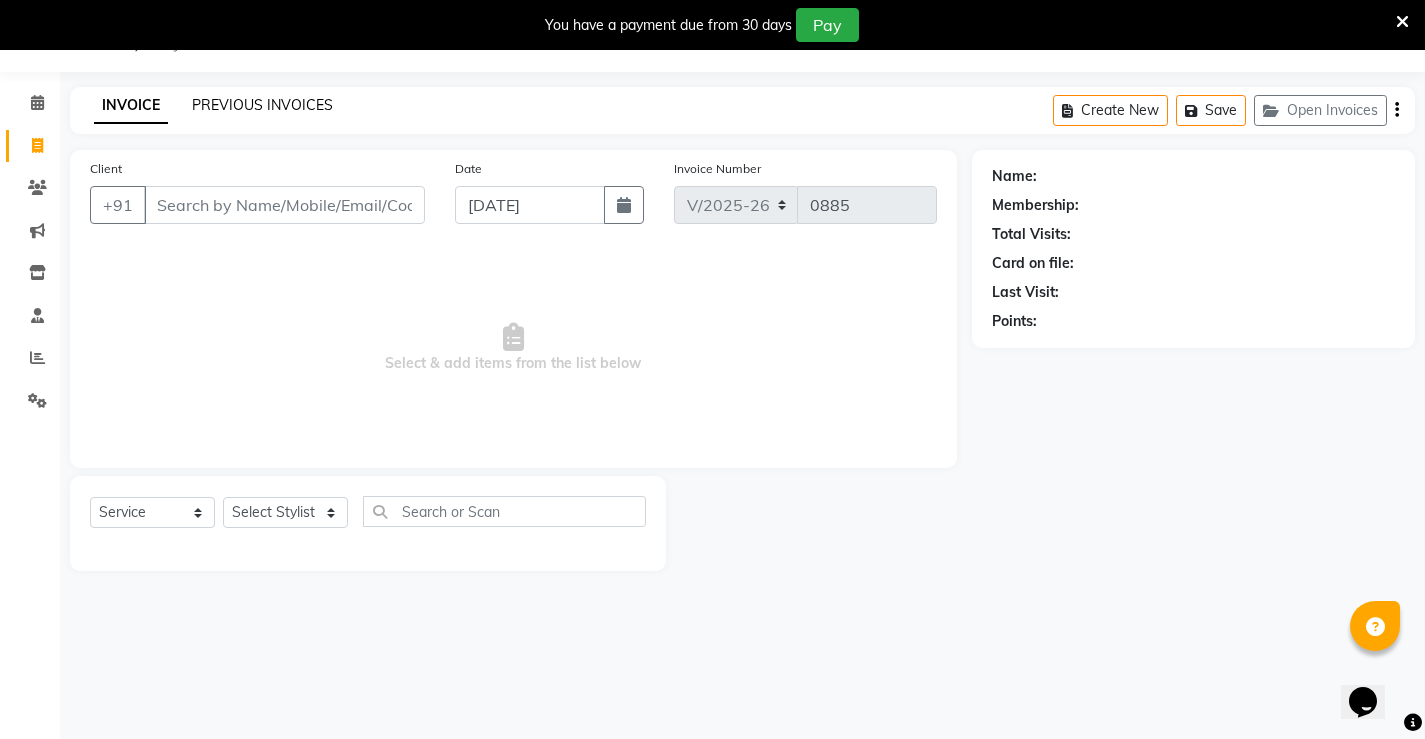 click on "PREVIOUS INVOICES" 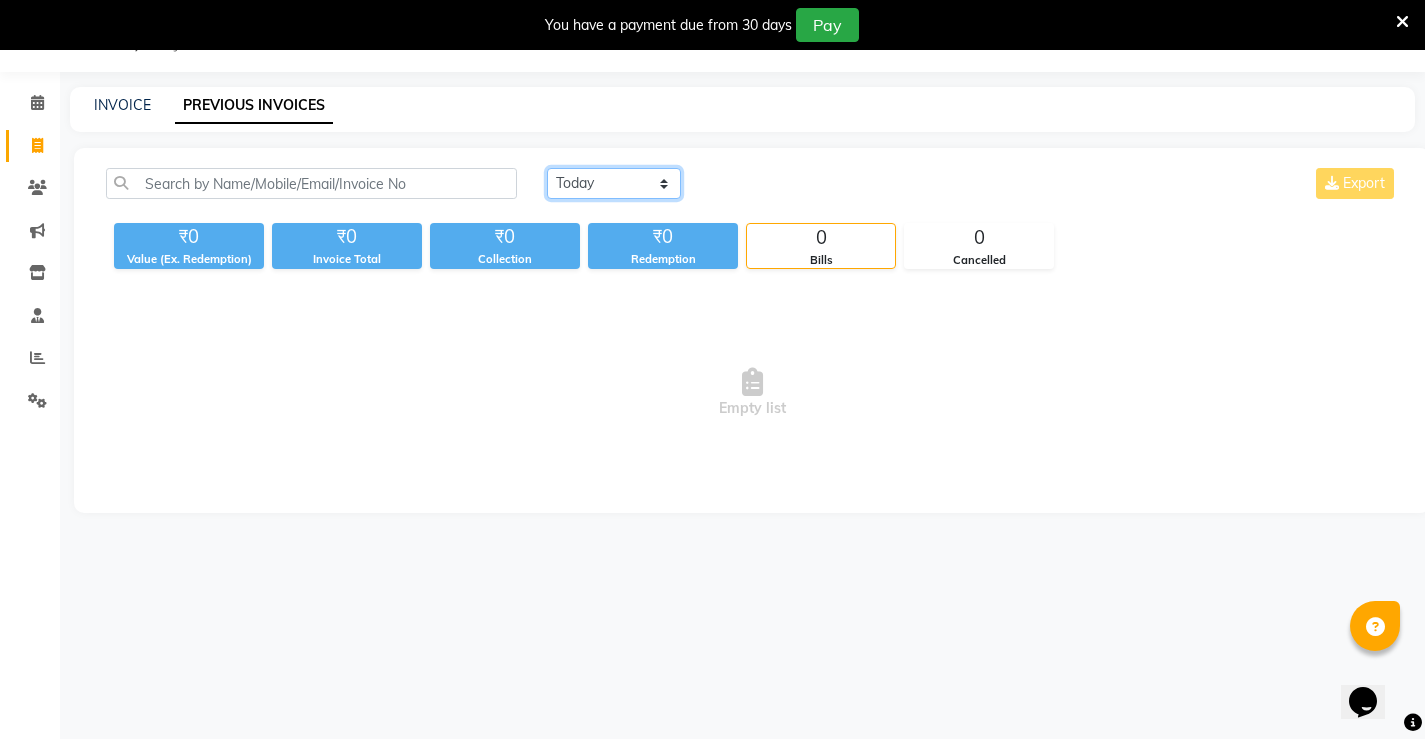 click on "[DATE] [DATE] Custom Range" 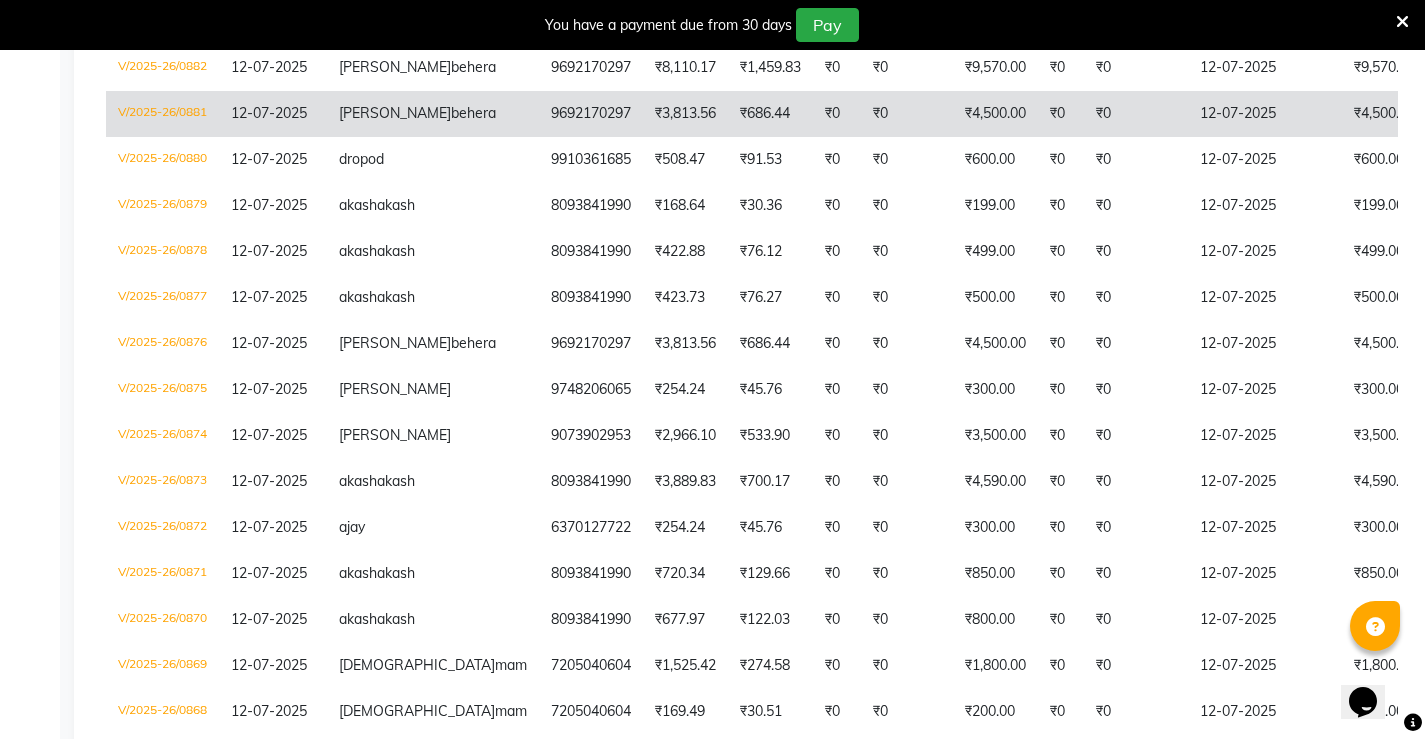 scroll, scrollTop: 391, scrollLeft: 0, axis: vertical 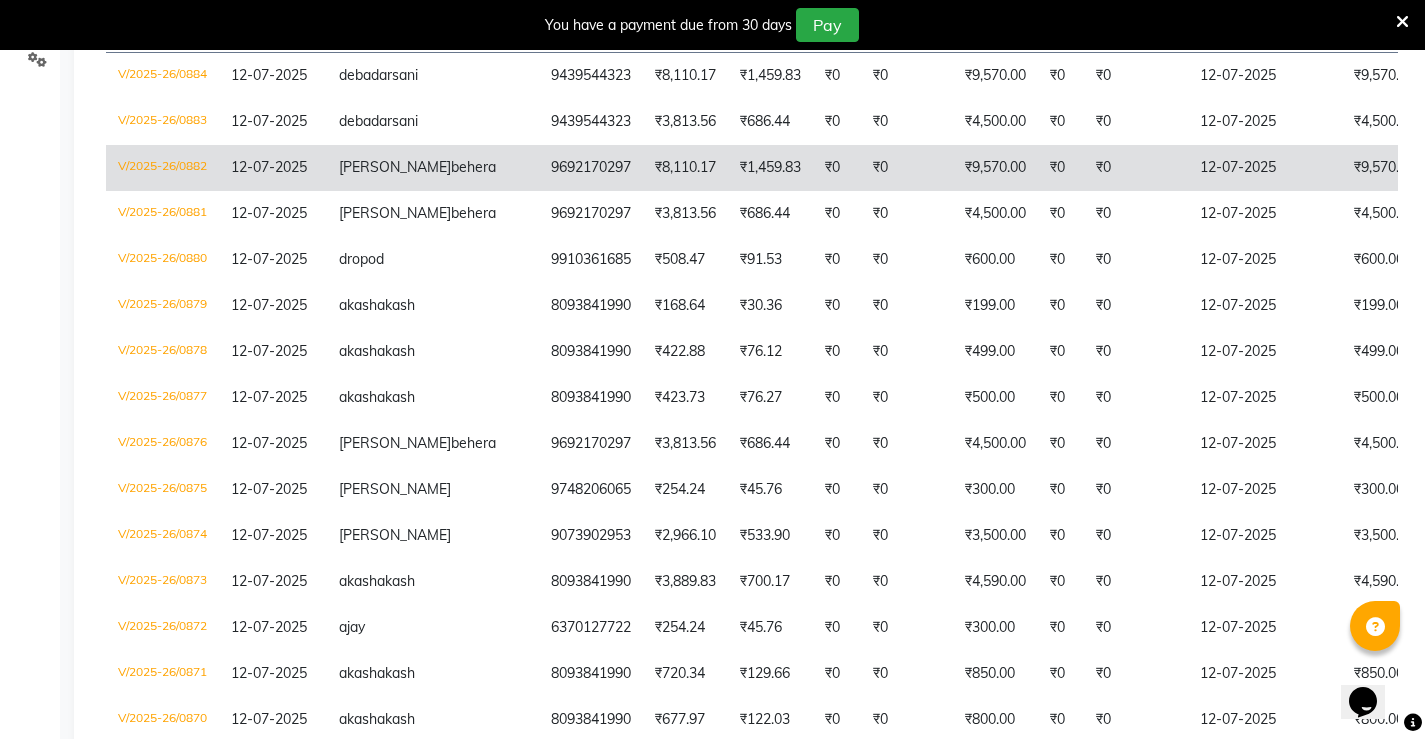 click on "₹9,570.00" 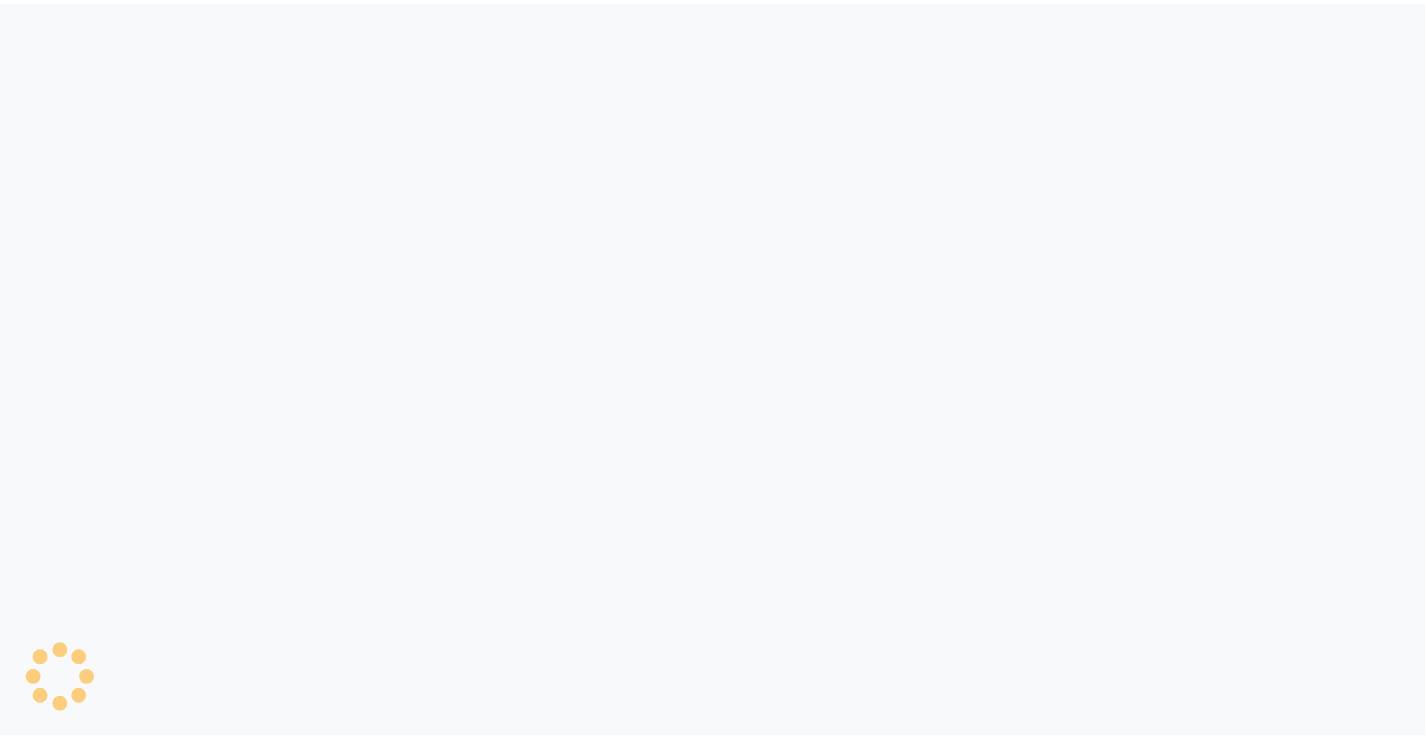 scroll, scrollTop: 0, scrollLeft: 0, axis: both 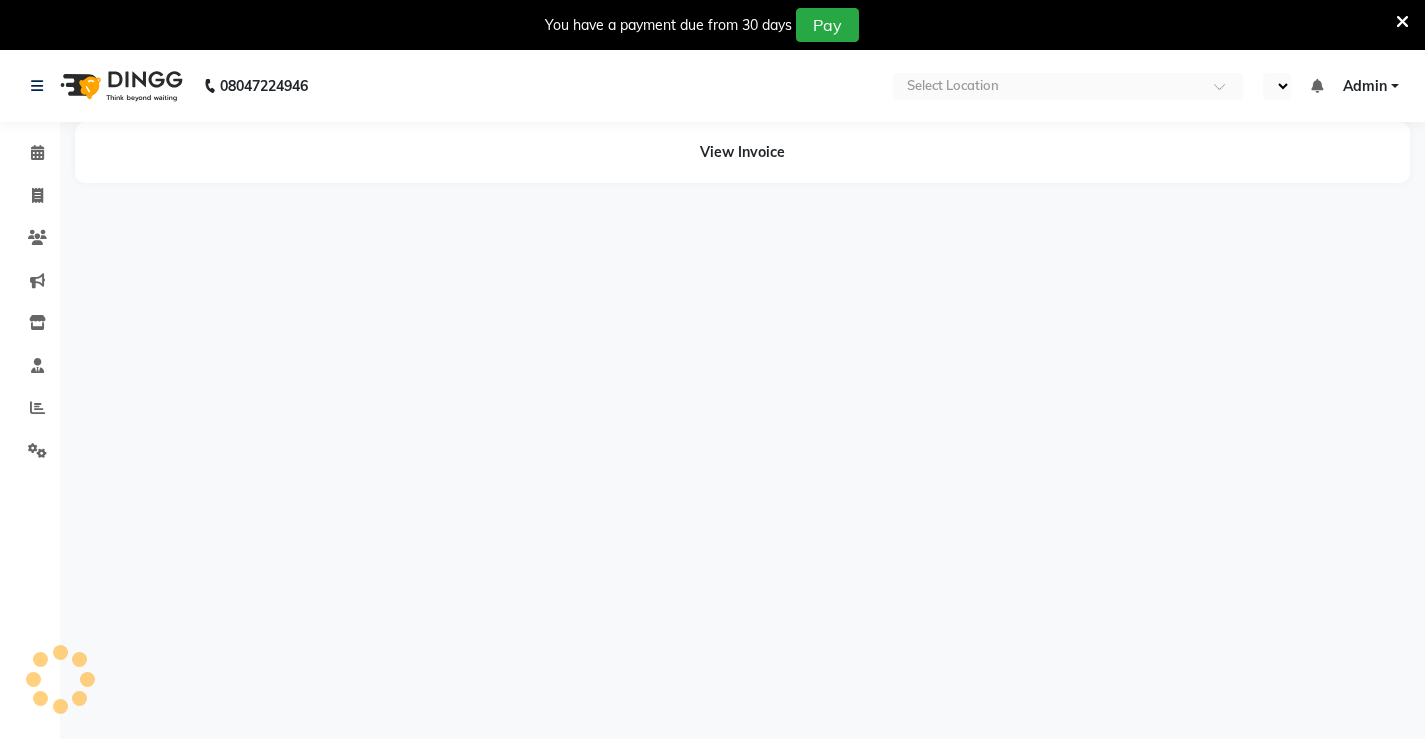 select on "en" 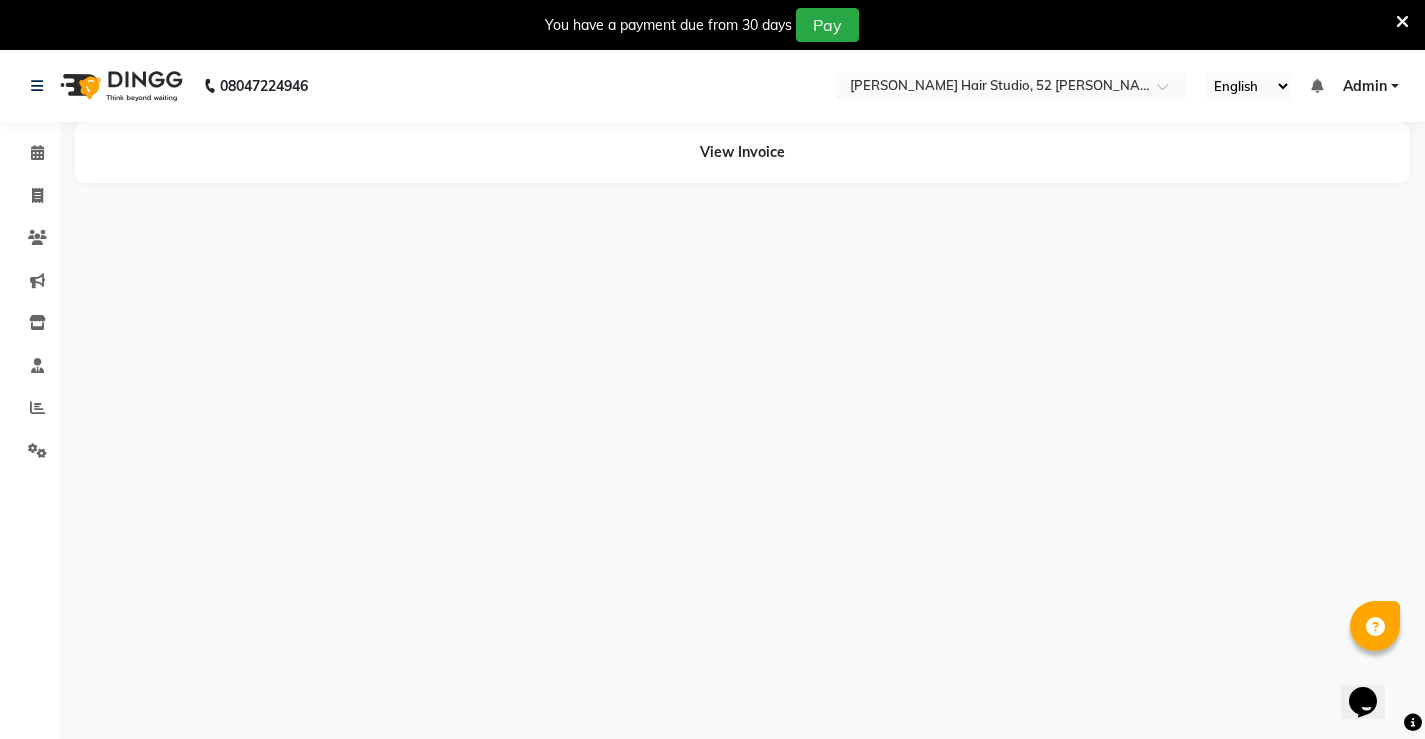 scroll, scrollTop: 0, scrollLeft: 0, axis: both 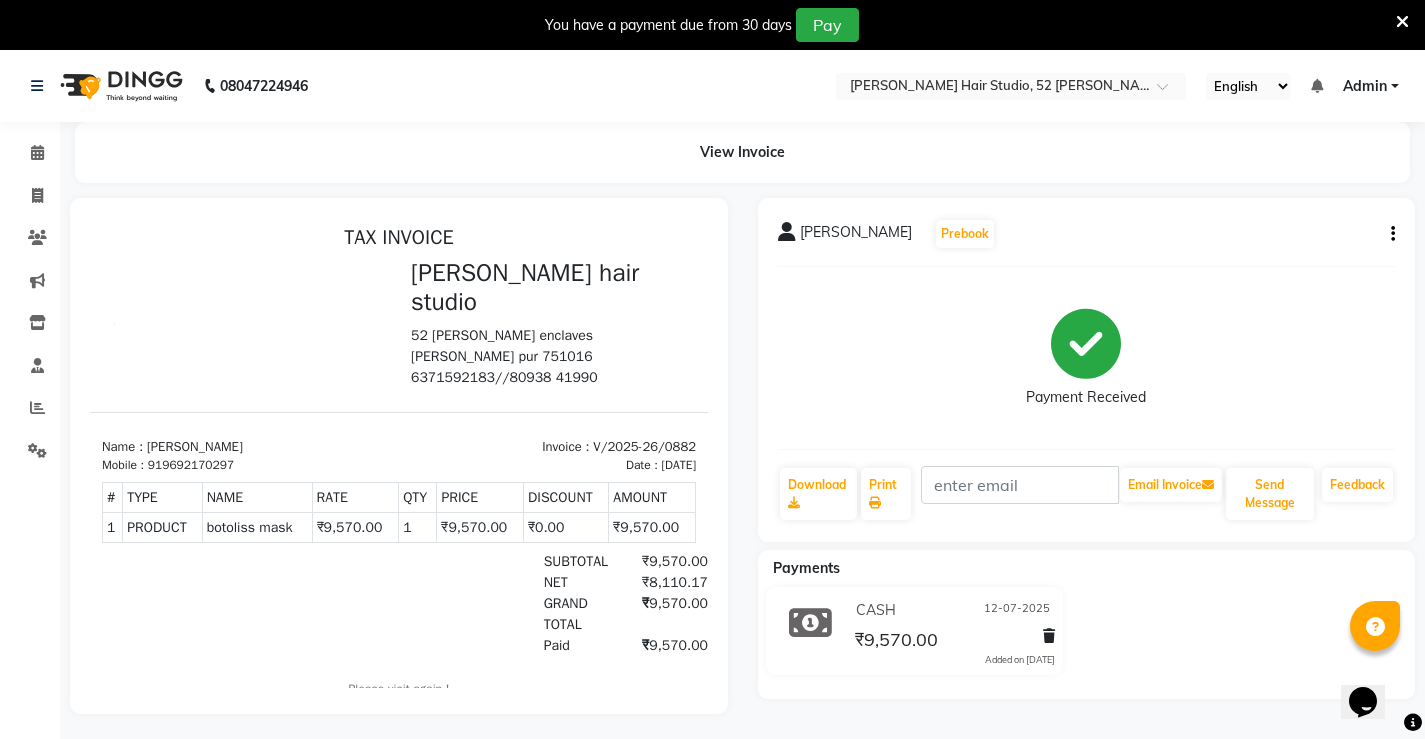 click on "₹9,570.00" at bounding box center [480, 528] 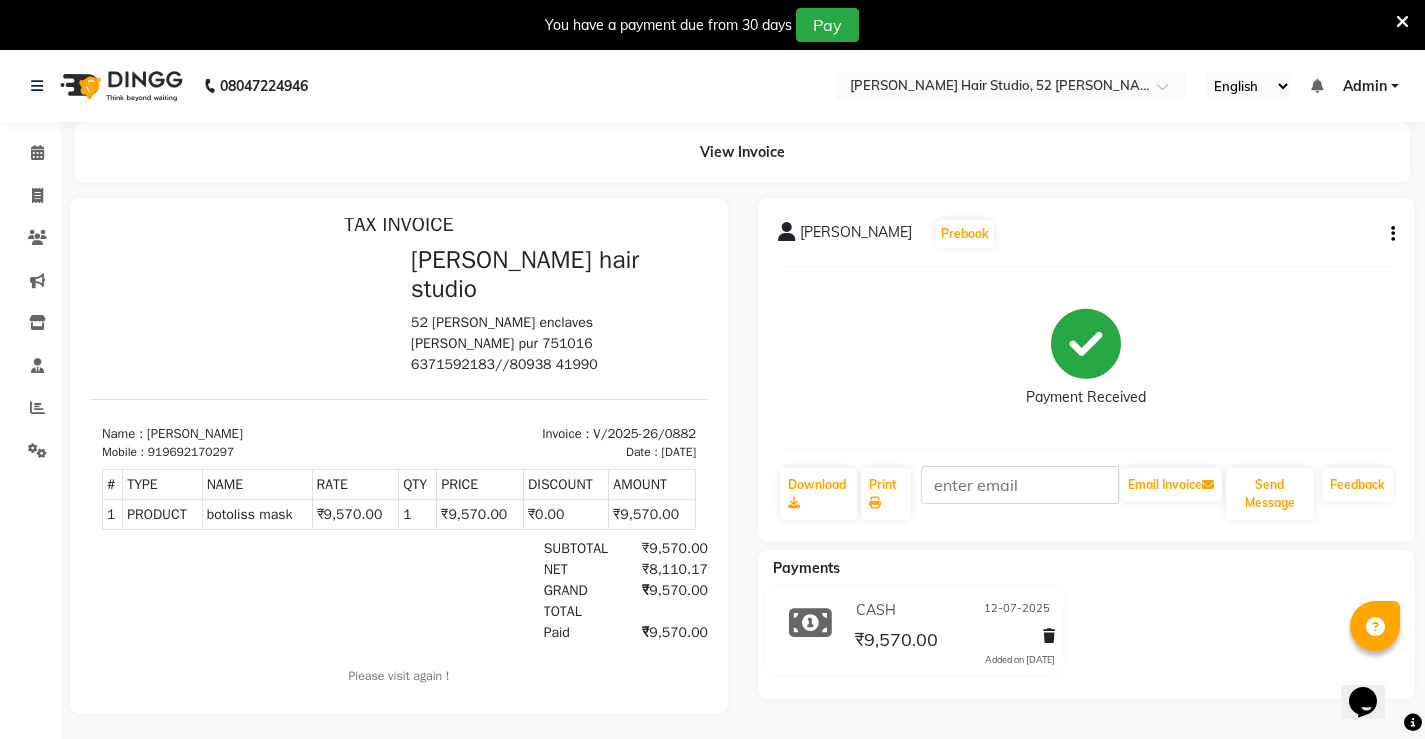 scroll, scrollTop: 16, scrollLeft: 0, axis: vertical 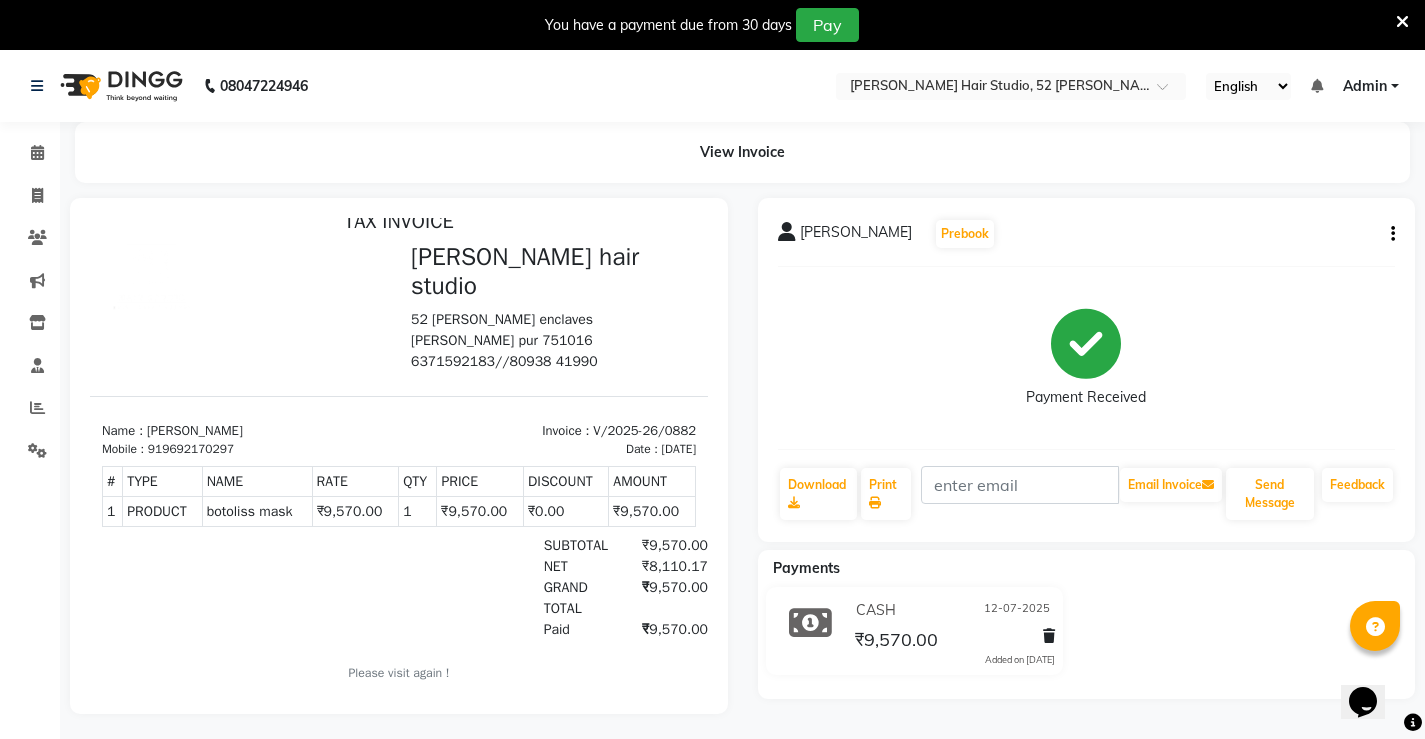 click on "₹9,570.00" 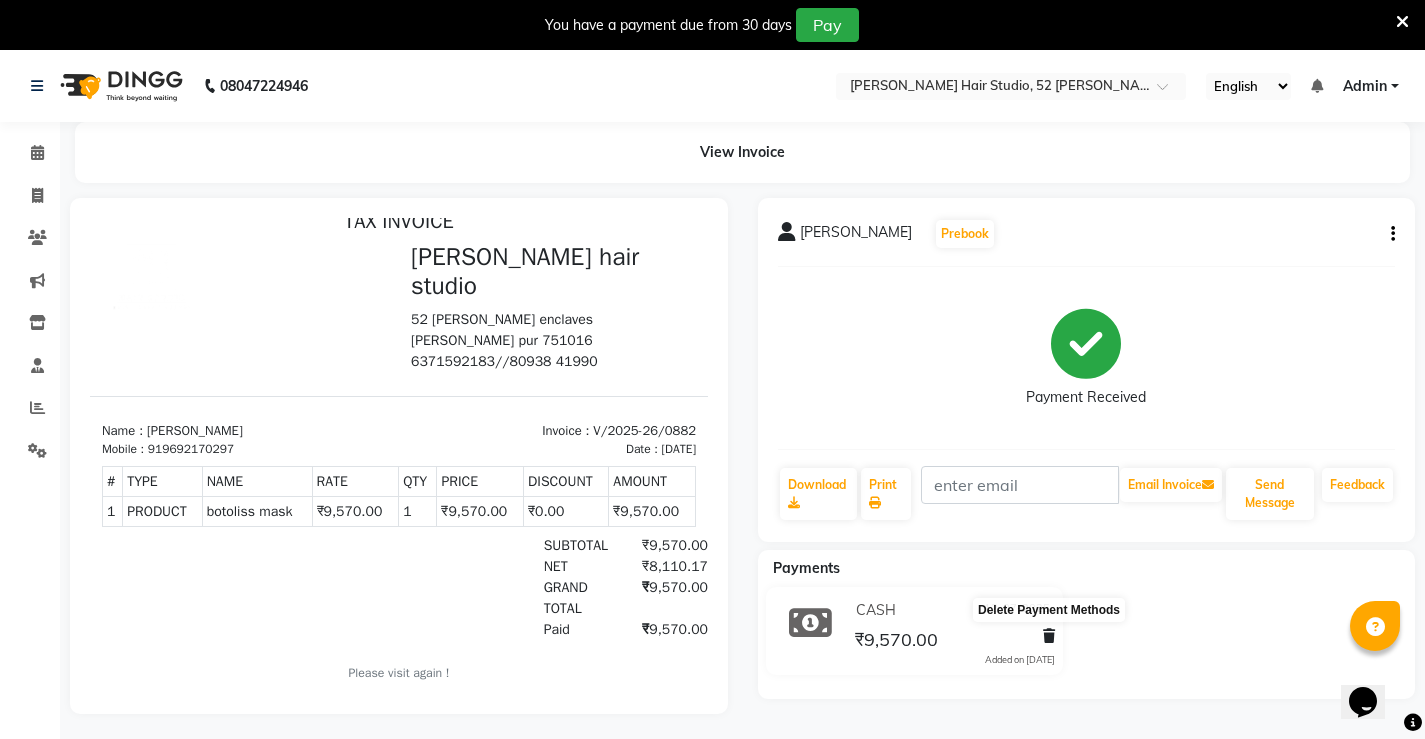 click 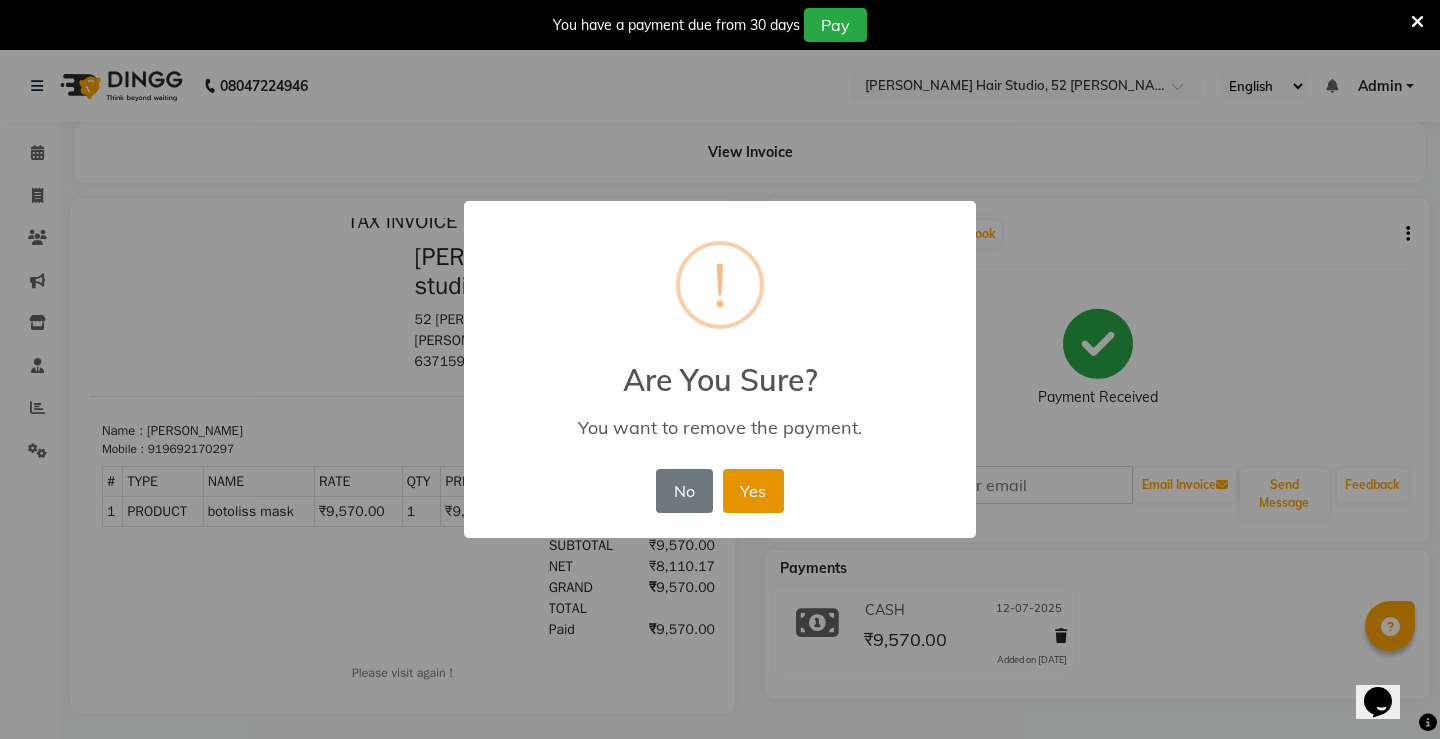 click on "Yes" at bounding box center [753, 491] 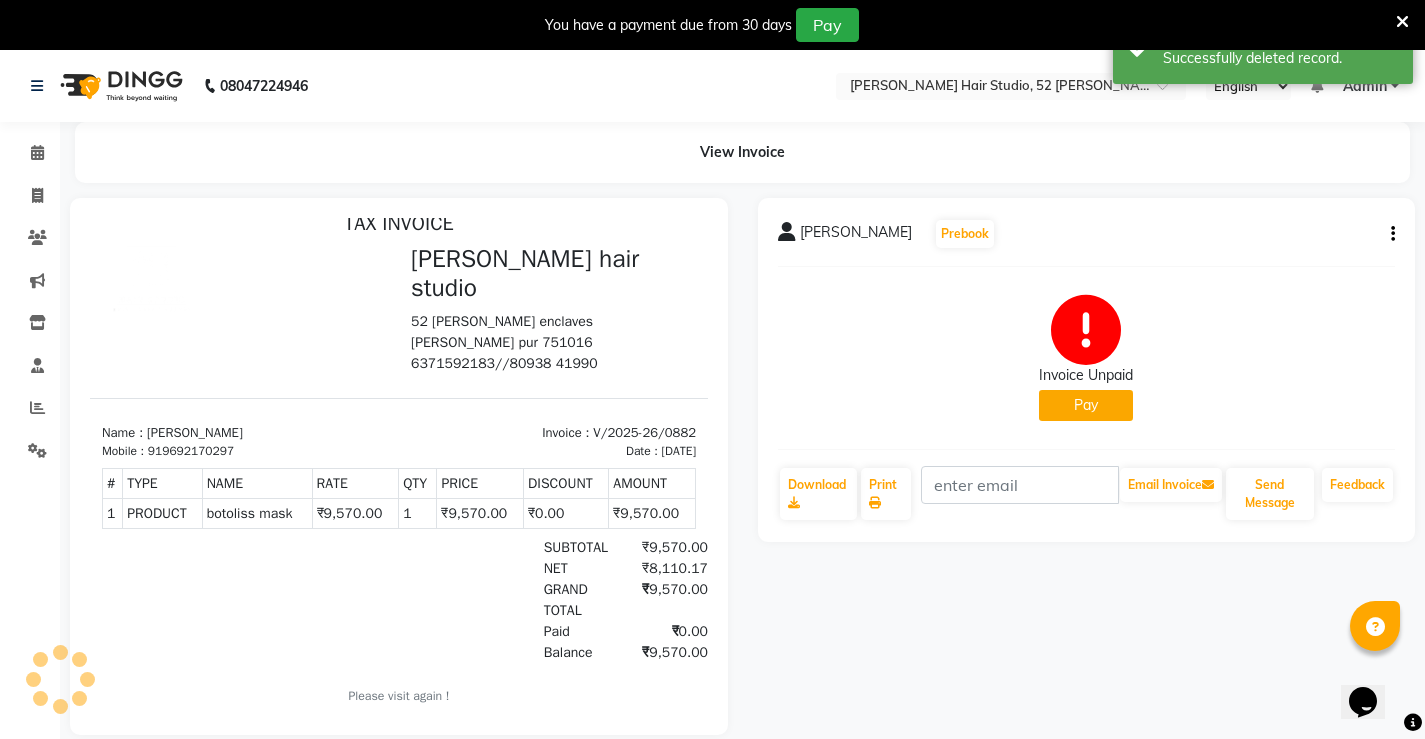scroll, scrollTop: 16, scrollLeft: 0, axis: vertical 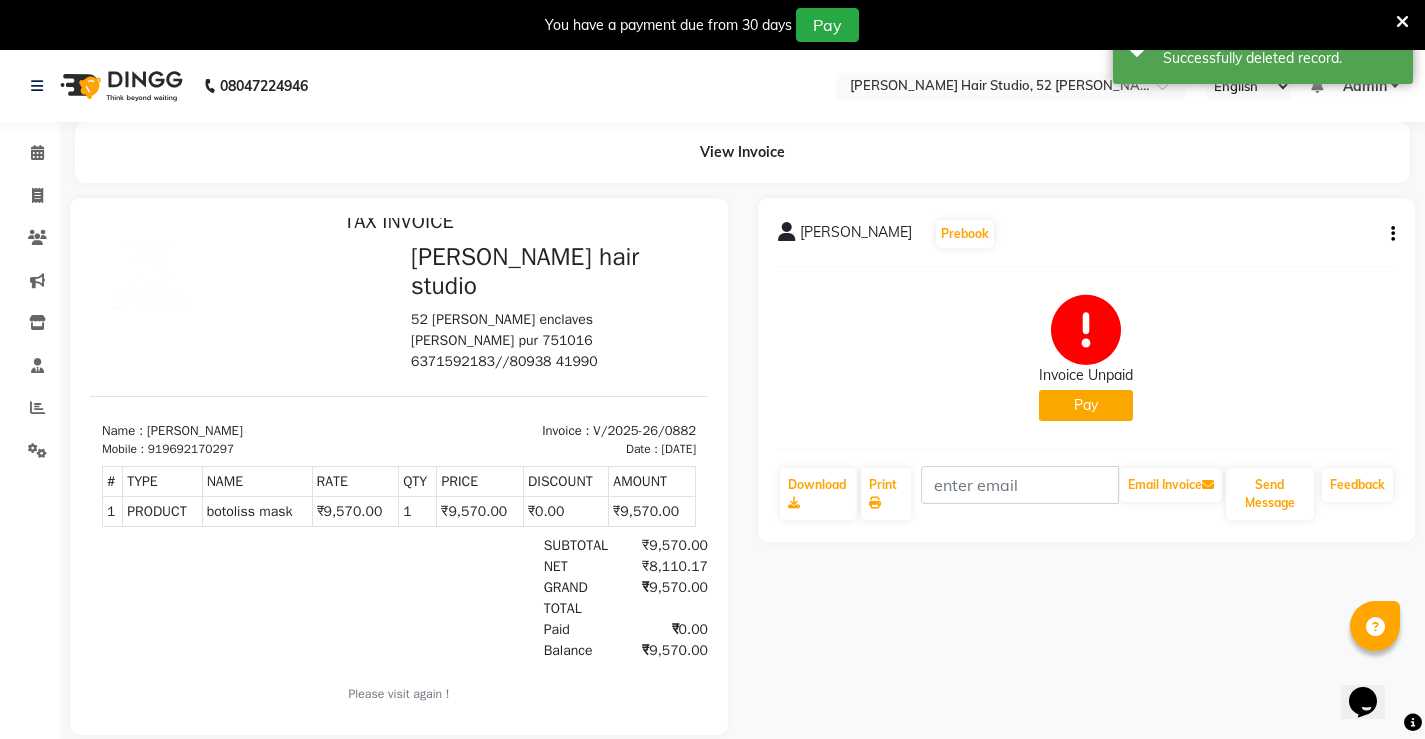 click on "₹9,570.00" at bounding box center [355, 512] 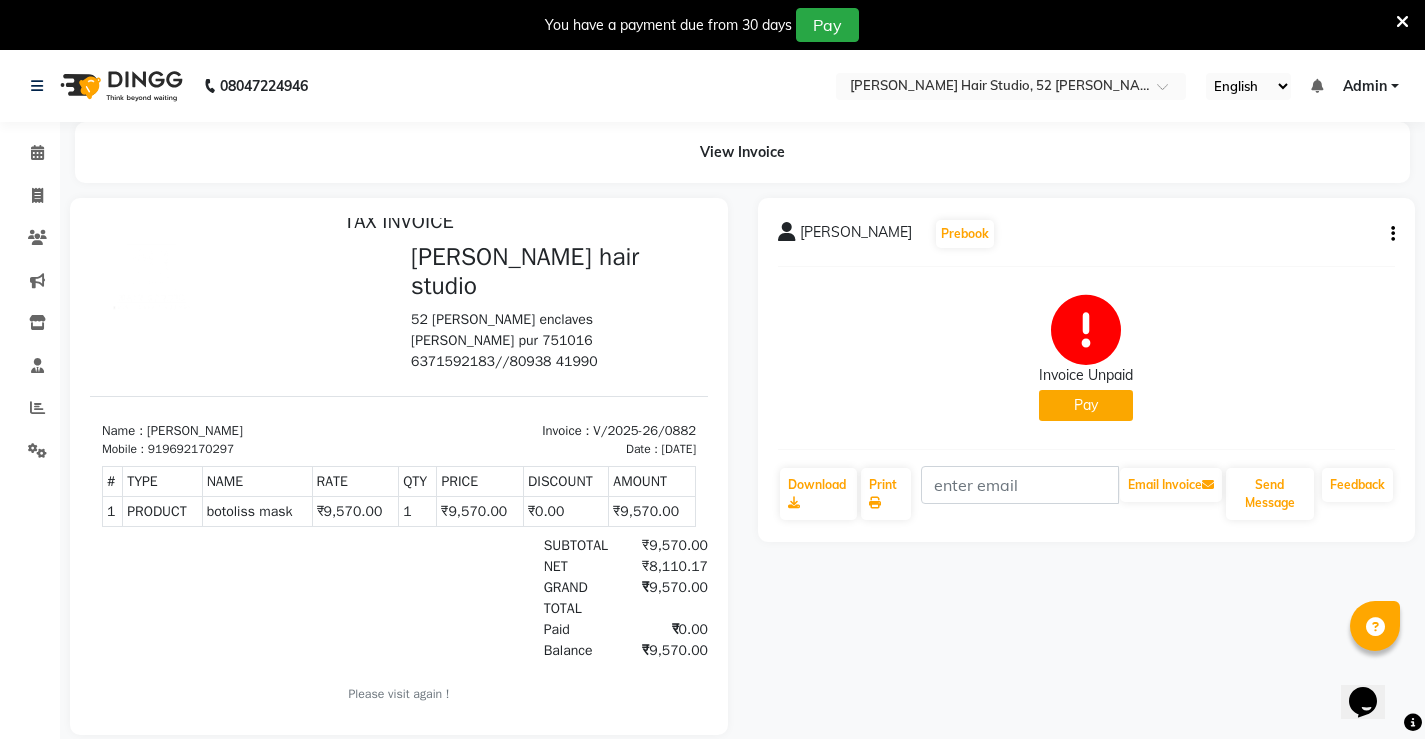 click on "archita behera  Prebook   Invoice Unpaid   Pay  Download  Print   Email Invoice   Send Message Feedback" 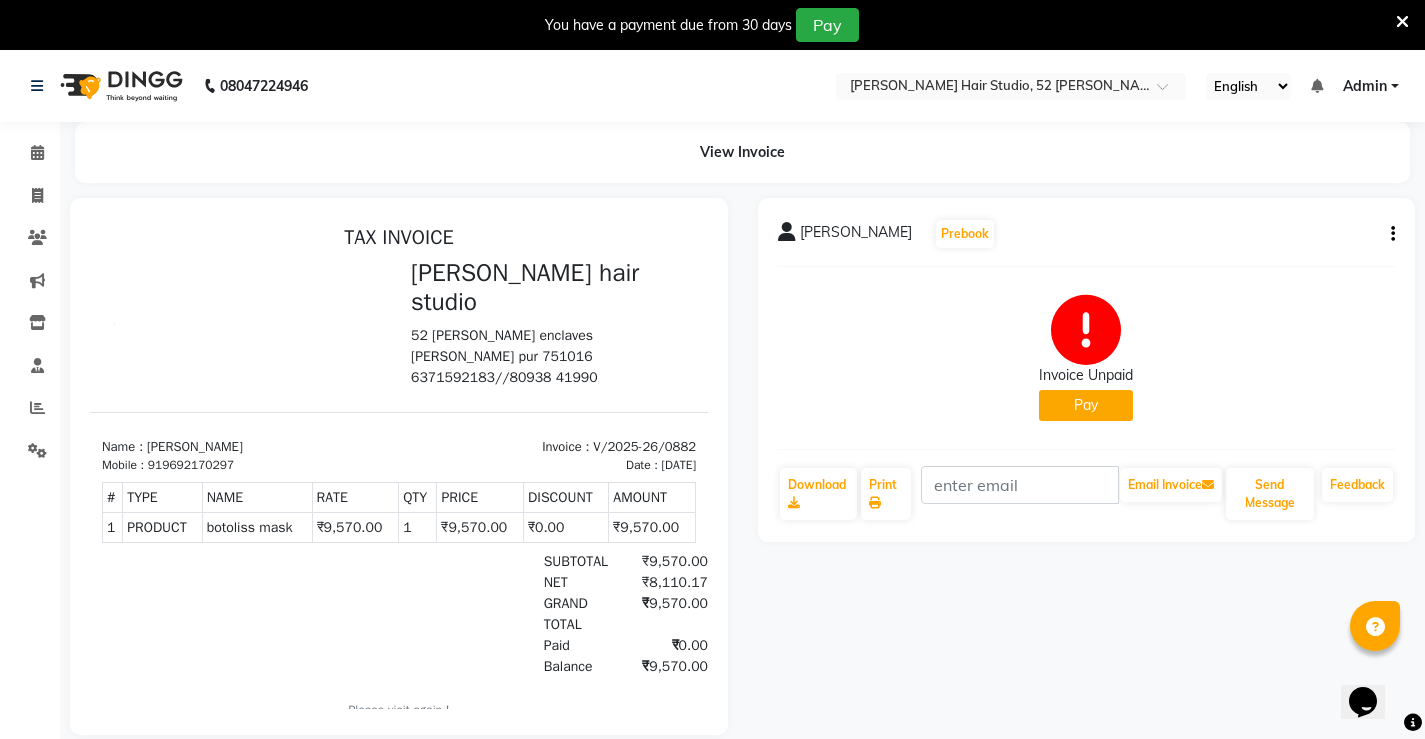 click at bounding box center (1375, 626) 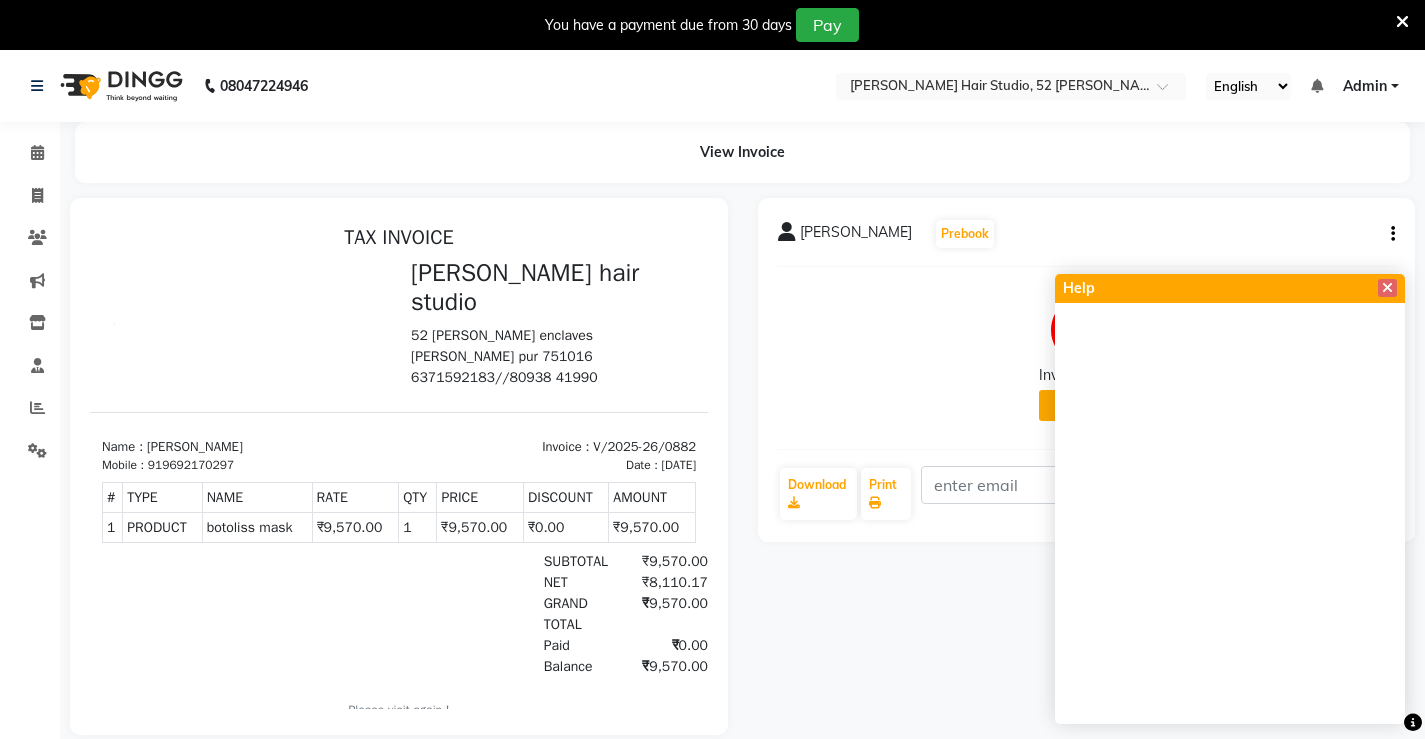 click on "archita behera  Prebook   Invoice Unpaid   Pay  Download  Print   Email Invoice   Send Message Feedback" 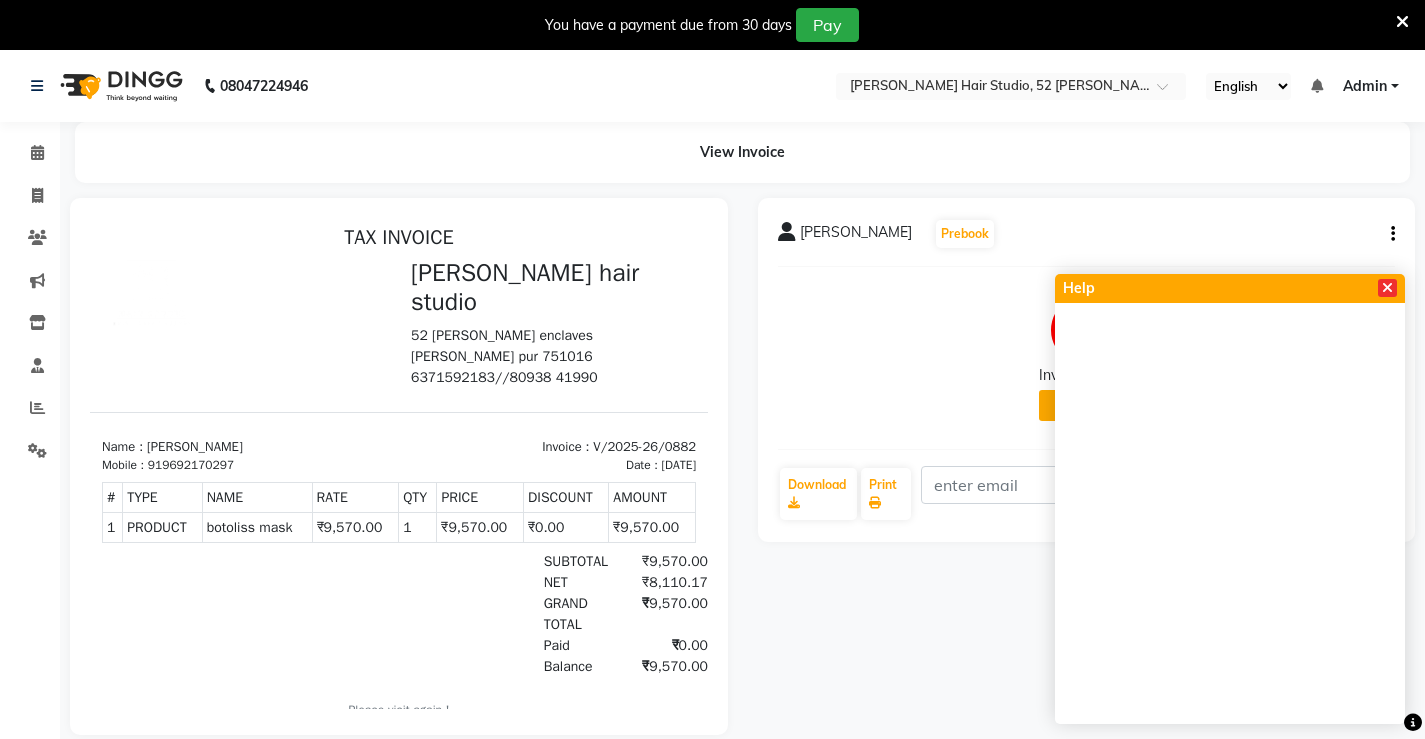 click at bounding box center (1387, 288) 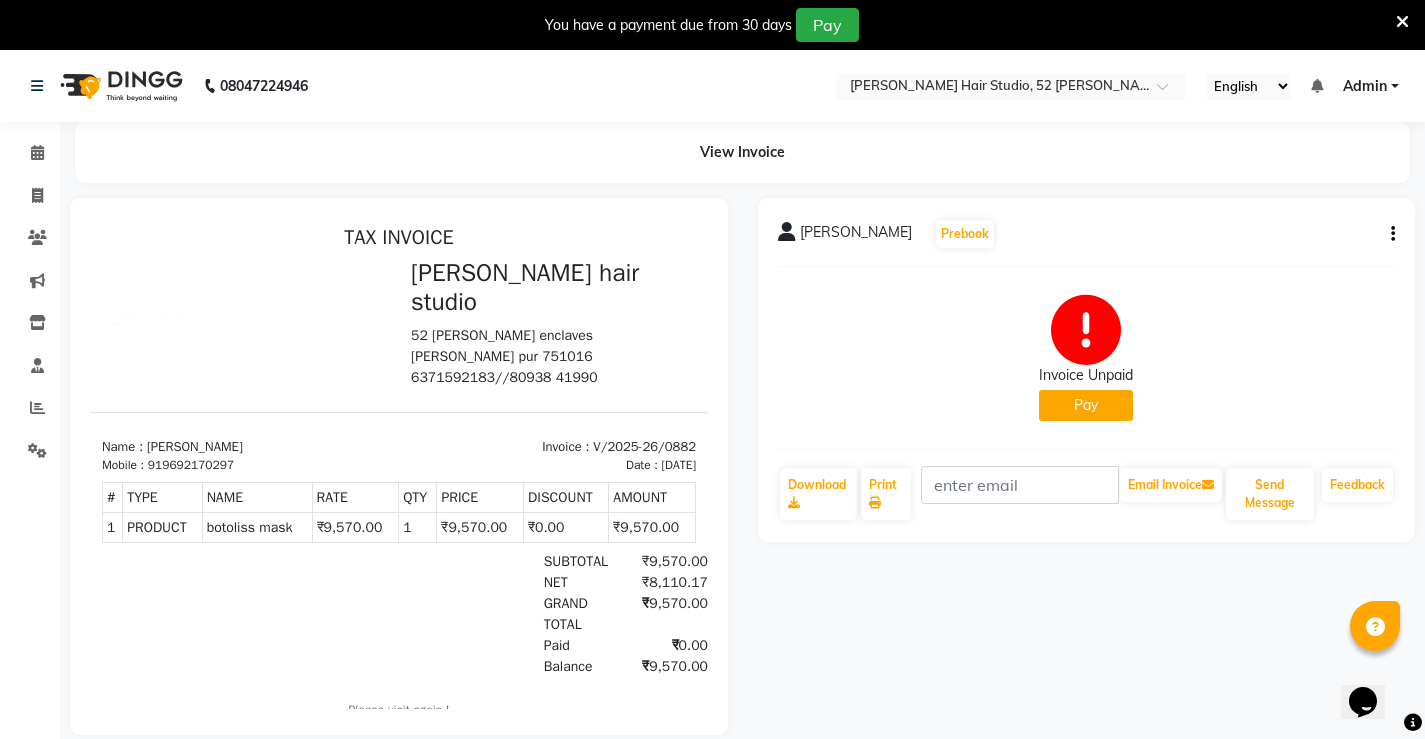 click 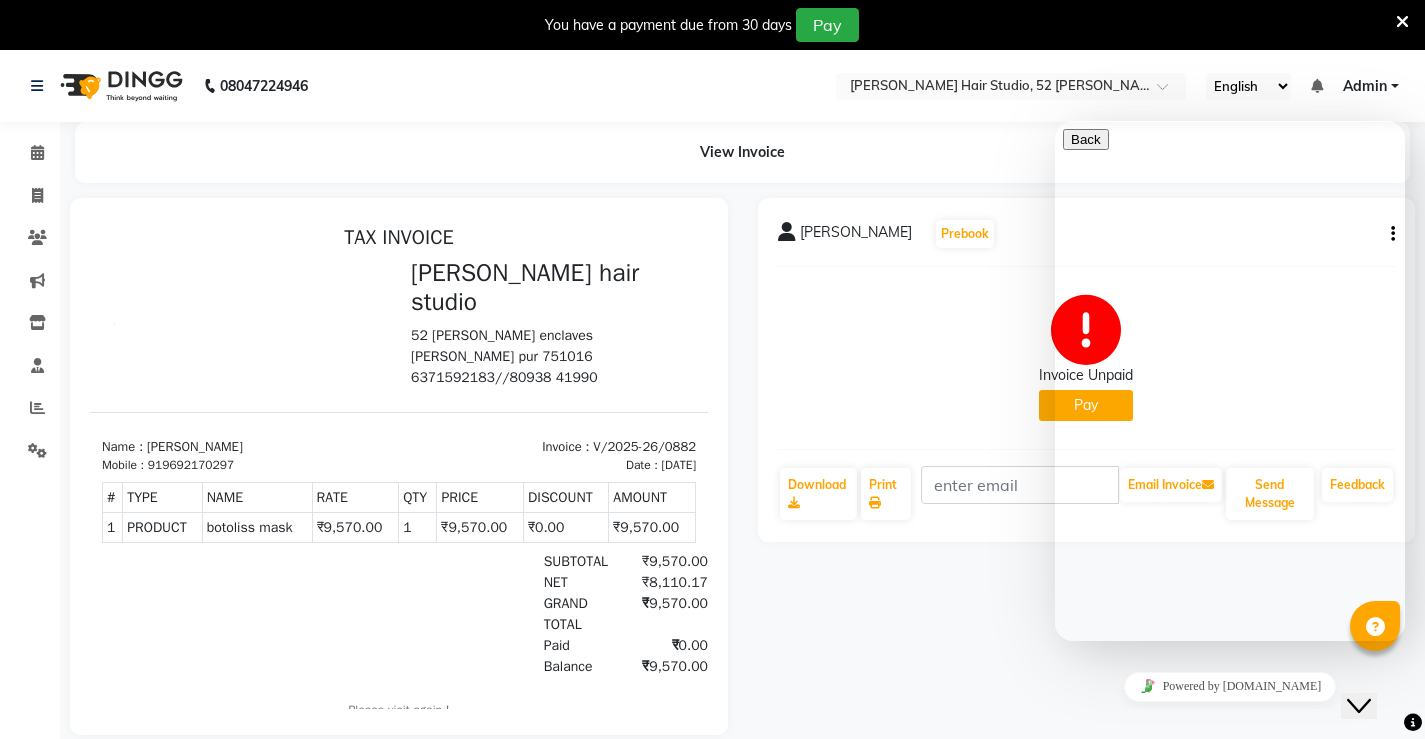 click on "Invoice Unpaid   Pay" 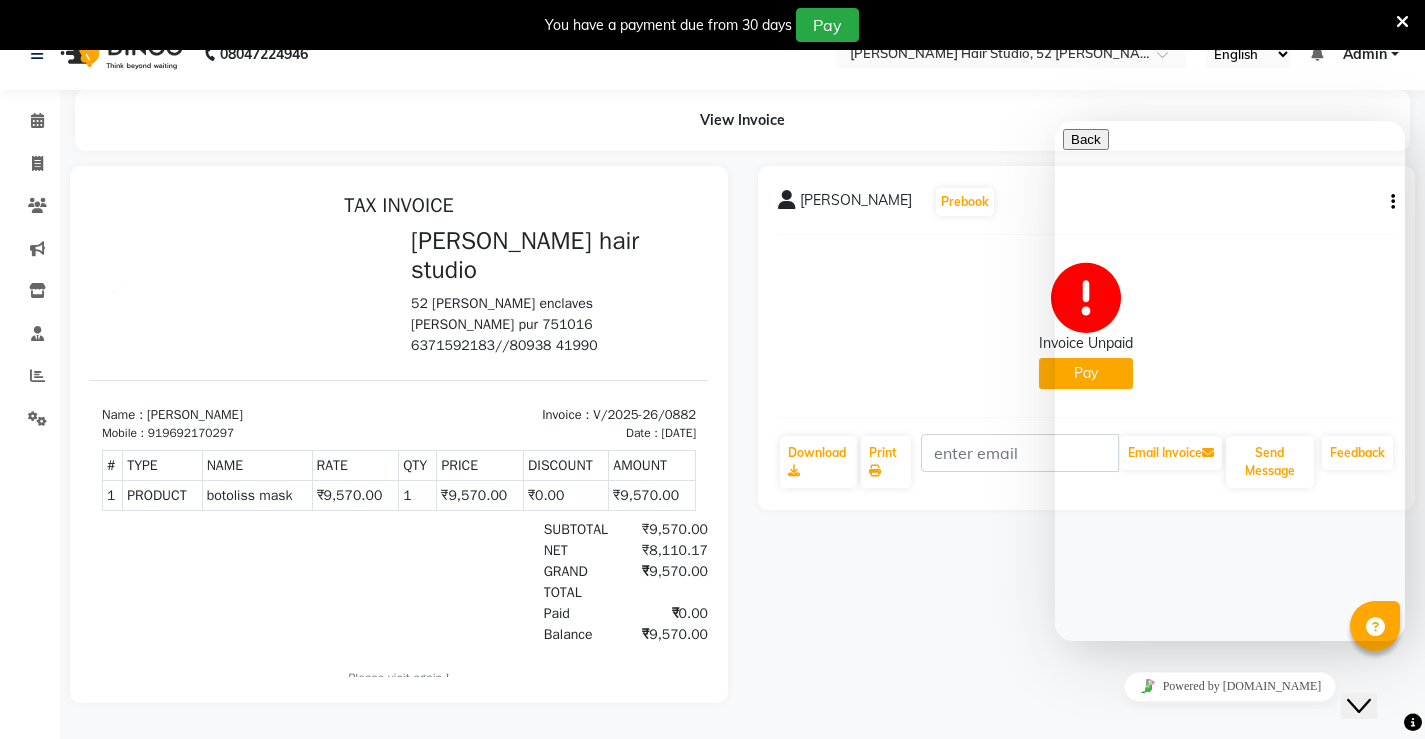scroll, scrollTop: 50, scrollLeft: 0, axis: vertical 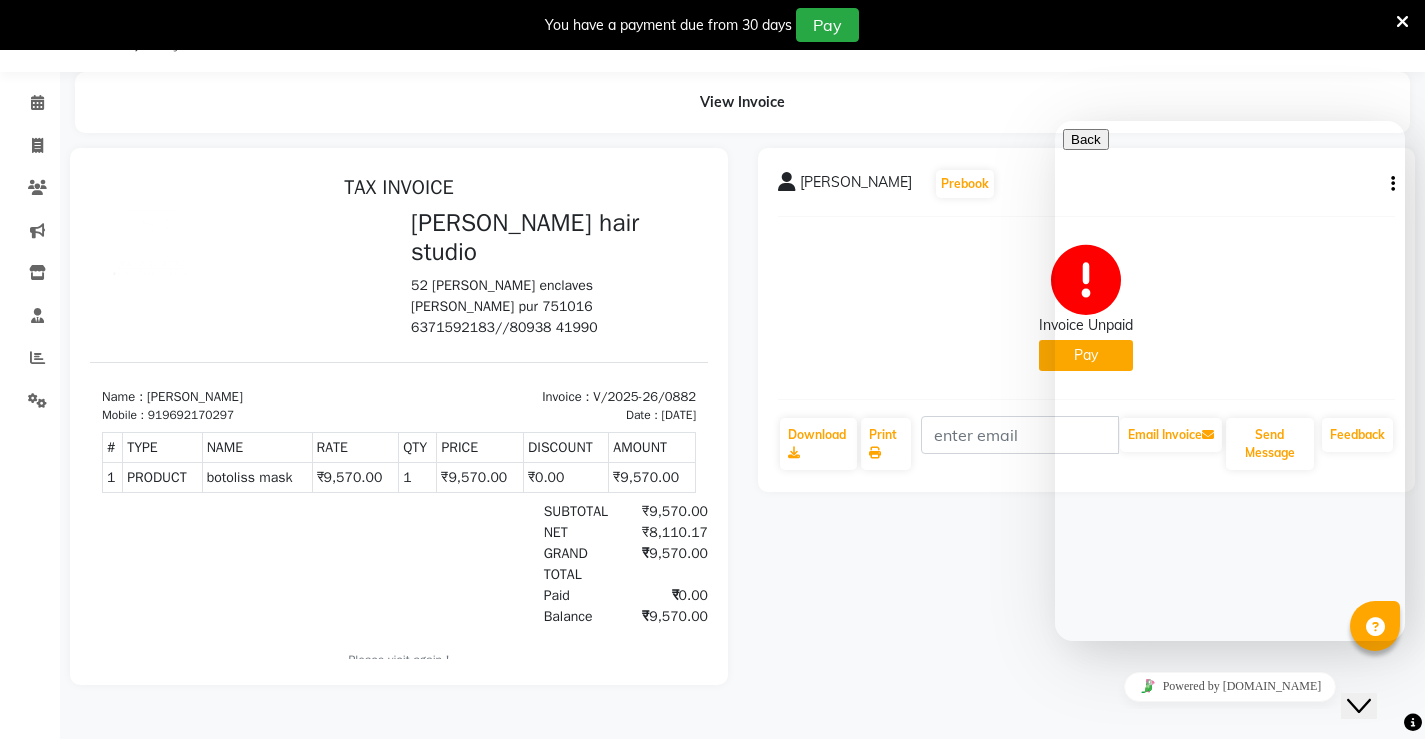 click on "GRAND TOTAL
₹9,570.00" at bounding box center (498, 564) 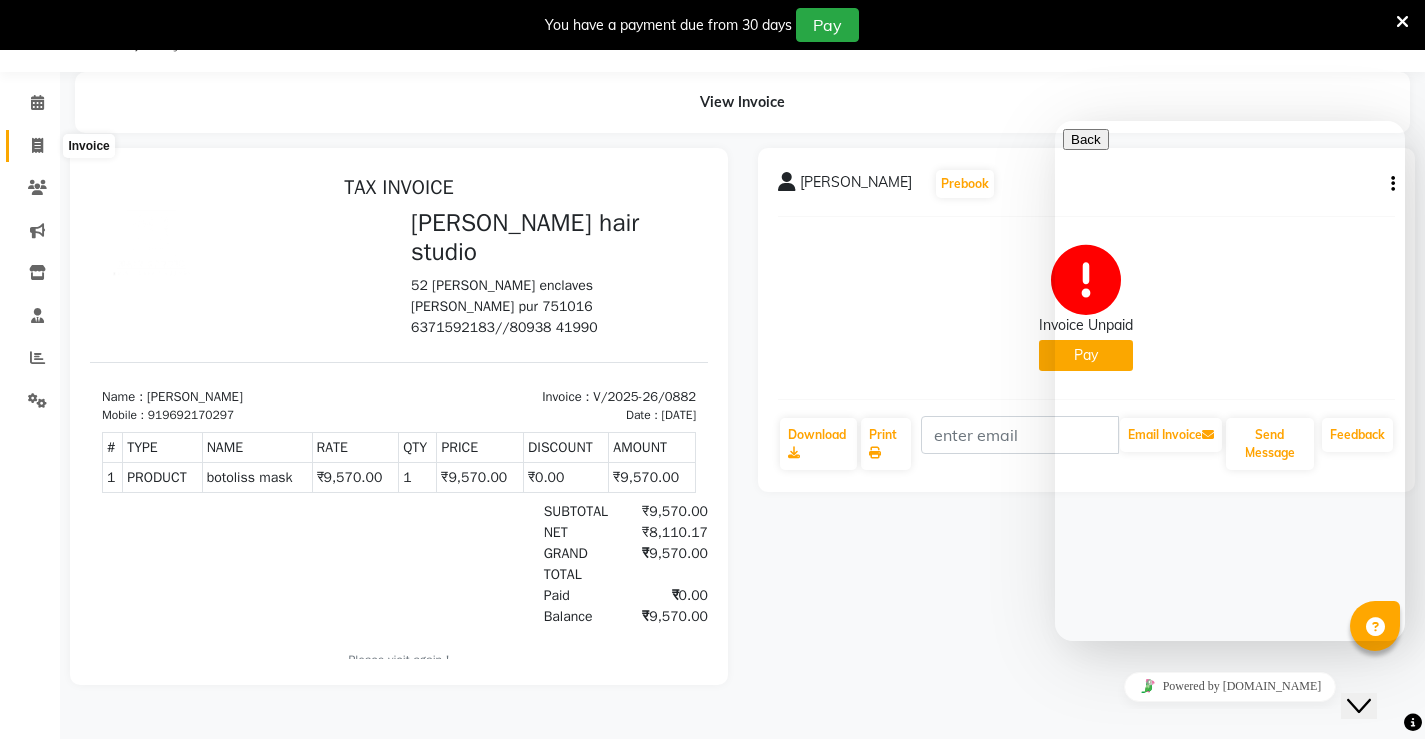 click 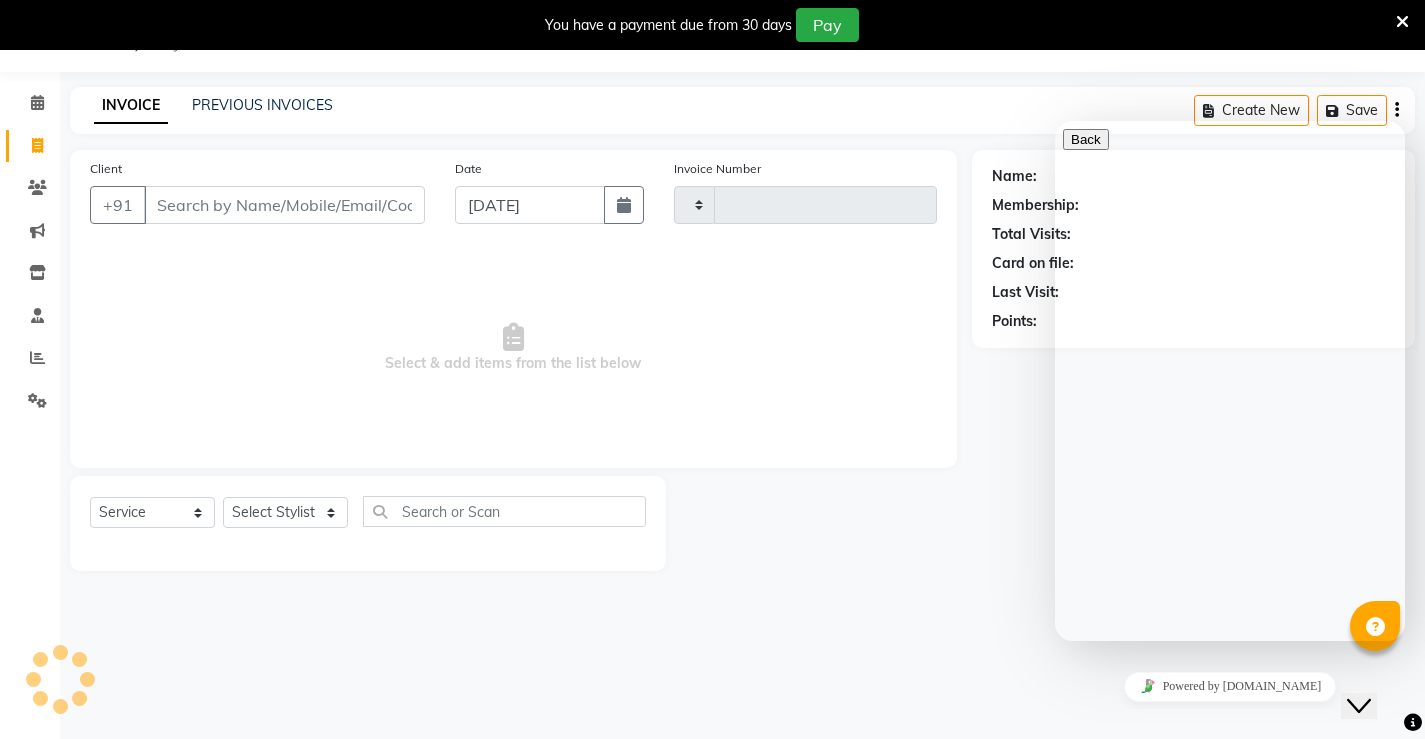 type on "0885" 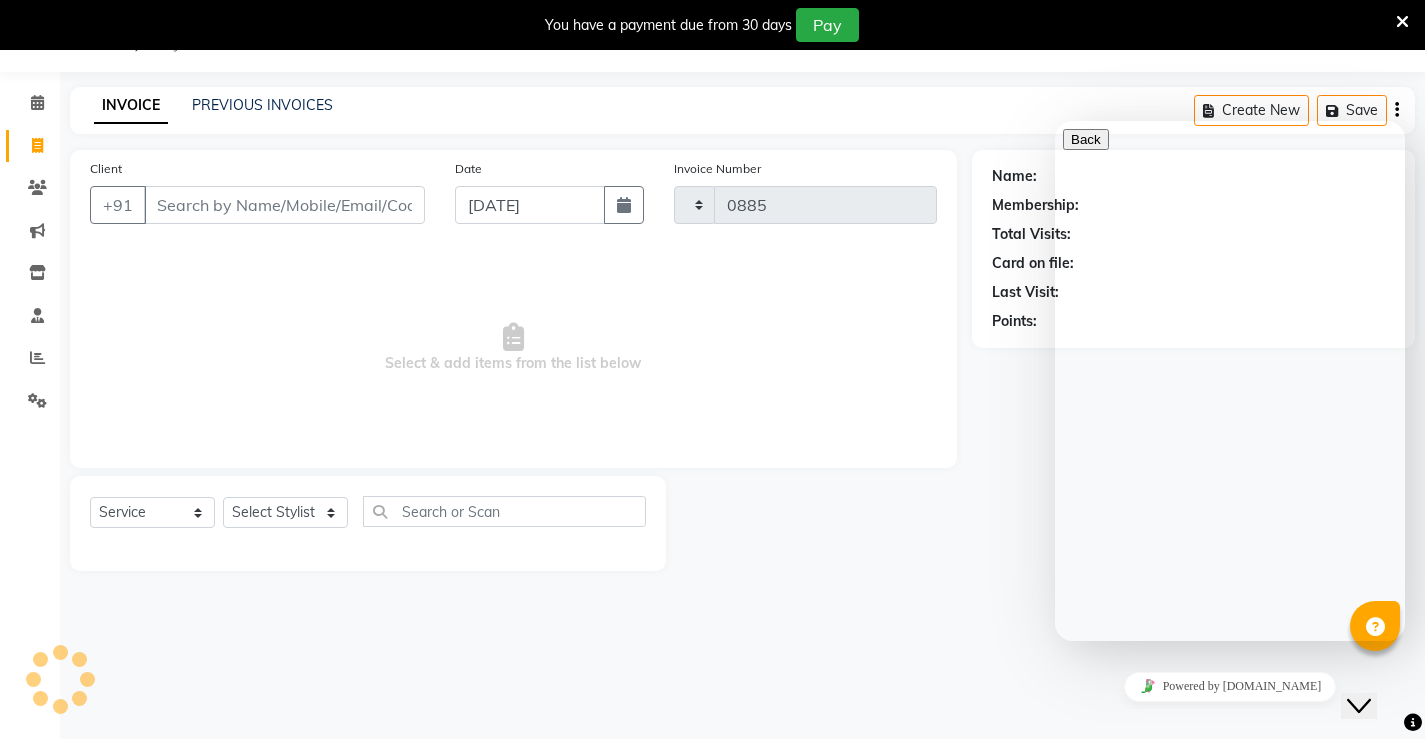 select on "7705" 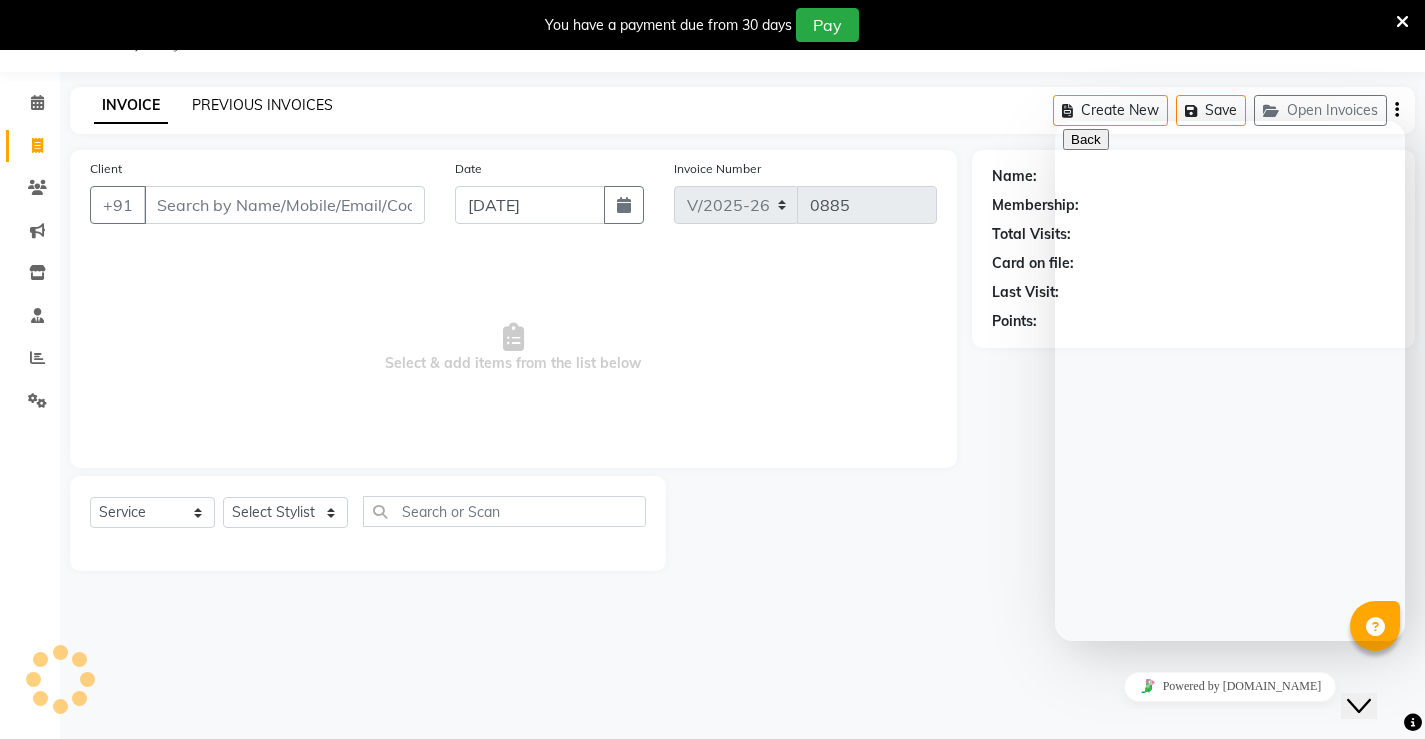 click on "PREVIOUS INVOICES" 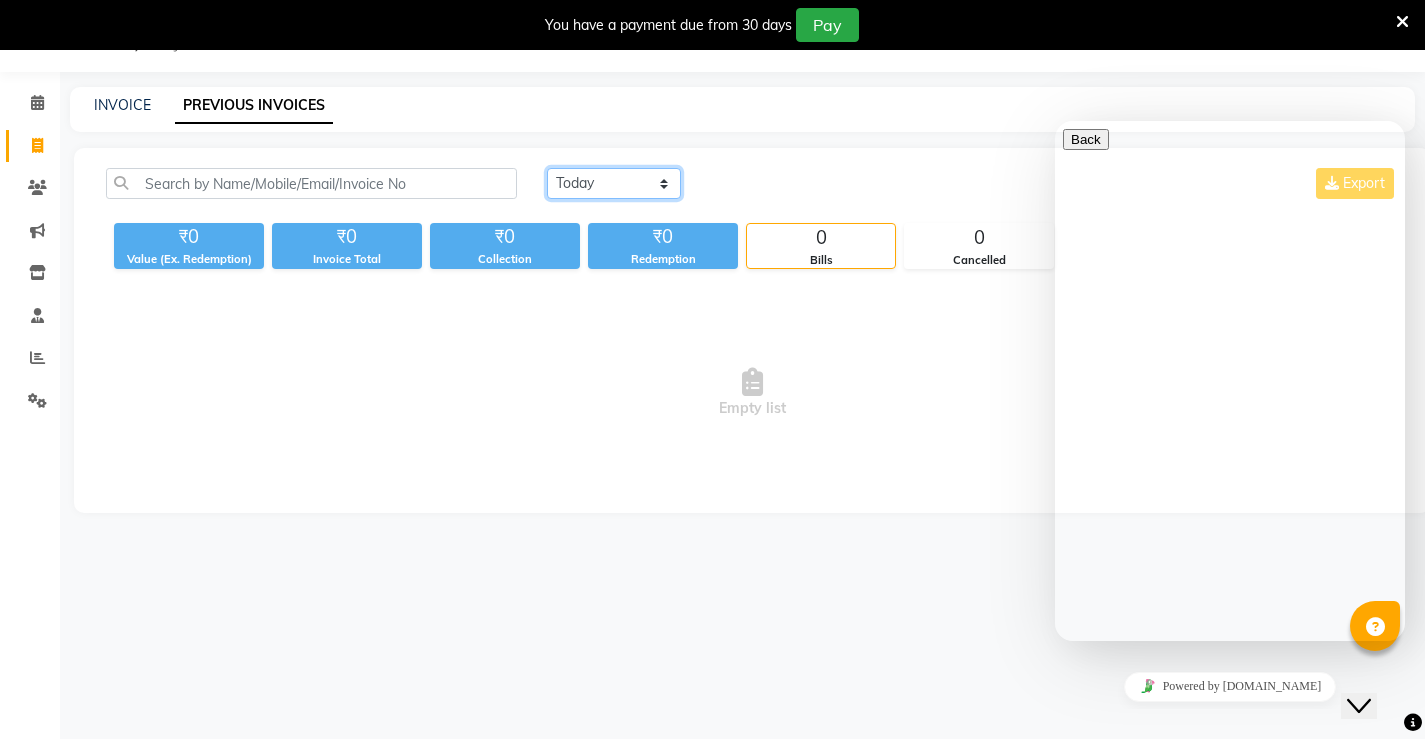 click on "[DATE] [DATE] Custom Range" 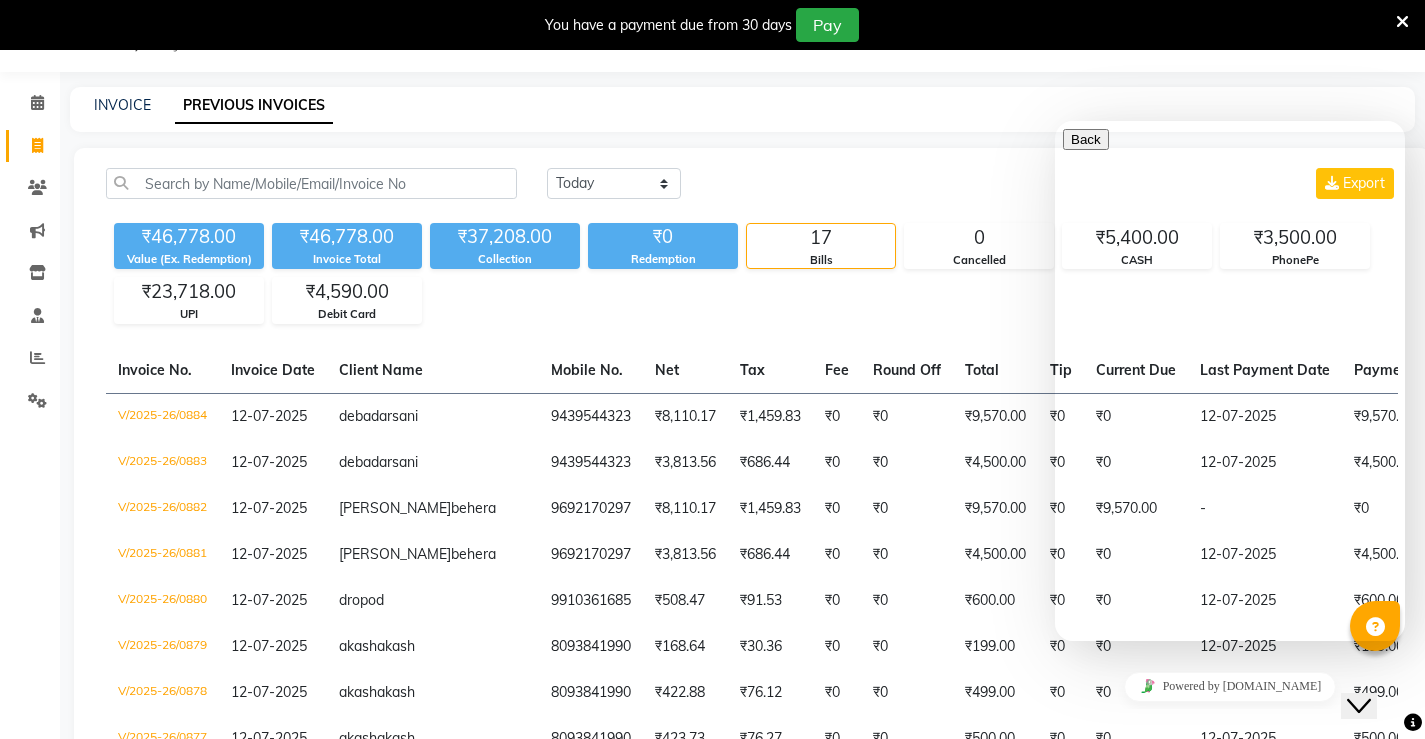 click on "₹46,778.00 Value (Ex. Redemption) ₹46,778.00 Invoice Total  ₹37,208.00 Collection ₹0 Redemption 17 Bills 0 Cancelled ₹5,400.00 CASH ₹3,500.00 PhonePe ₹23,718.00 UPI ₹4,590.00 Debit Card" 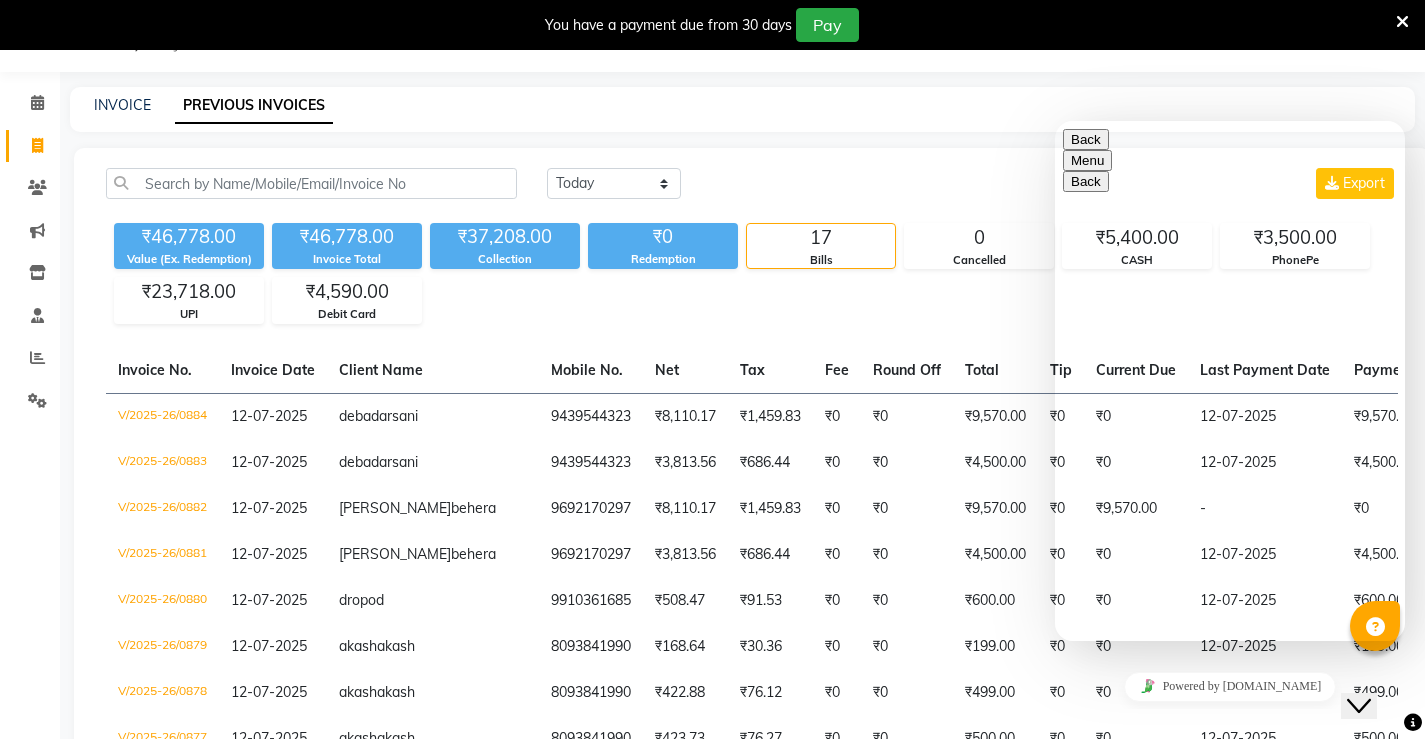 click on "Back" at bounding box center (1086, 139) 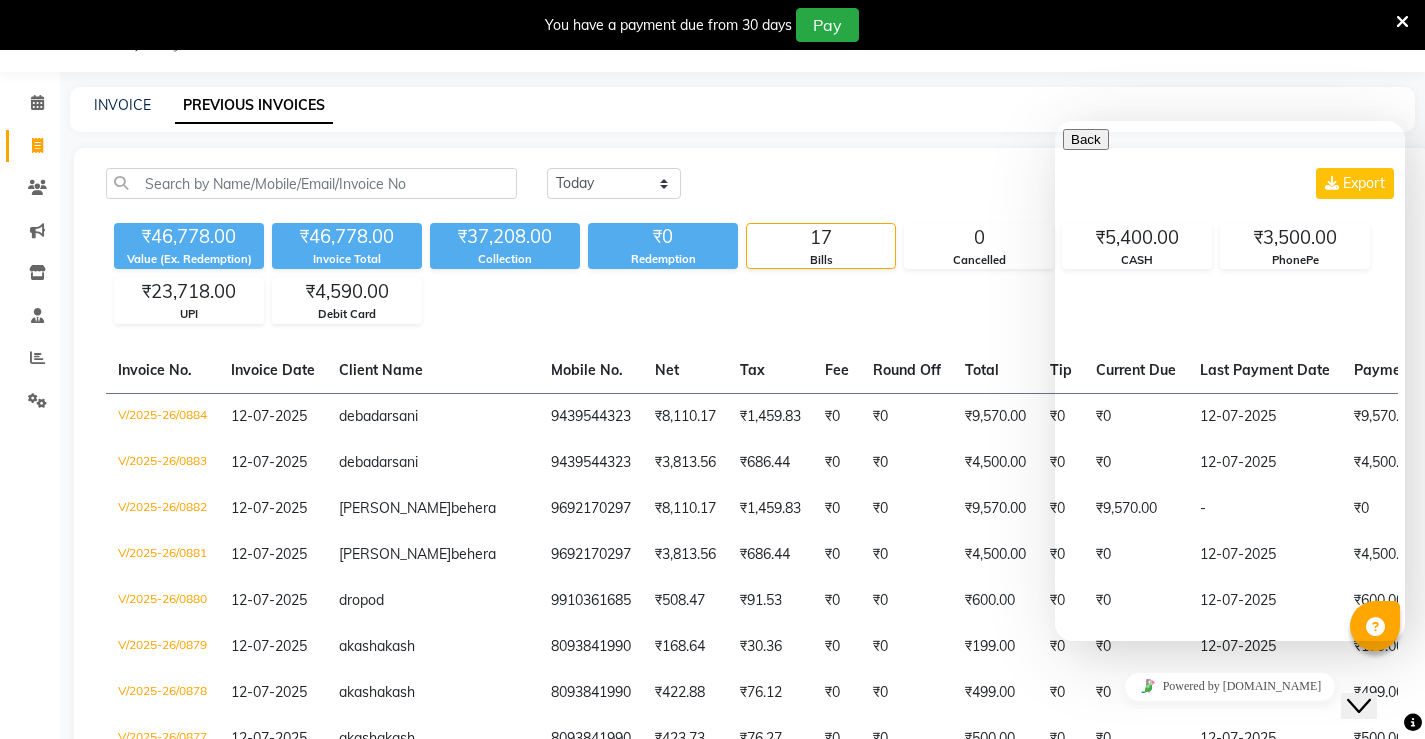 click on "Hi there  Need help? Search our help center for answers or start a conversation:  New Conversation   We typically reply in a few minutes" at bounding box center (1230, 780) 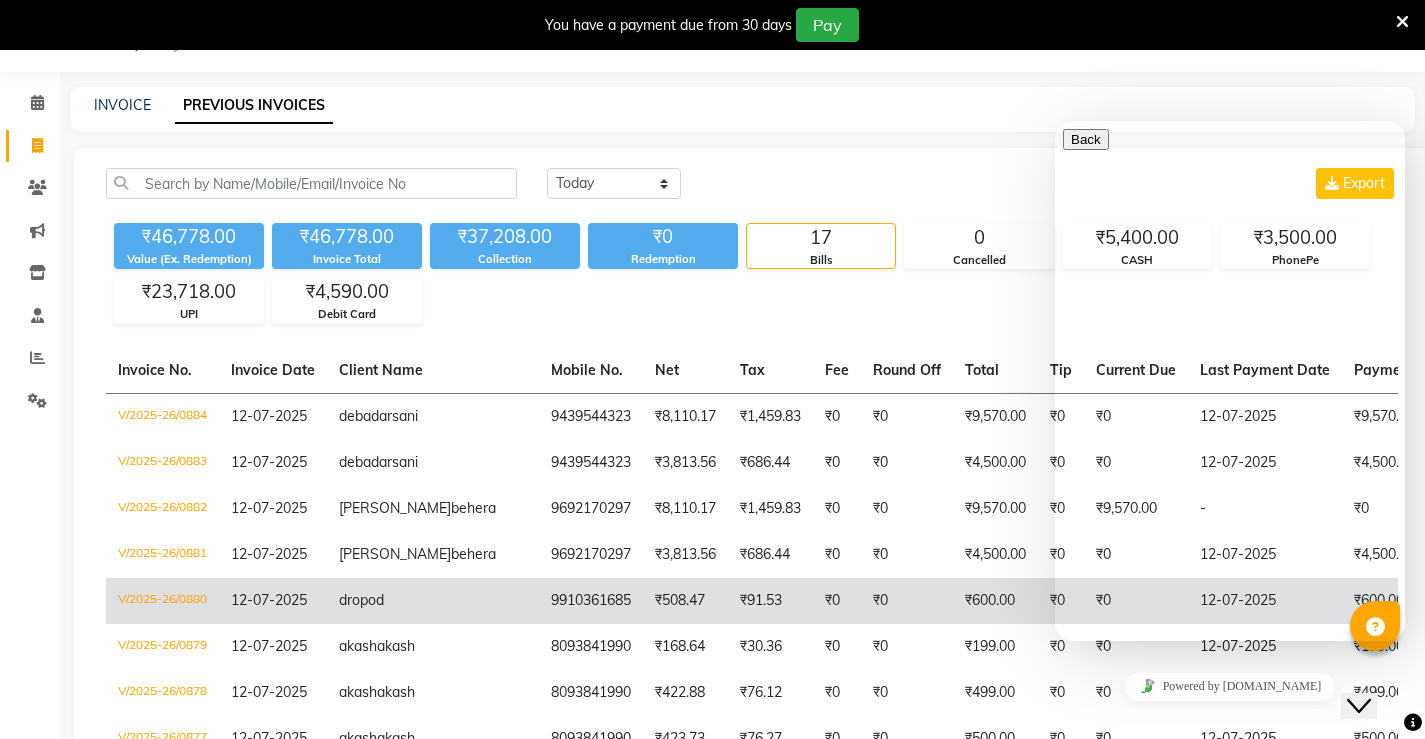 click on "₹0" 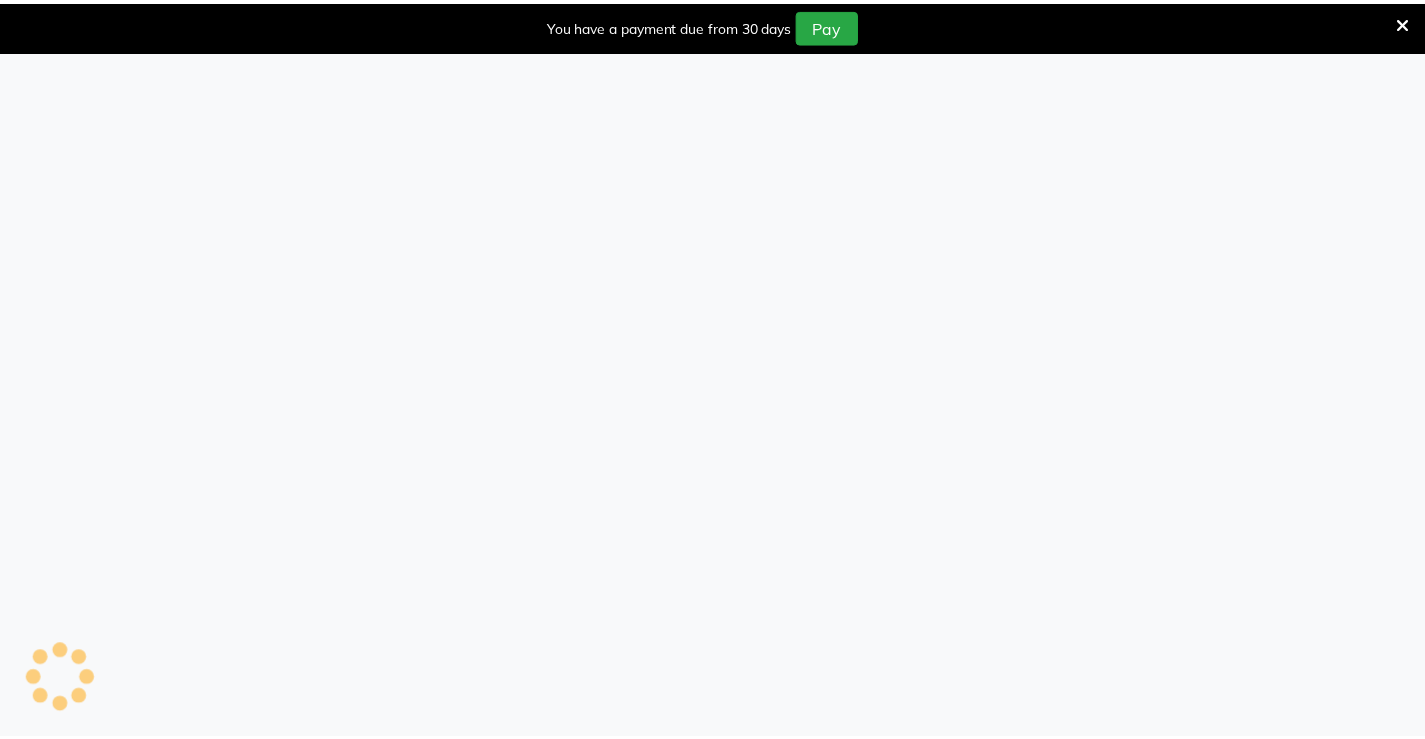 scroll, scrollTop: 0, scrollLeft: 0, axis: both 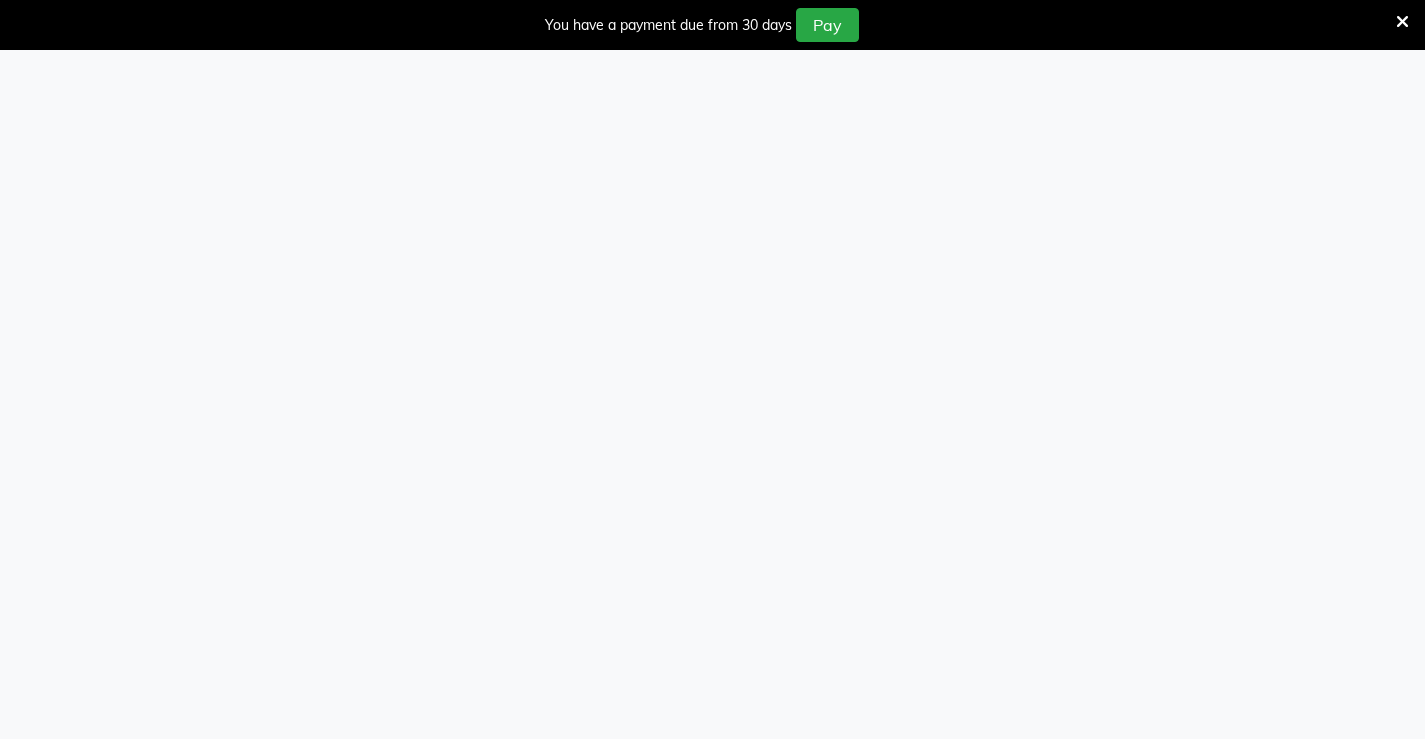select on "service" 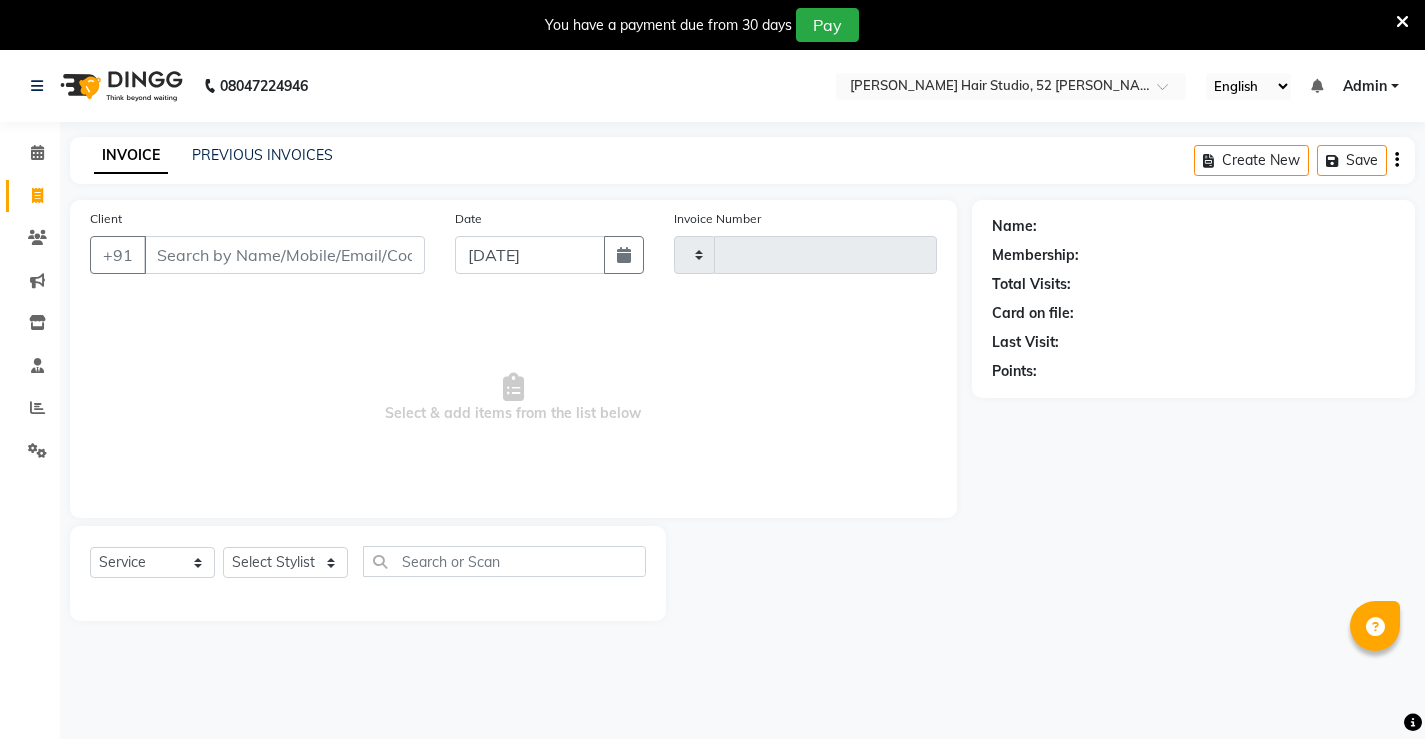 type on "0885" 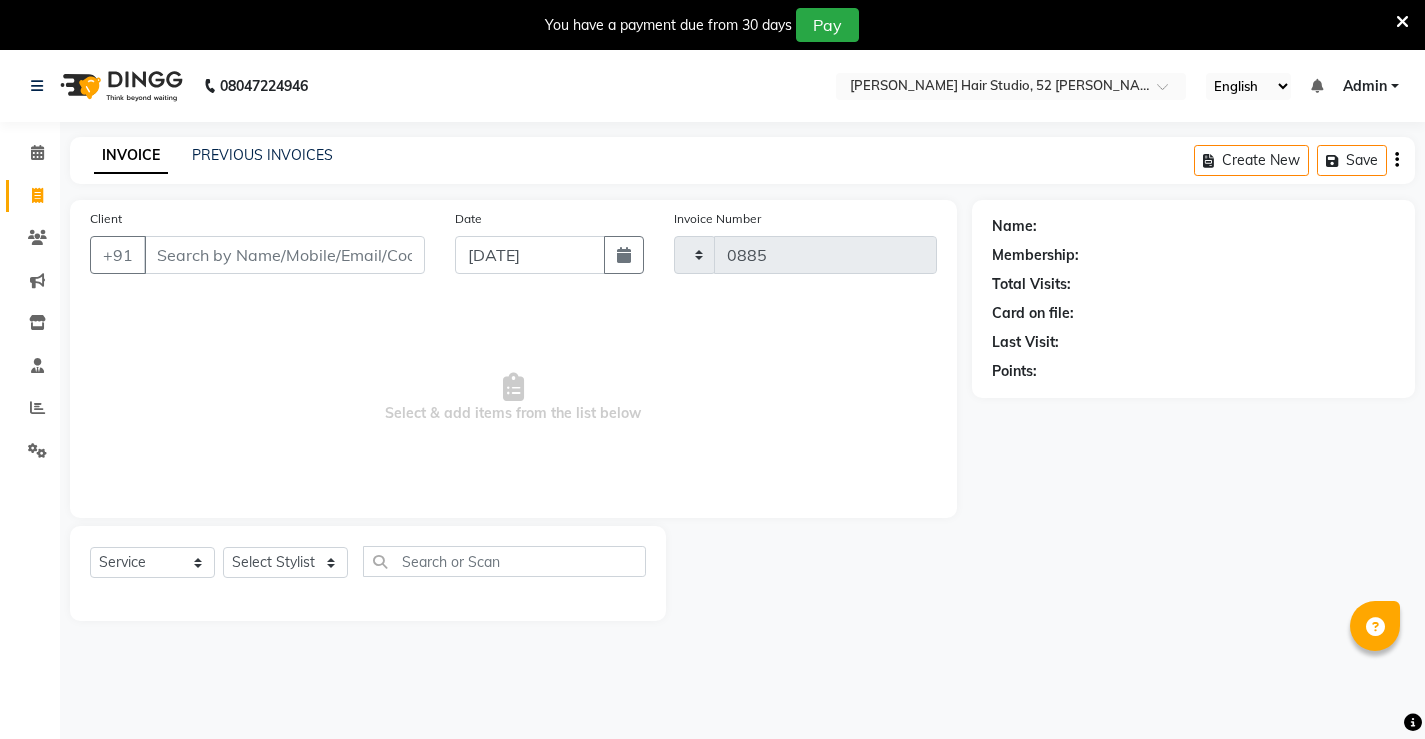 select on "7705" 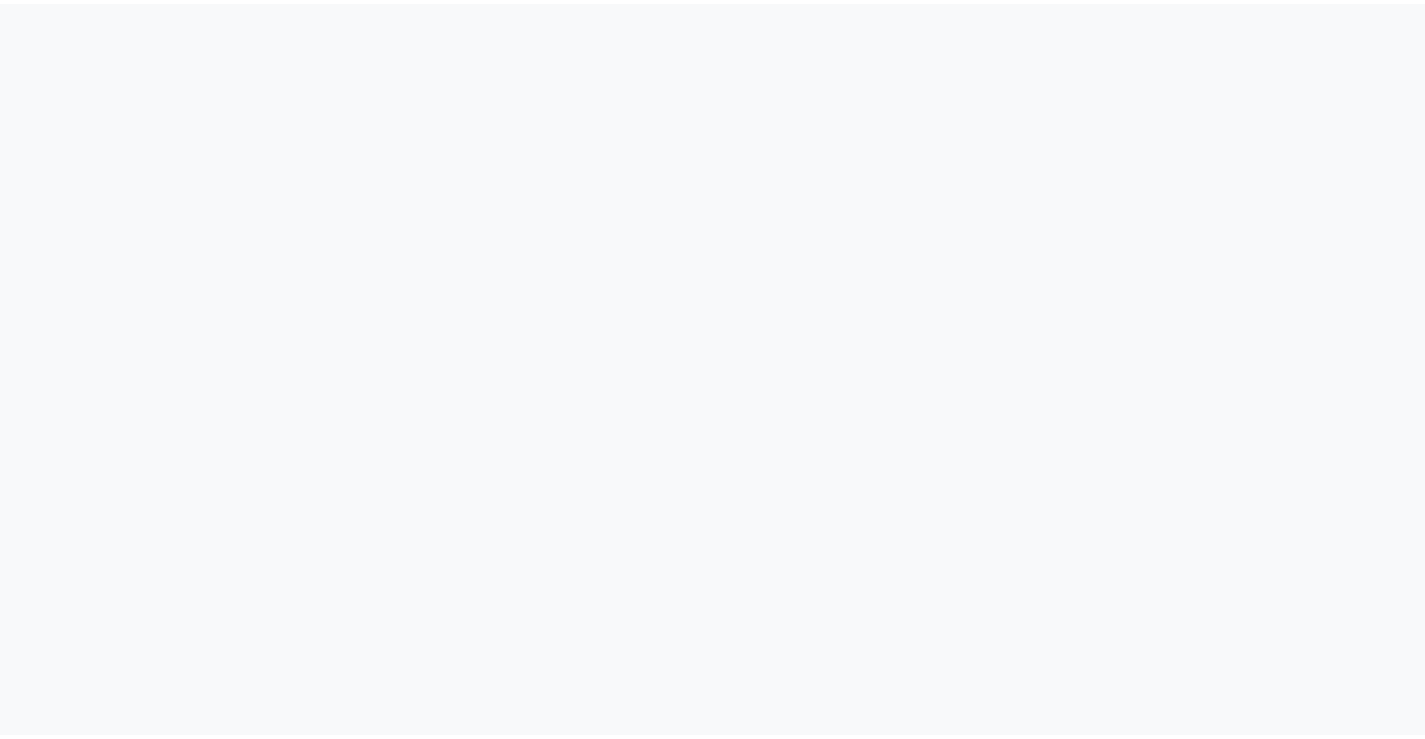 scroll, scrollTop: 0, scrollLeft: 0, axis: both 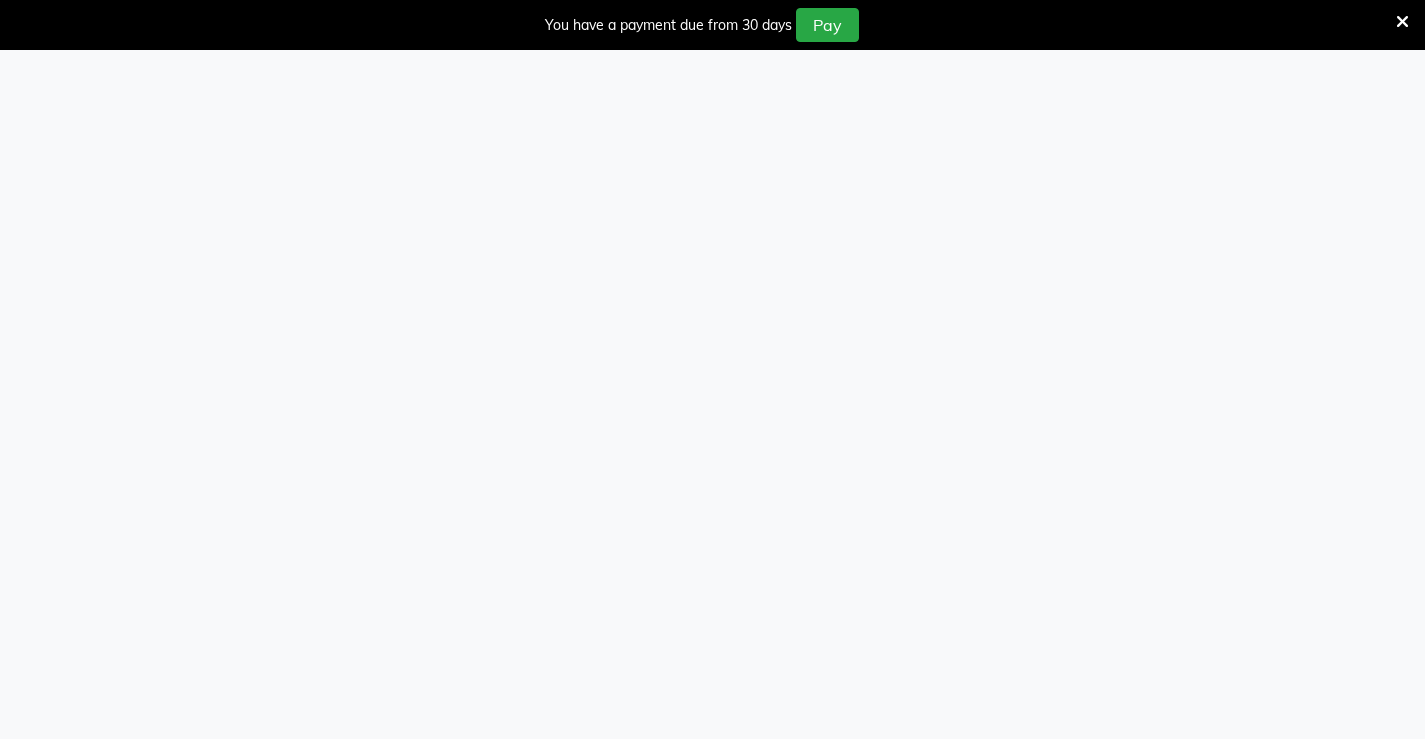 select on "7705" 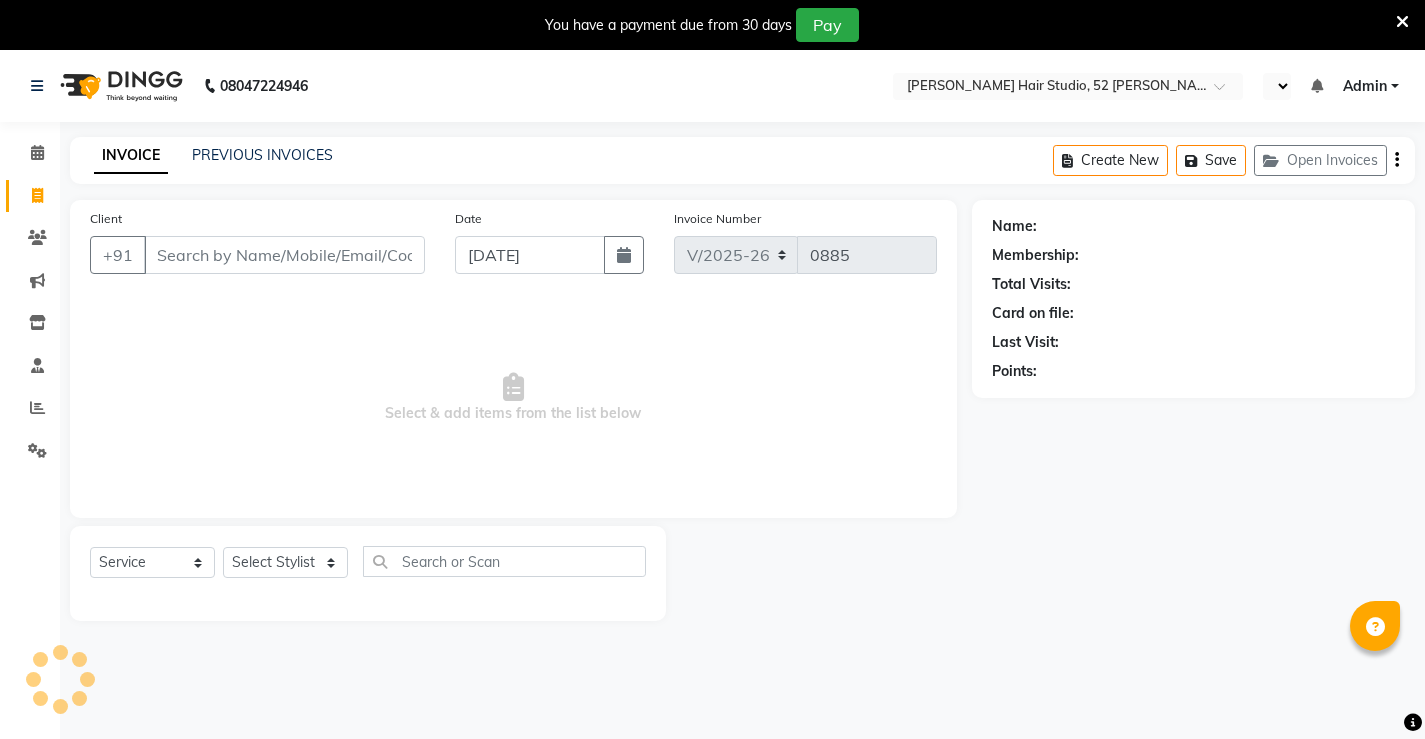 select on "en" 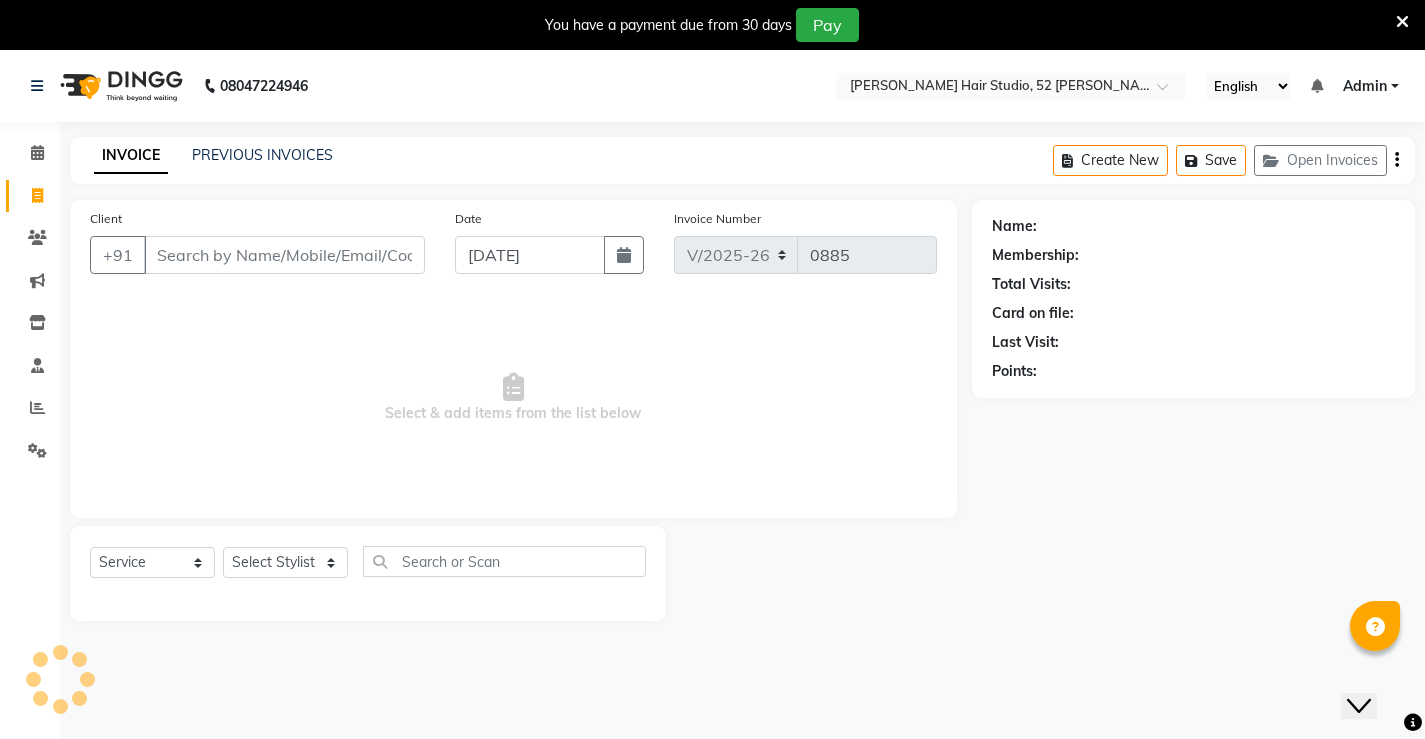 scroll, scrollTop: 0, scrollLeft: 0, axis: both 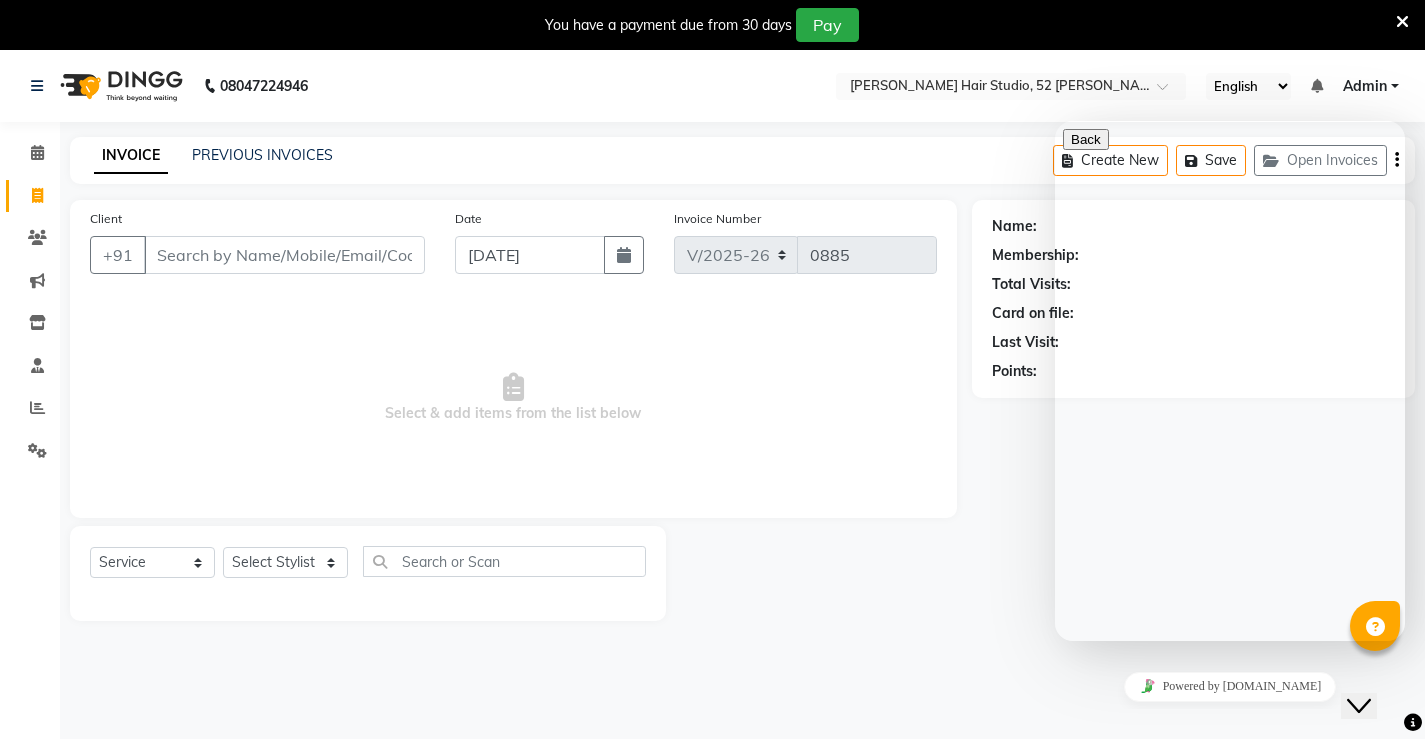 click on "Close Chat This icon closes the chat window." at bounding box center [1359, 706] 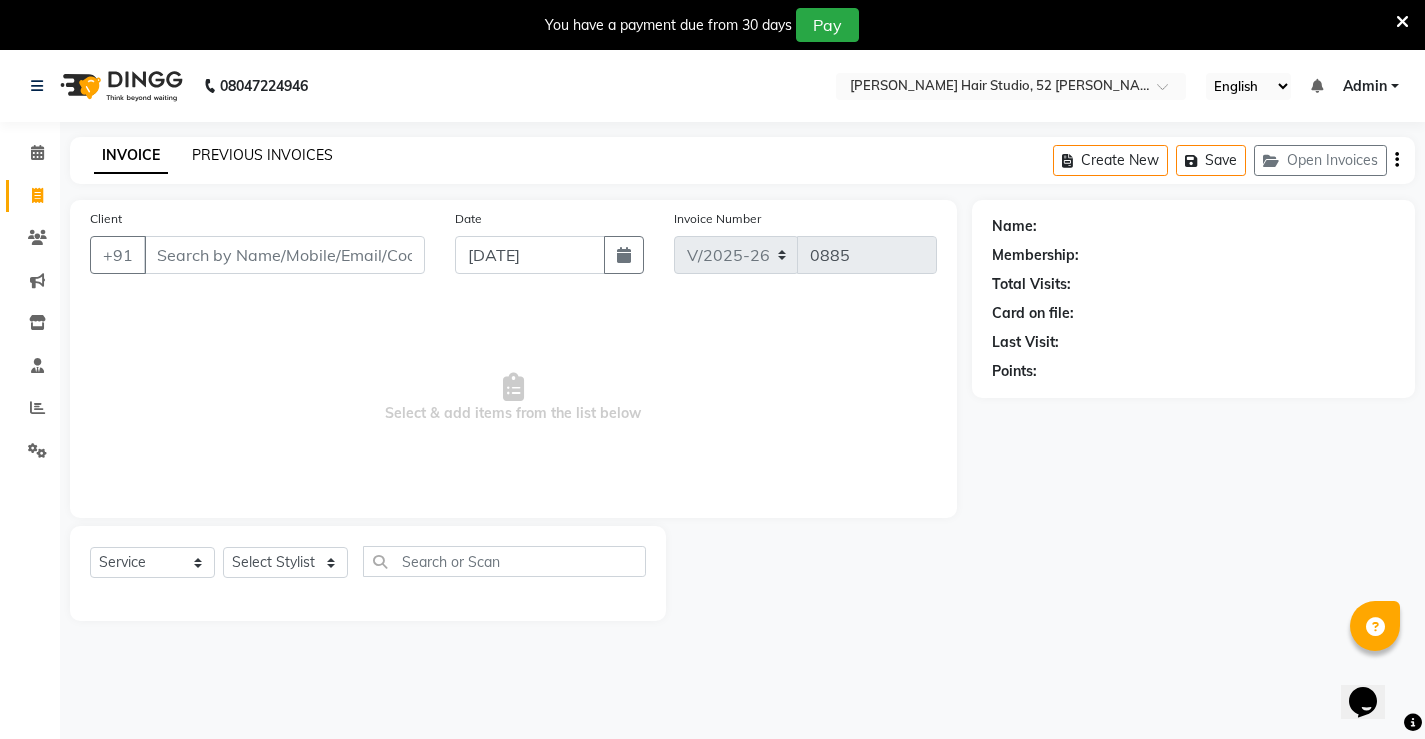 click on "PREVIOUS INVOICES" 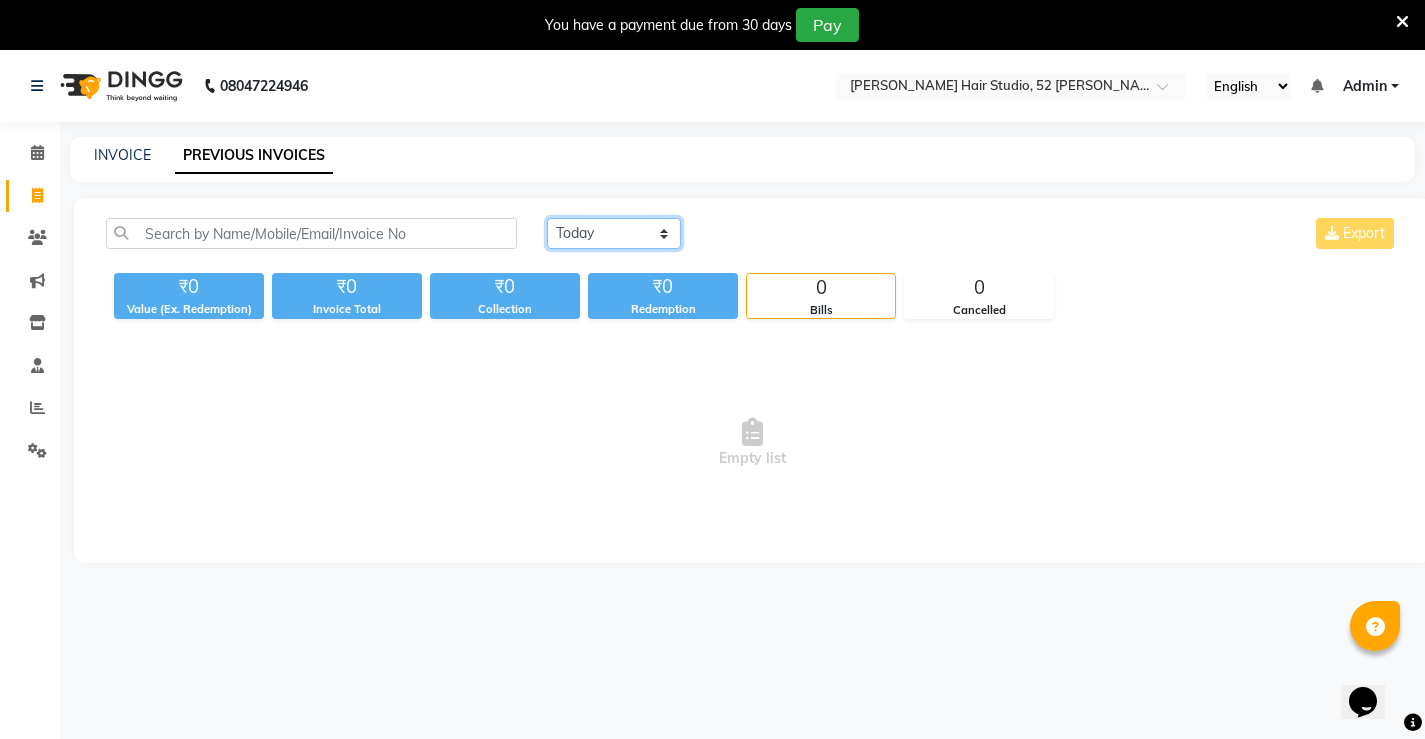 drag, startPoint x: 598, startPoint y: 235, endPoint x: 612, endPoint y: 241, distance: 15.231546 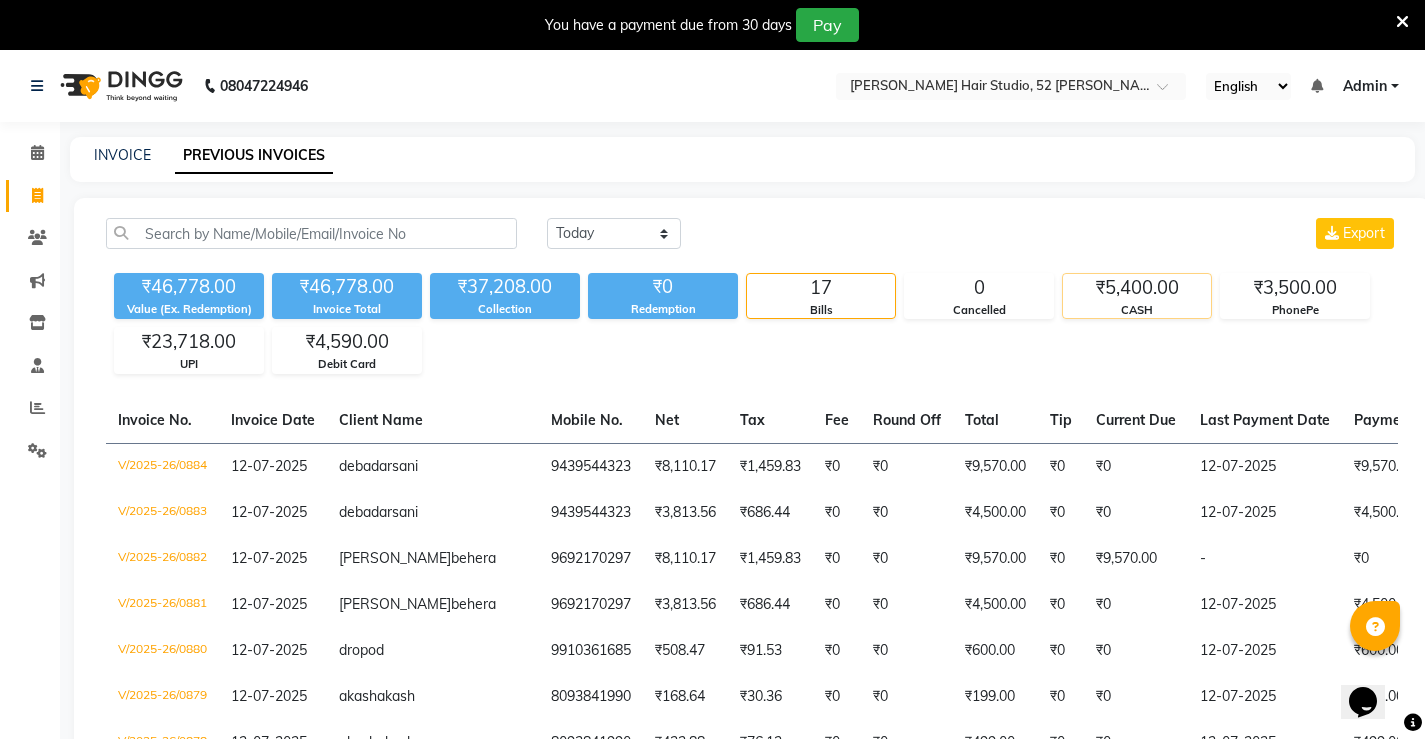 click on "CASH" 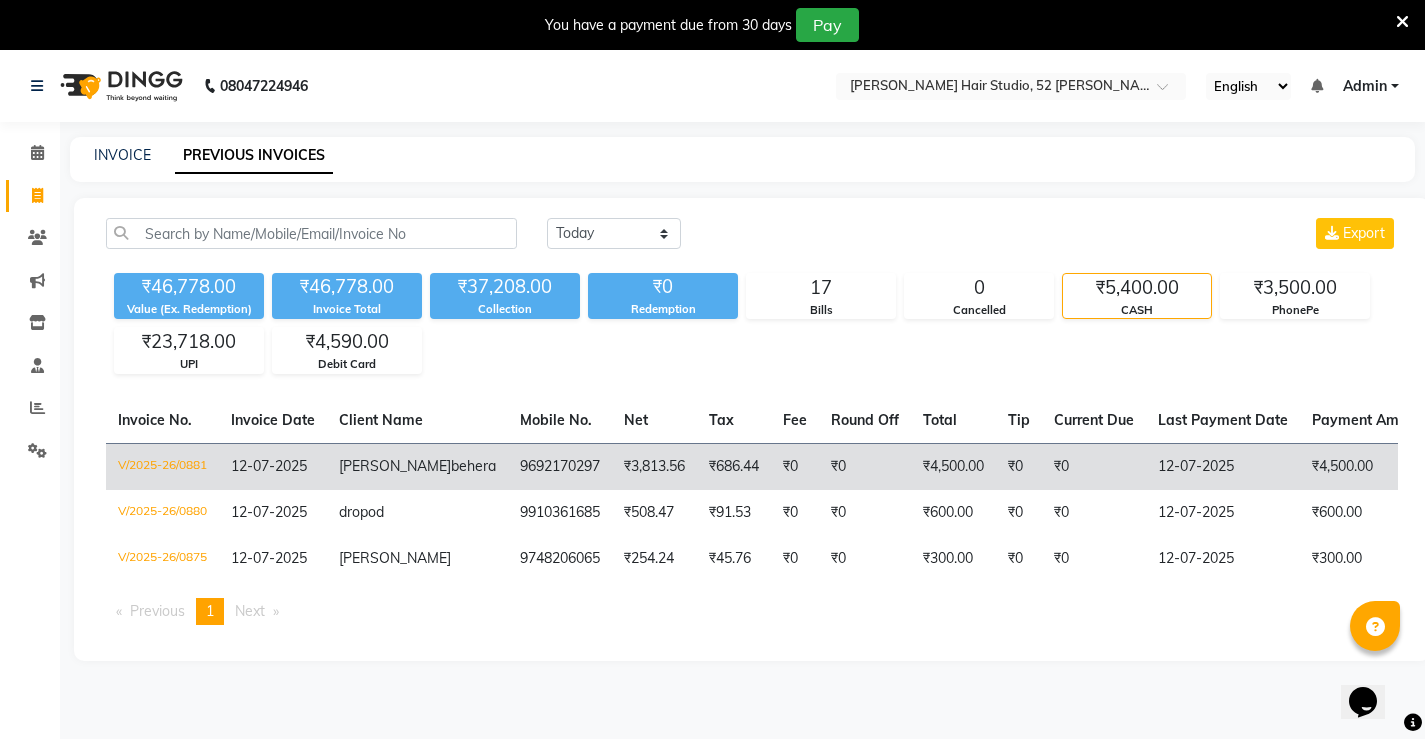 click on "9692170297" 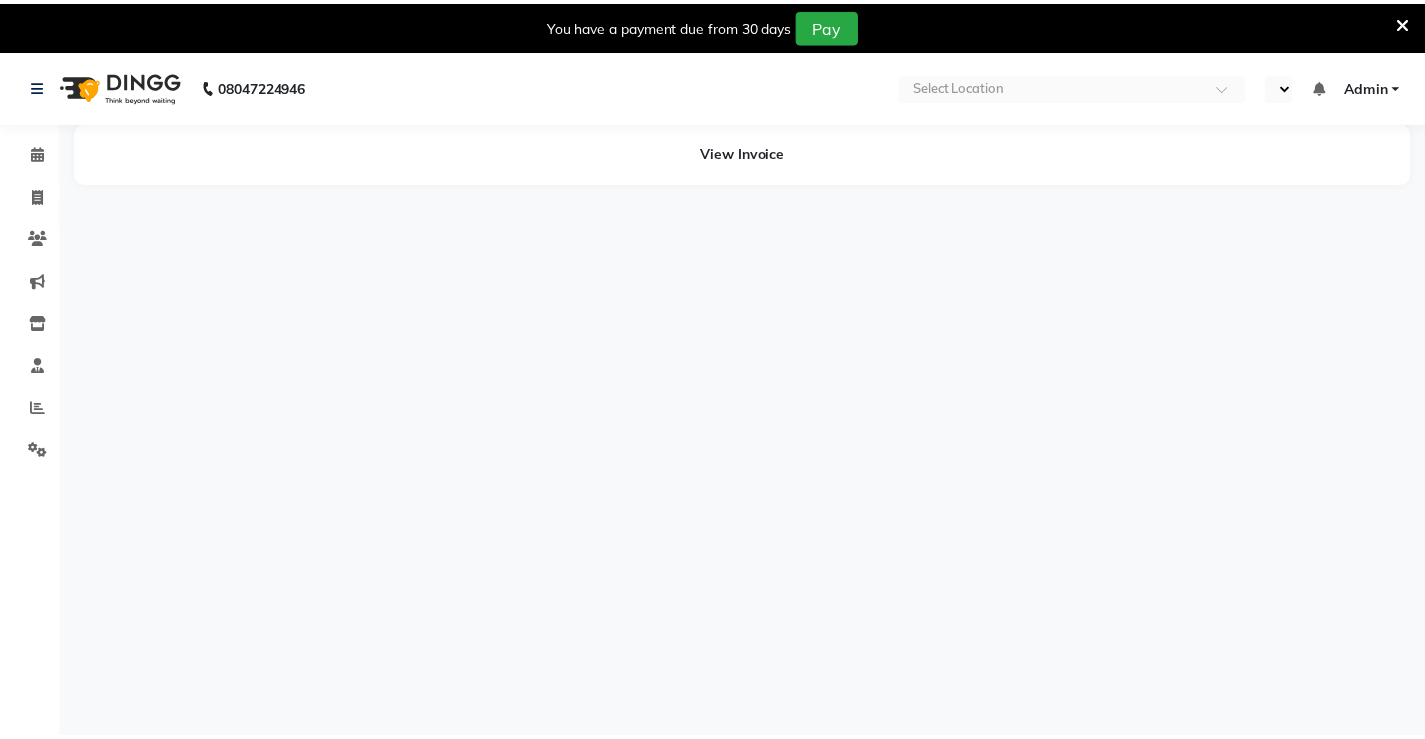 scroll, scrollTop: 0, scrollLeft: 0, axis: both 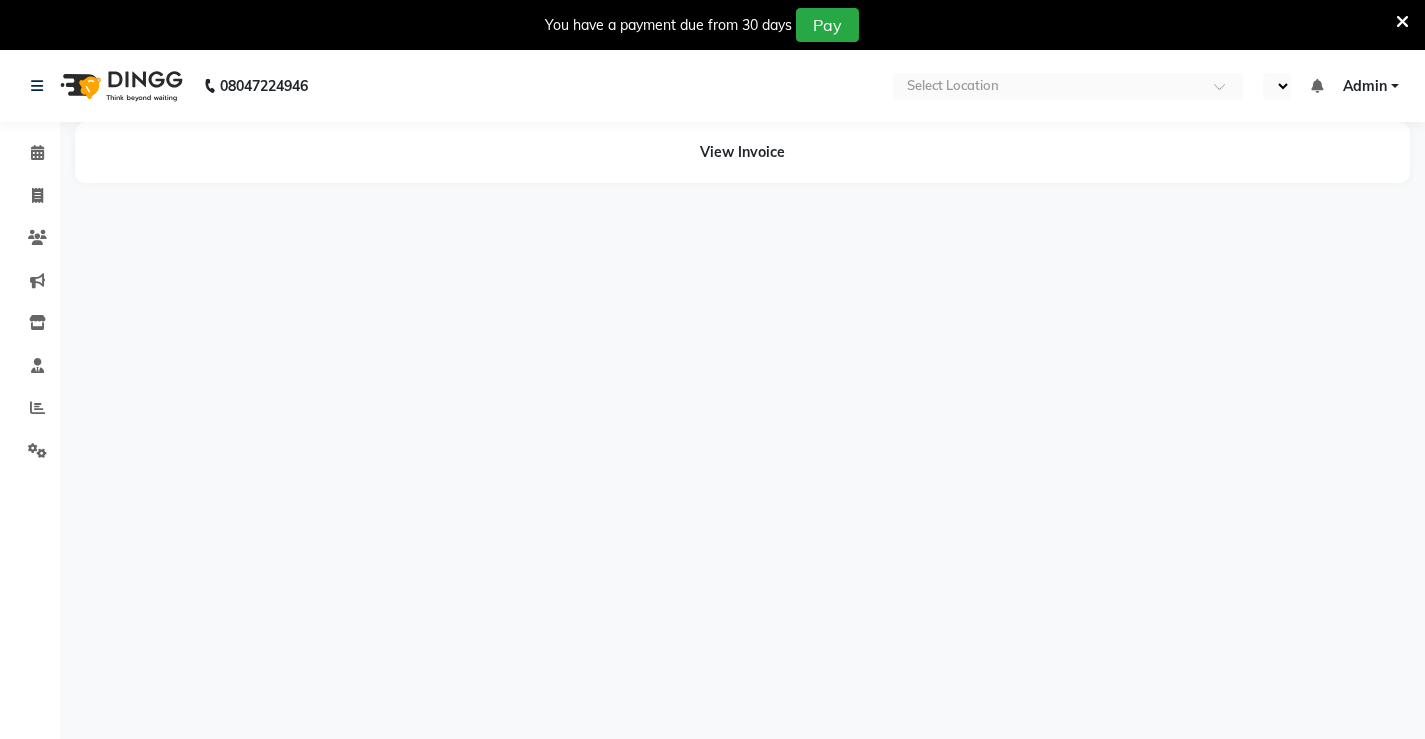 select on "en" 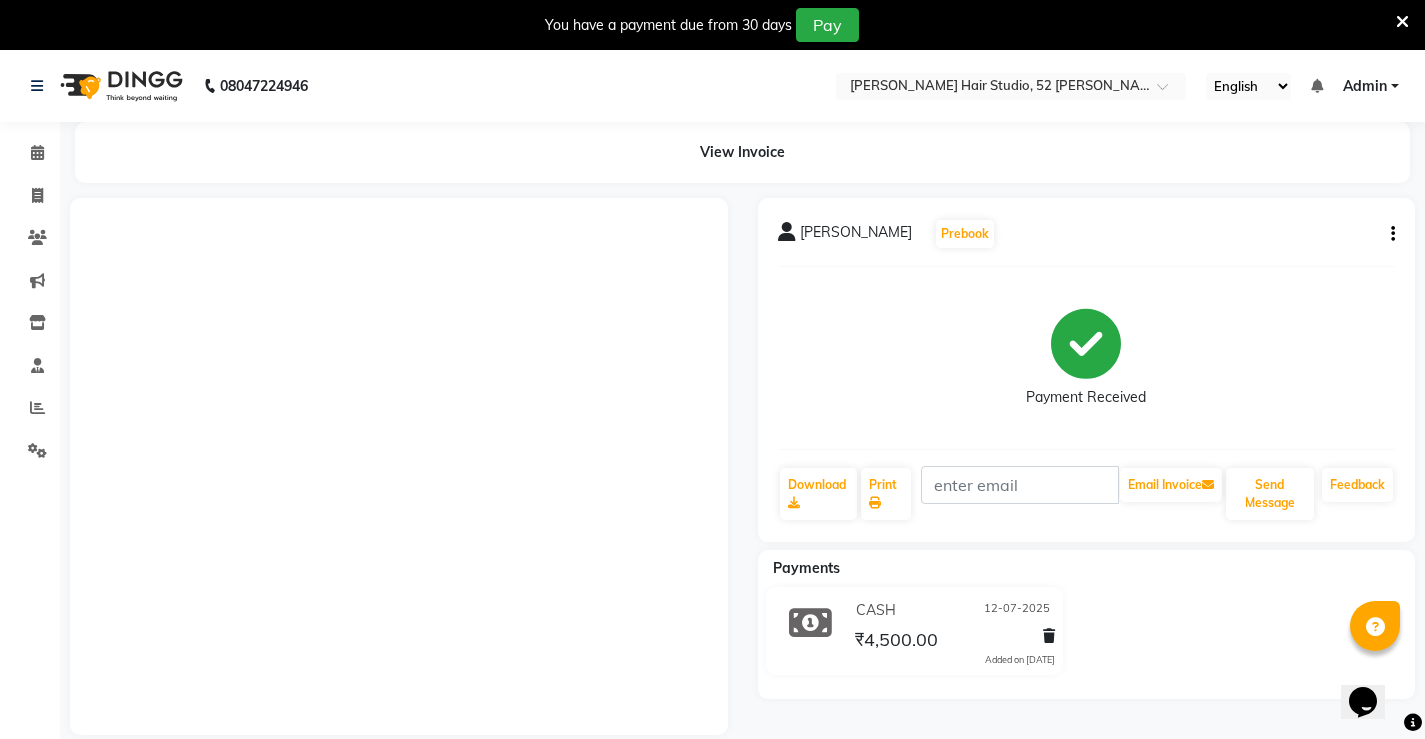scroll, scrollTop: 0, scrollLeft: 0, axis: both 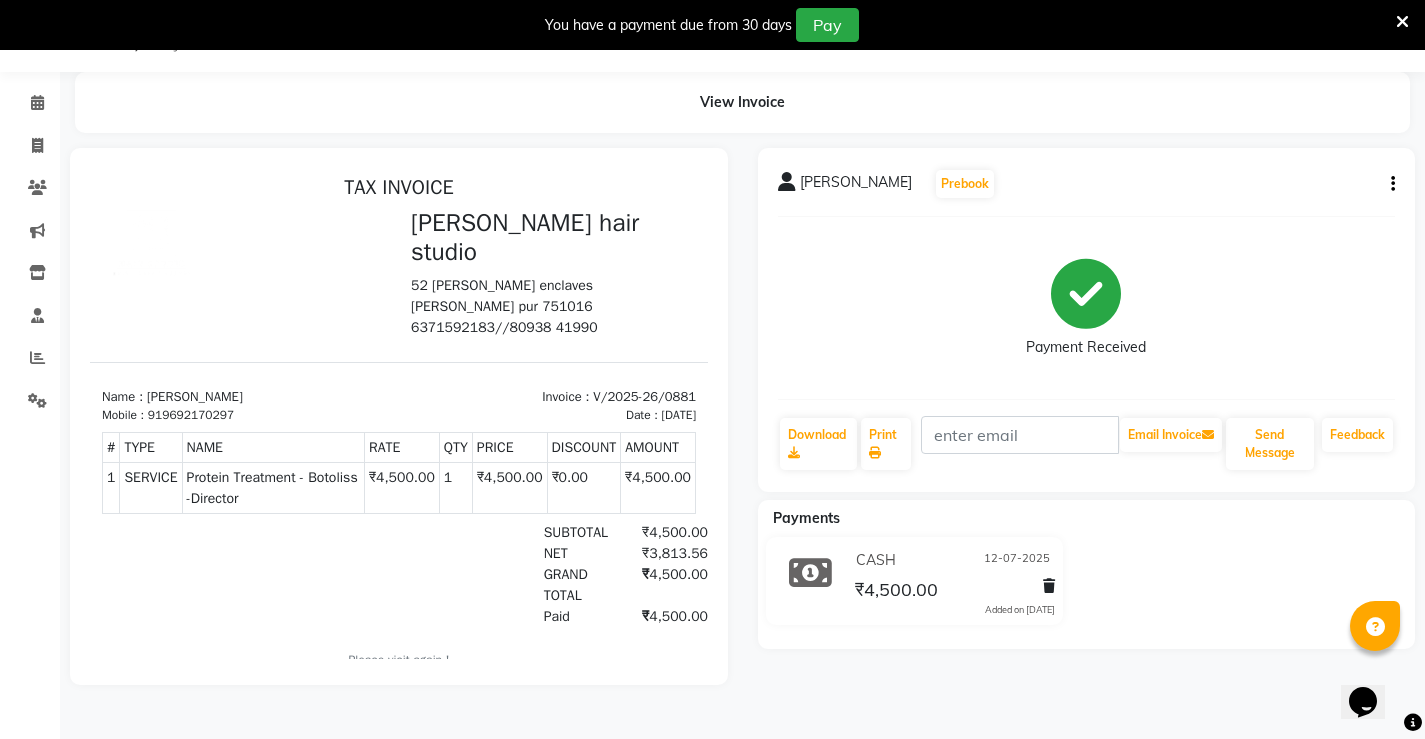 click 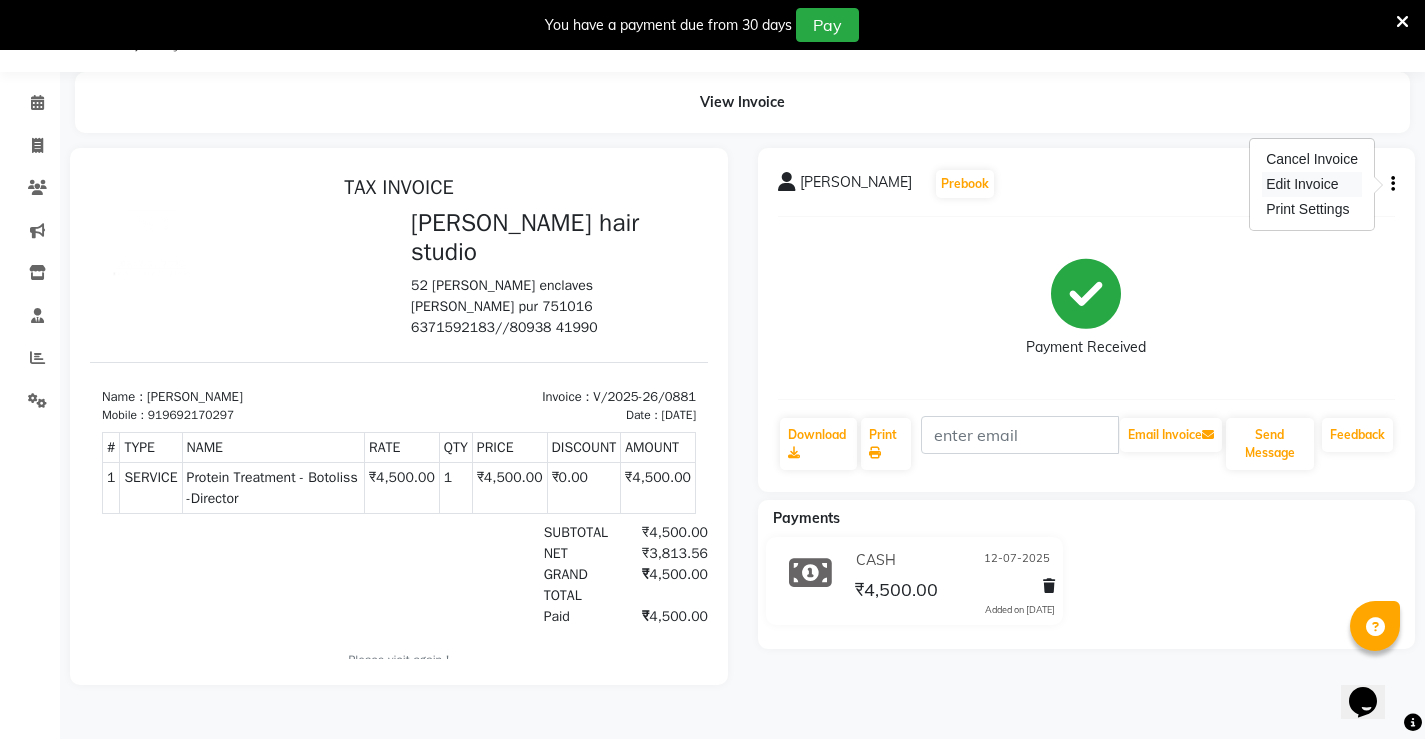 click on "Edit Invoice" at bounding box center [1312, 184] 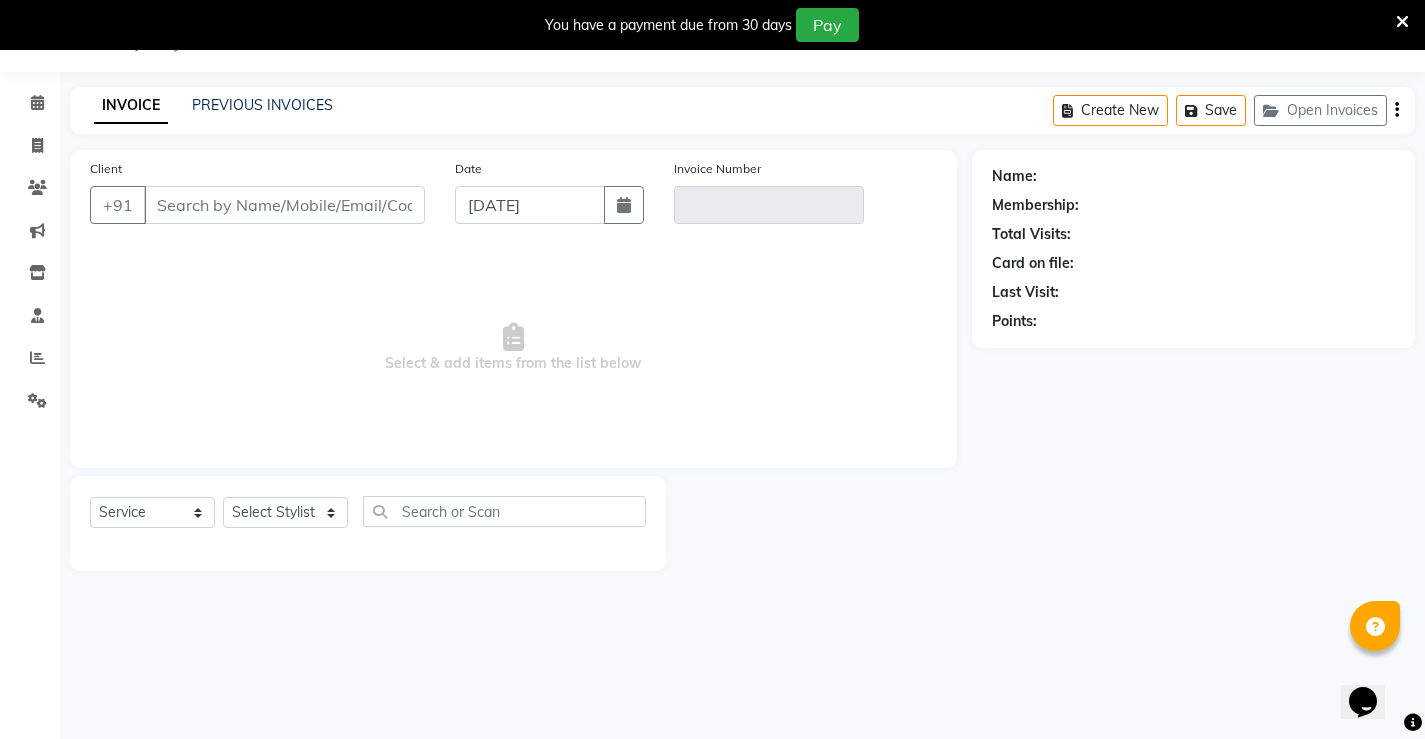 type on "9692170297" 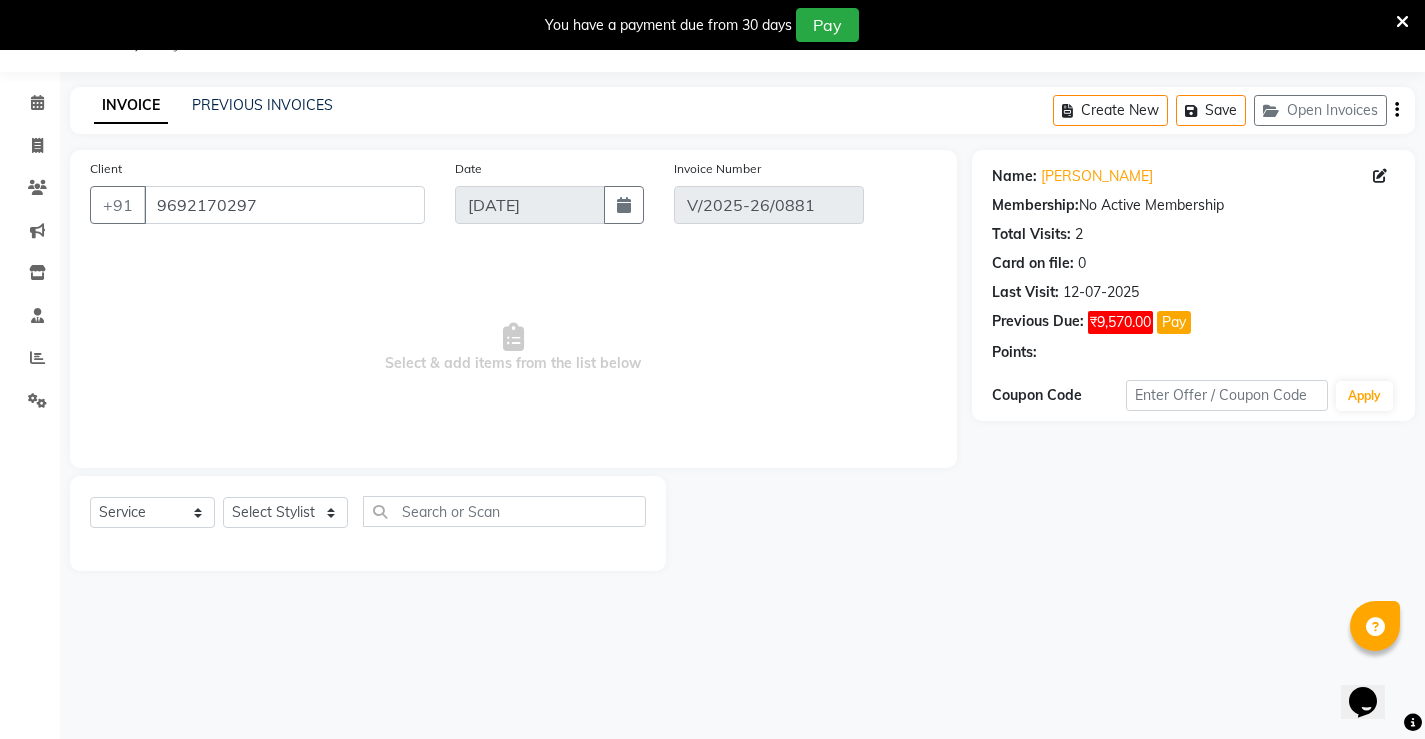 type on "12-07-2025" 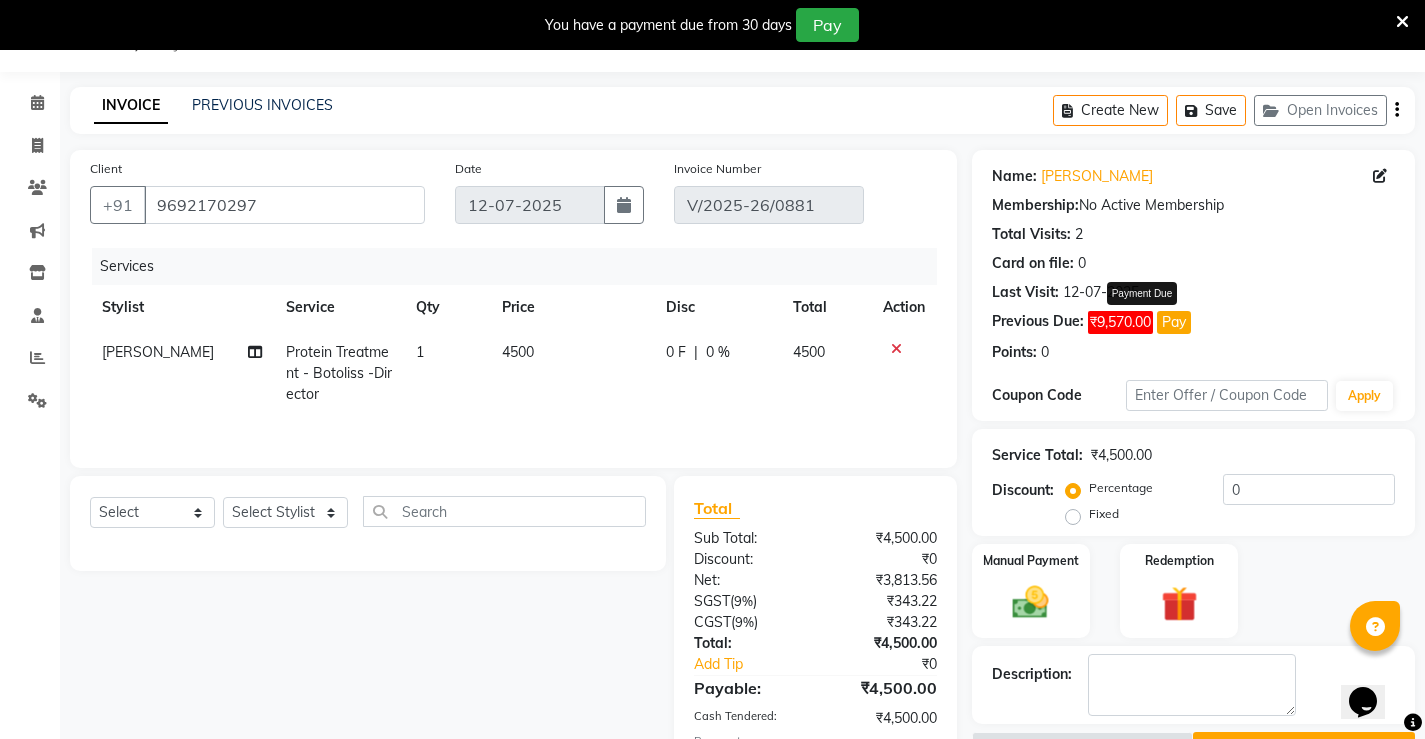 click on "₹9,570.00" 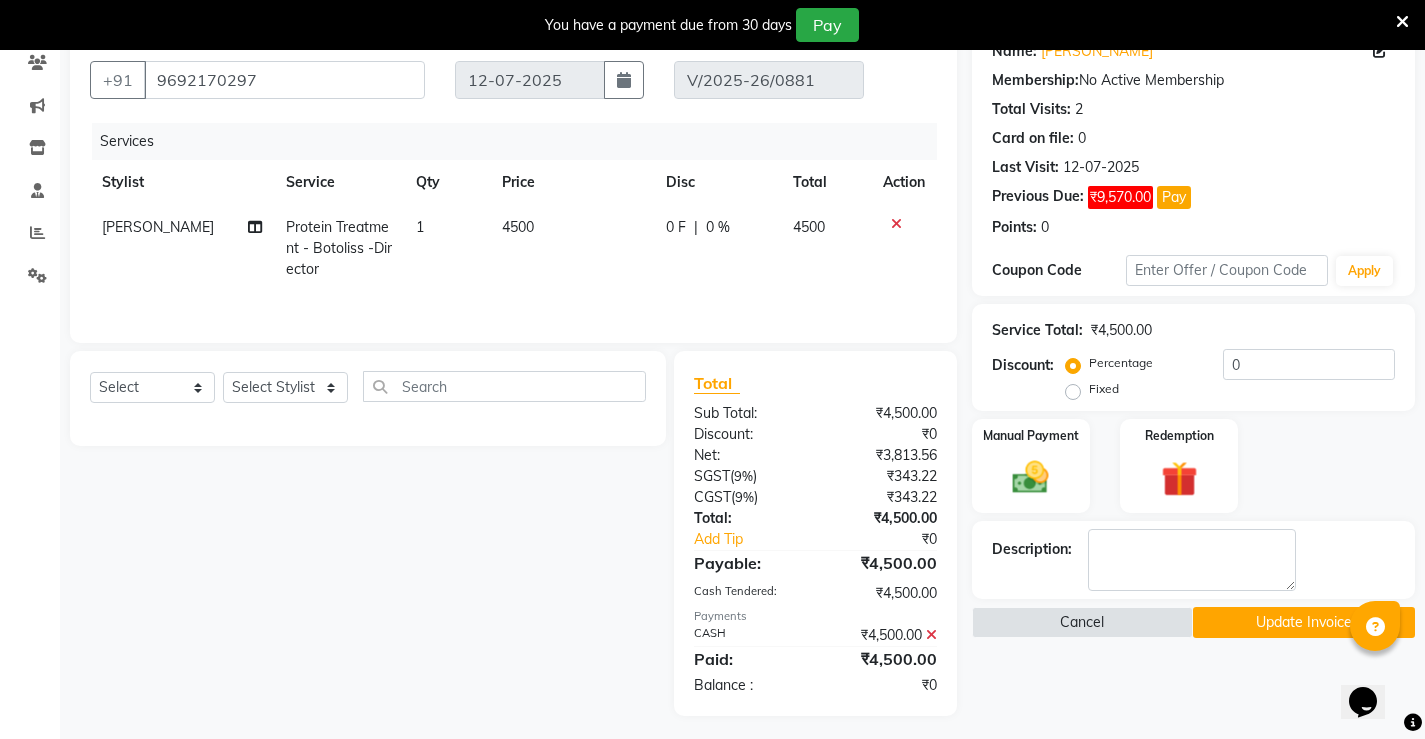 scroll, scrollTop: 182, scrollLeft: 0, axis: vertical 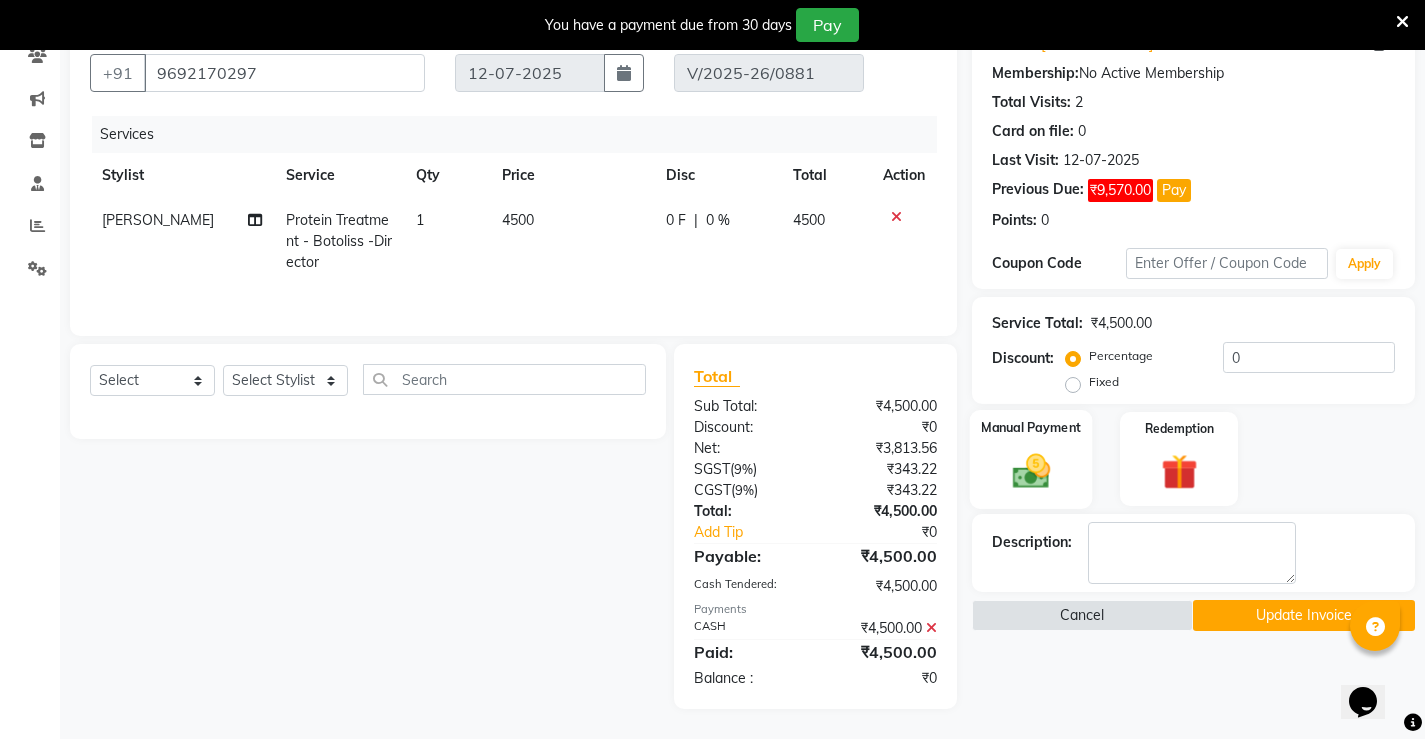 click 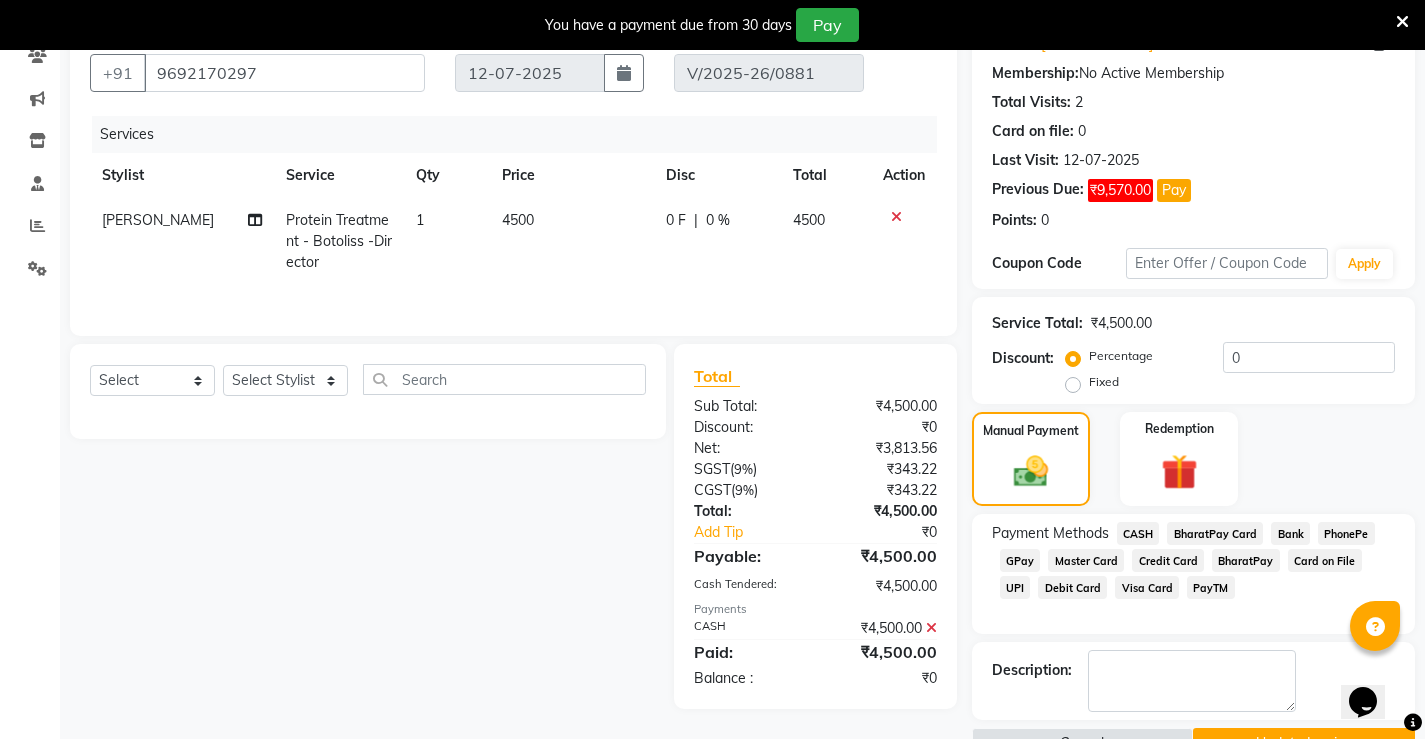 click on "UPI" 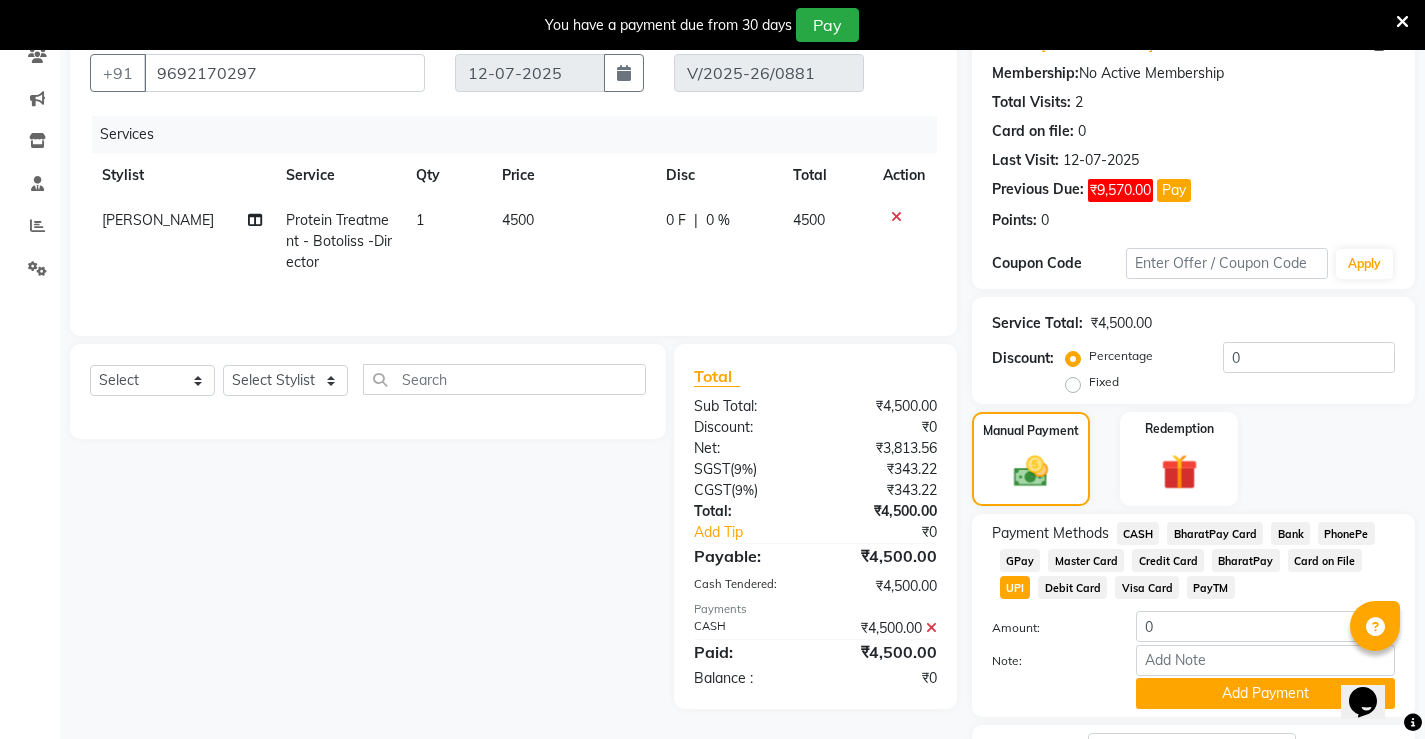 click on "4500" 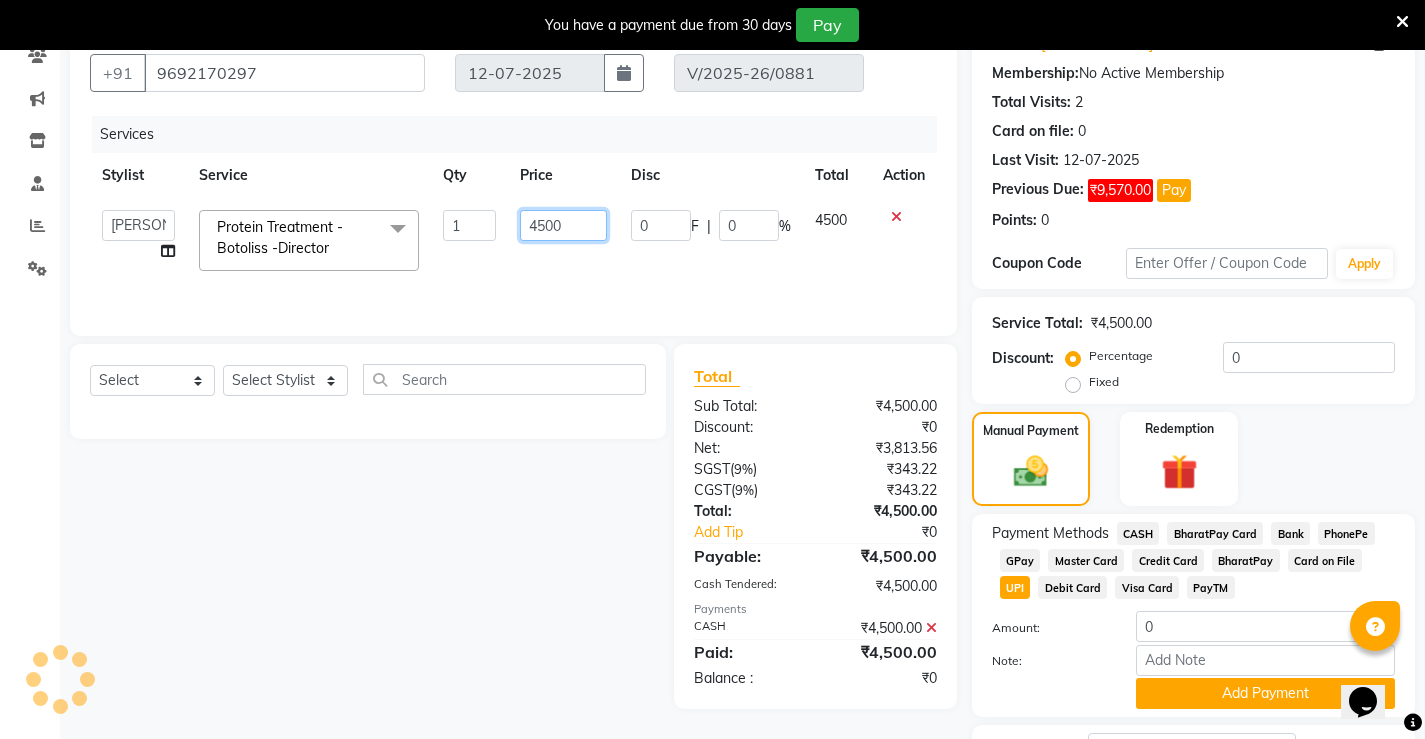 drag, startPoint x: 562, startPoint y: 225, endPoint x: 531, endPoint y: 229, distance: 31.257 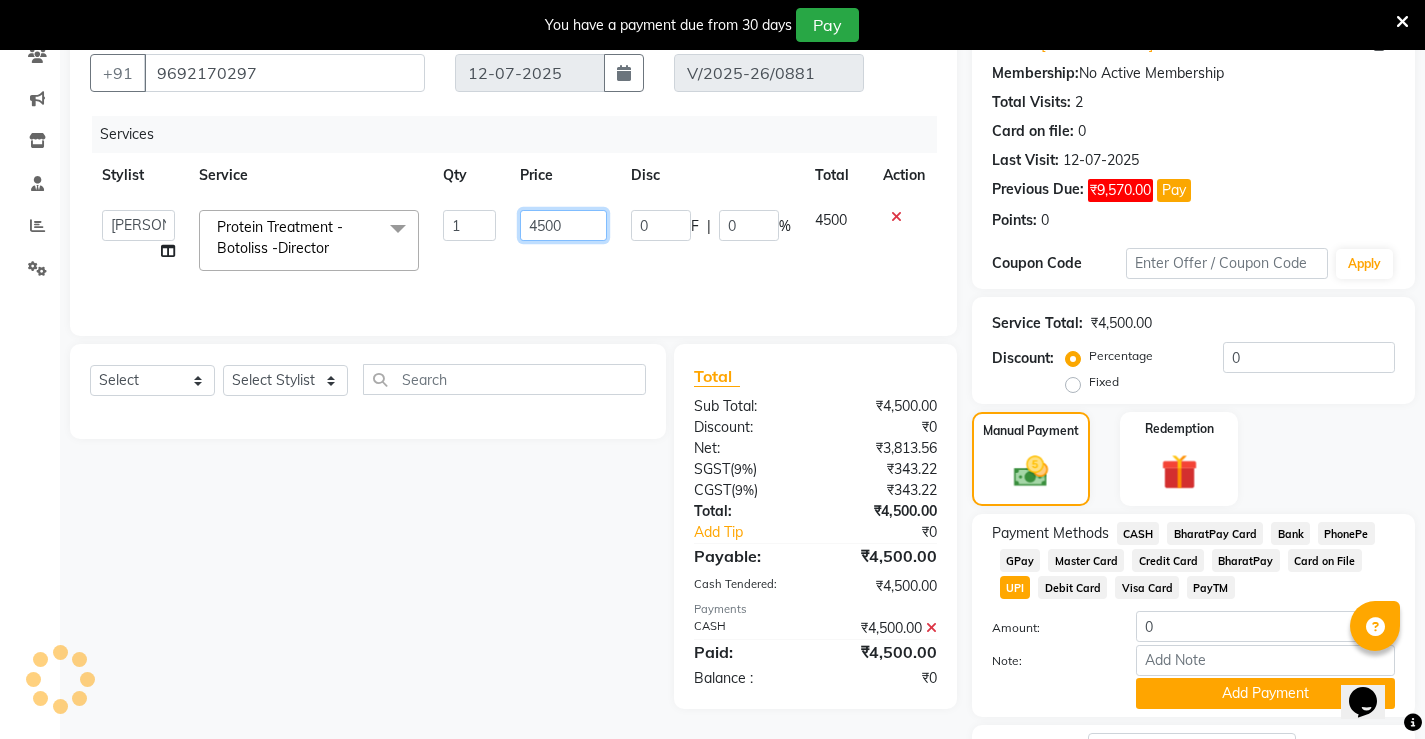 click on "4500" 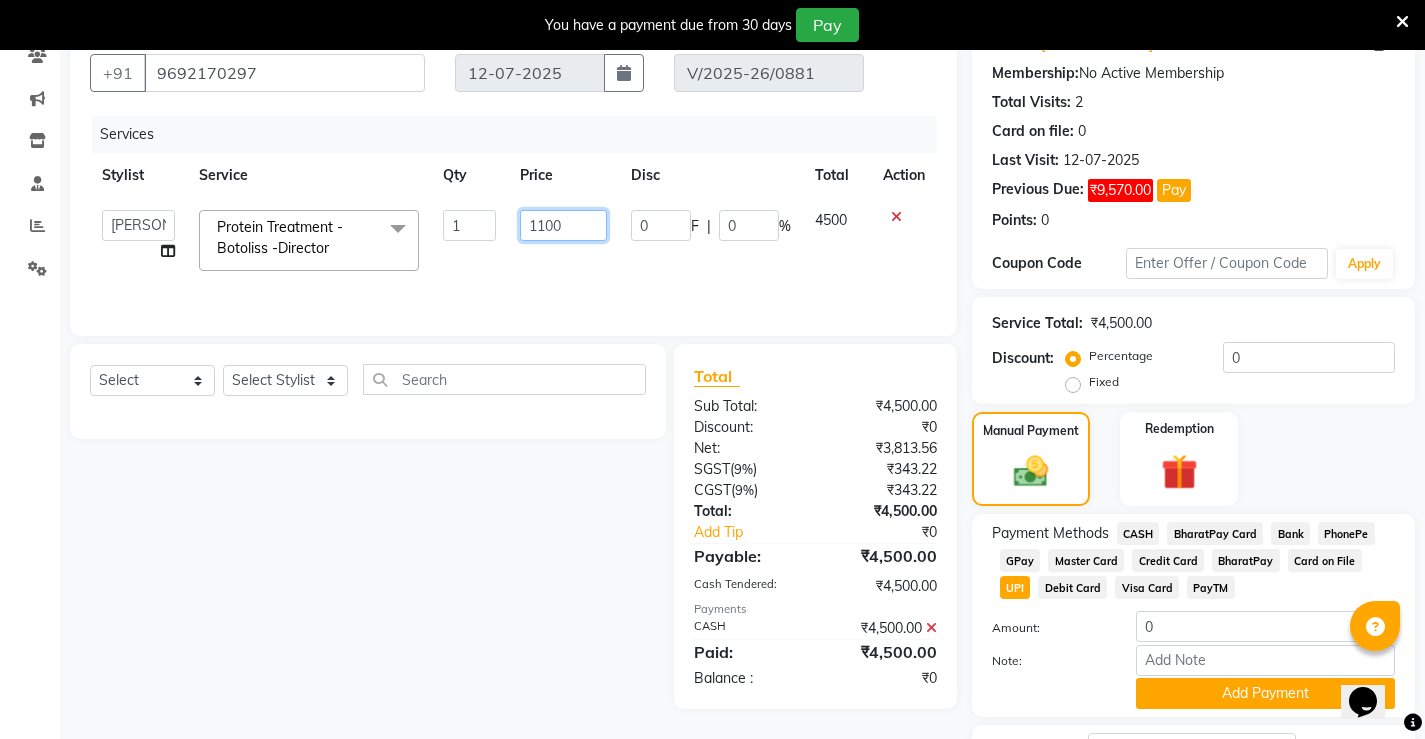 type on "11000" 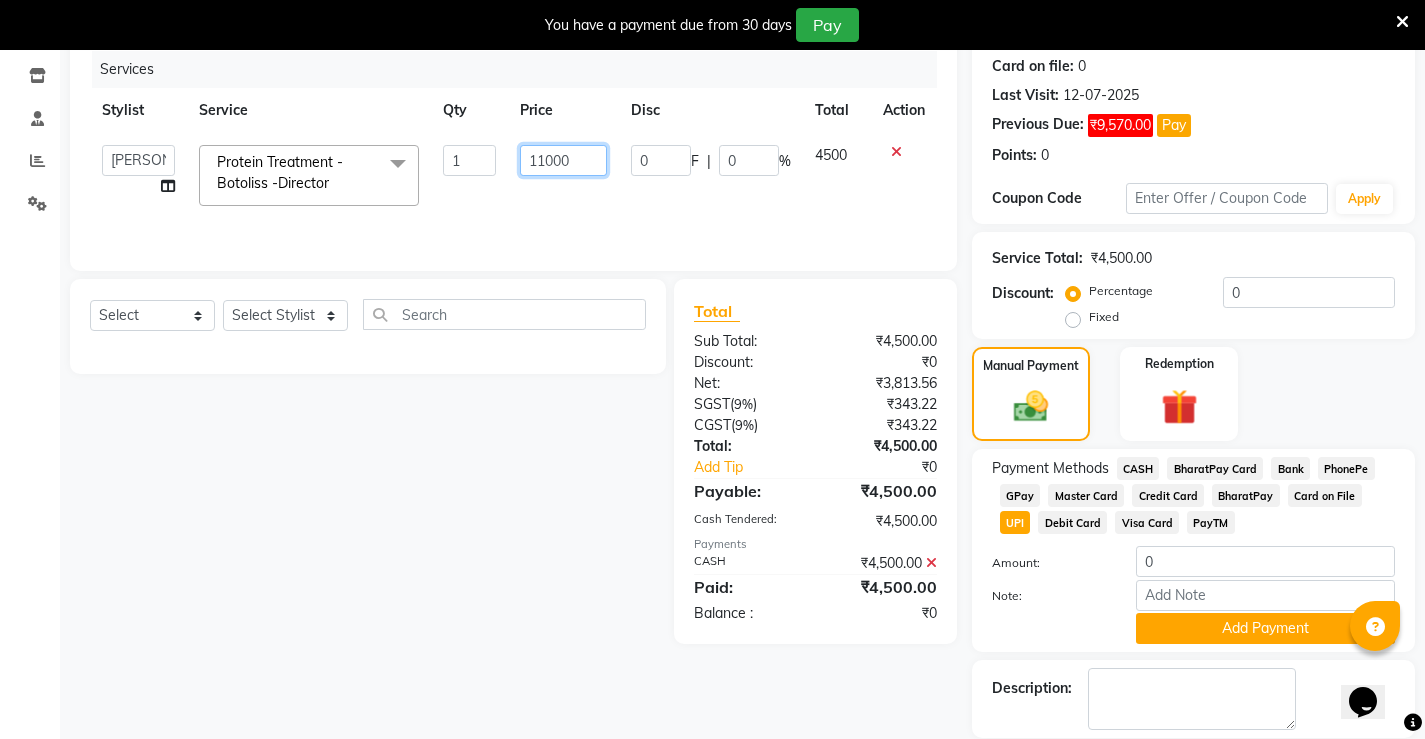 scroll, scrollTop: 282, scrollLeft: 0, axis: vertical 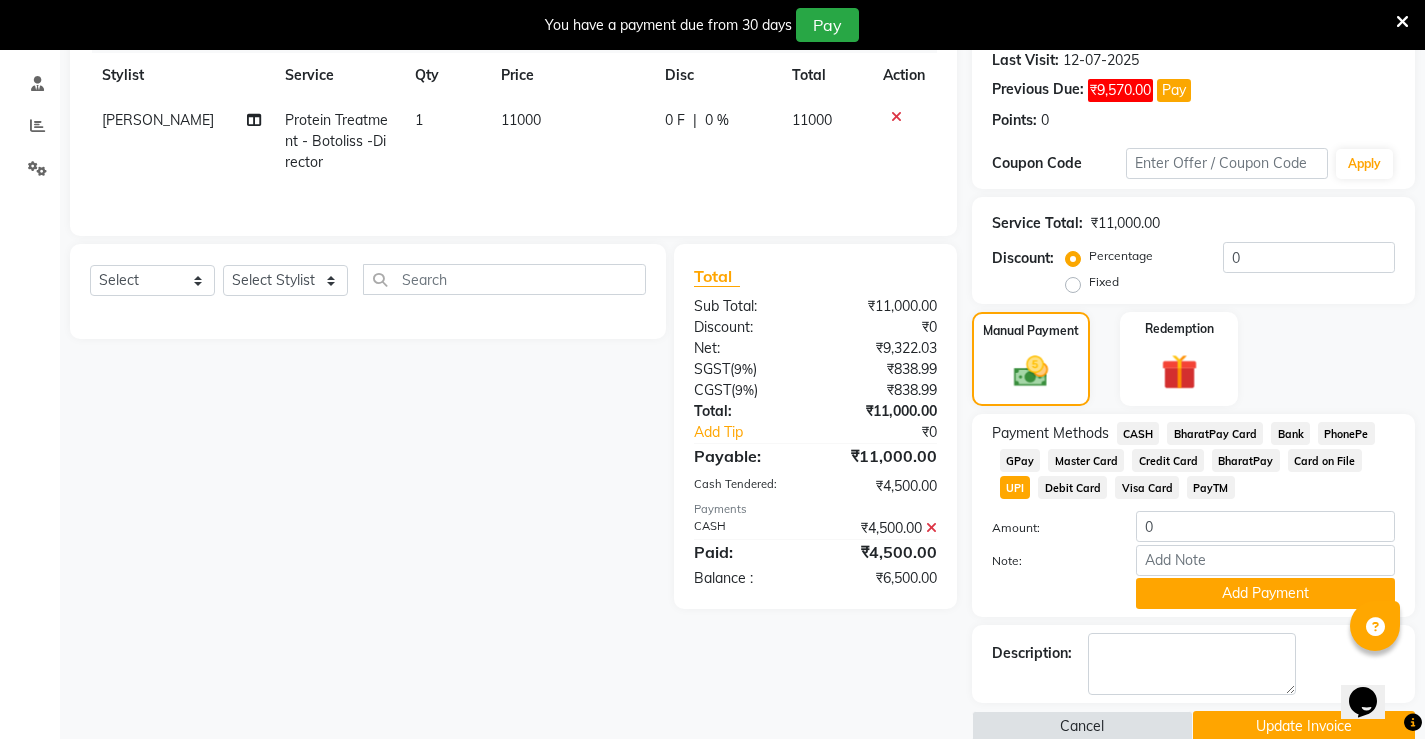 click on "CASH" 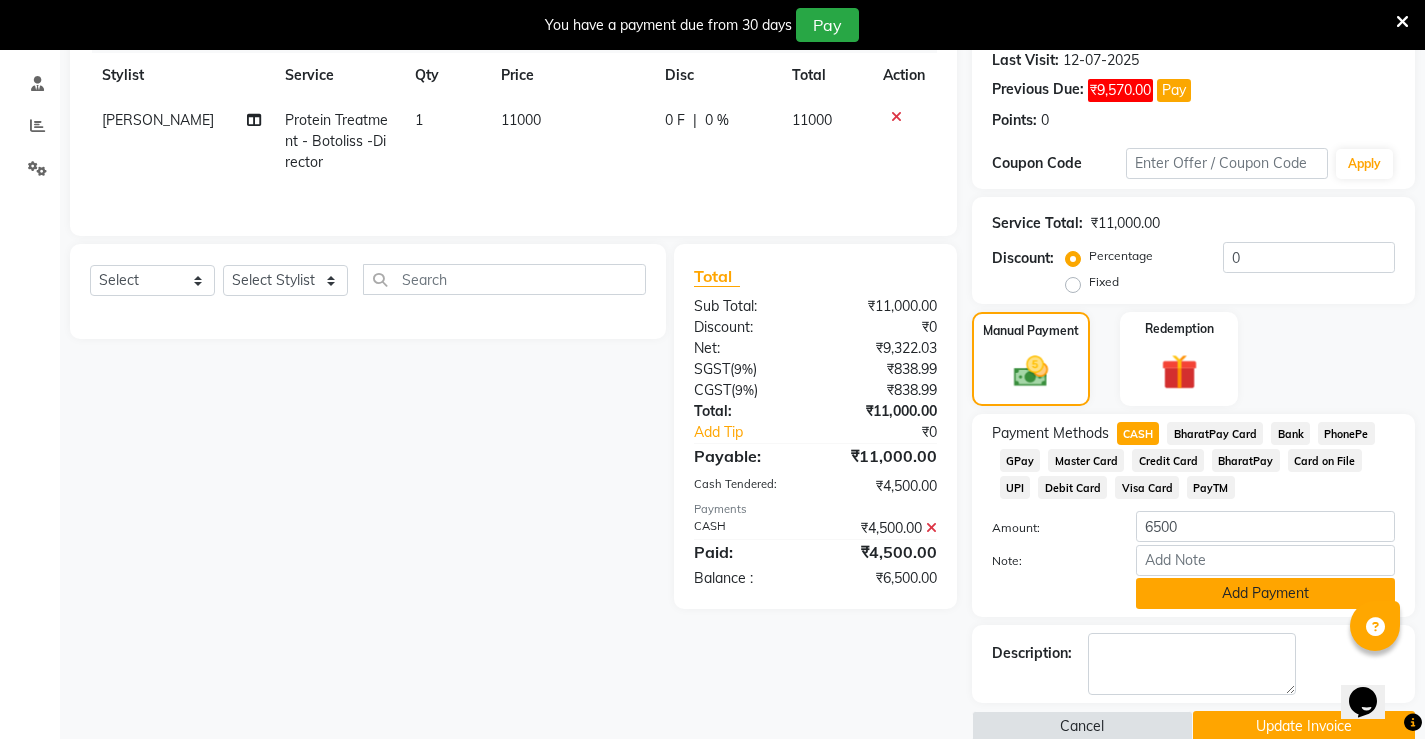click on "Add Payment" 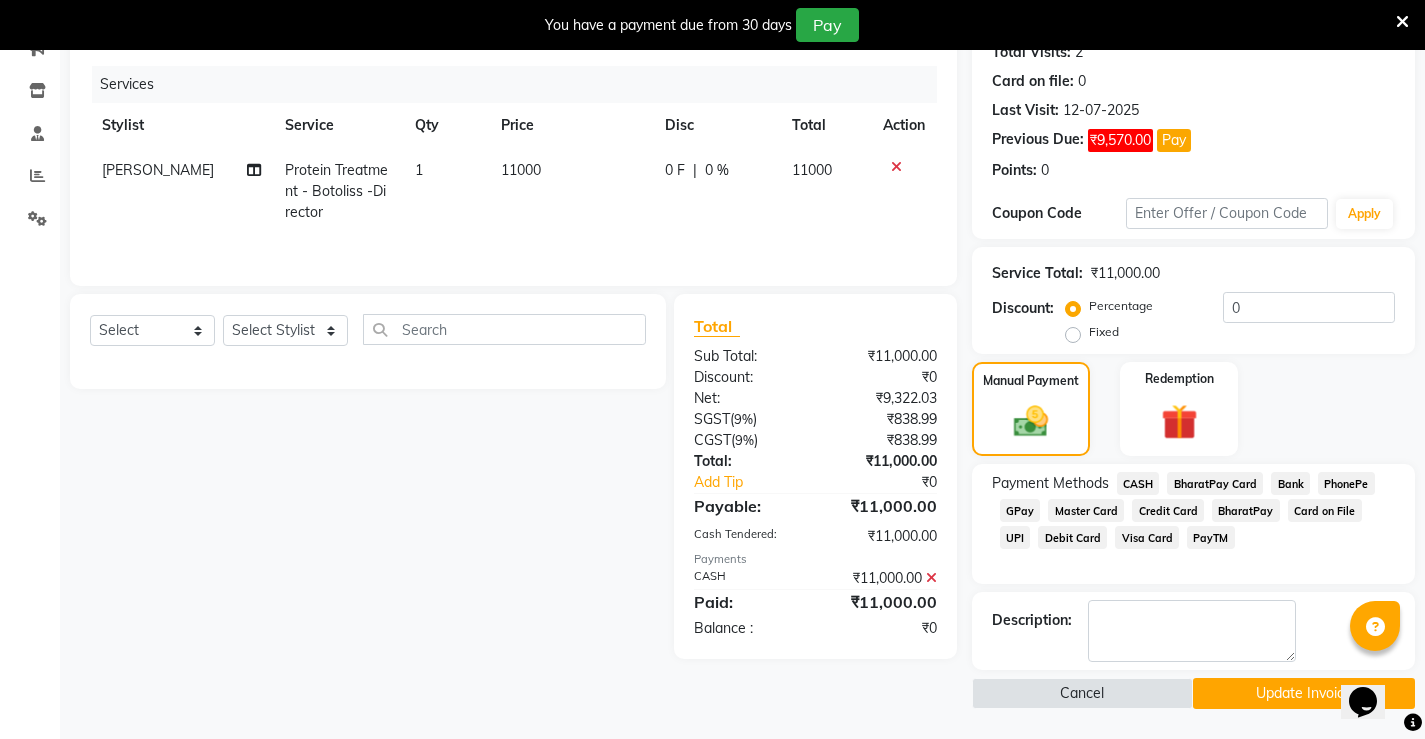 scroll, scrollTop: 232, scrollLeft: 0, axis: vertical 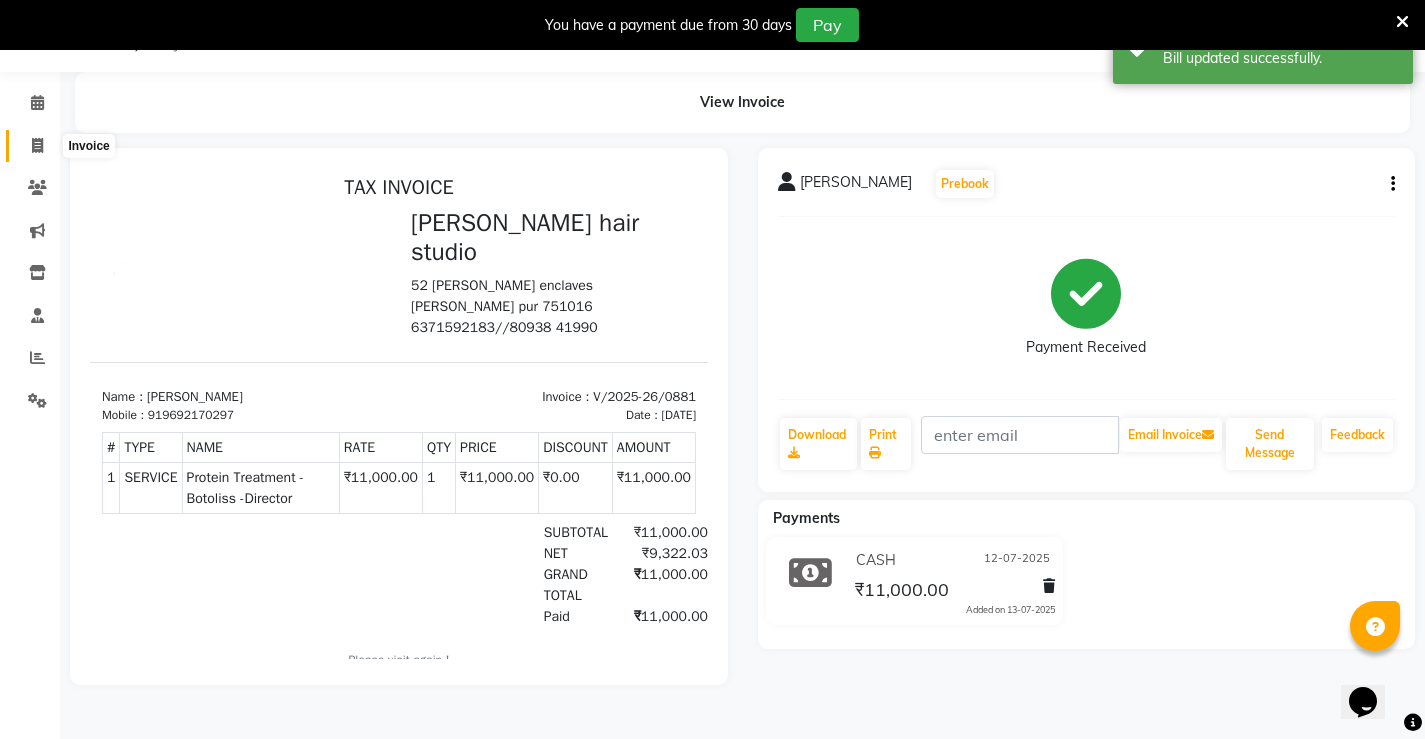 click 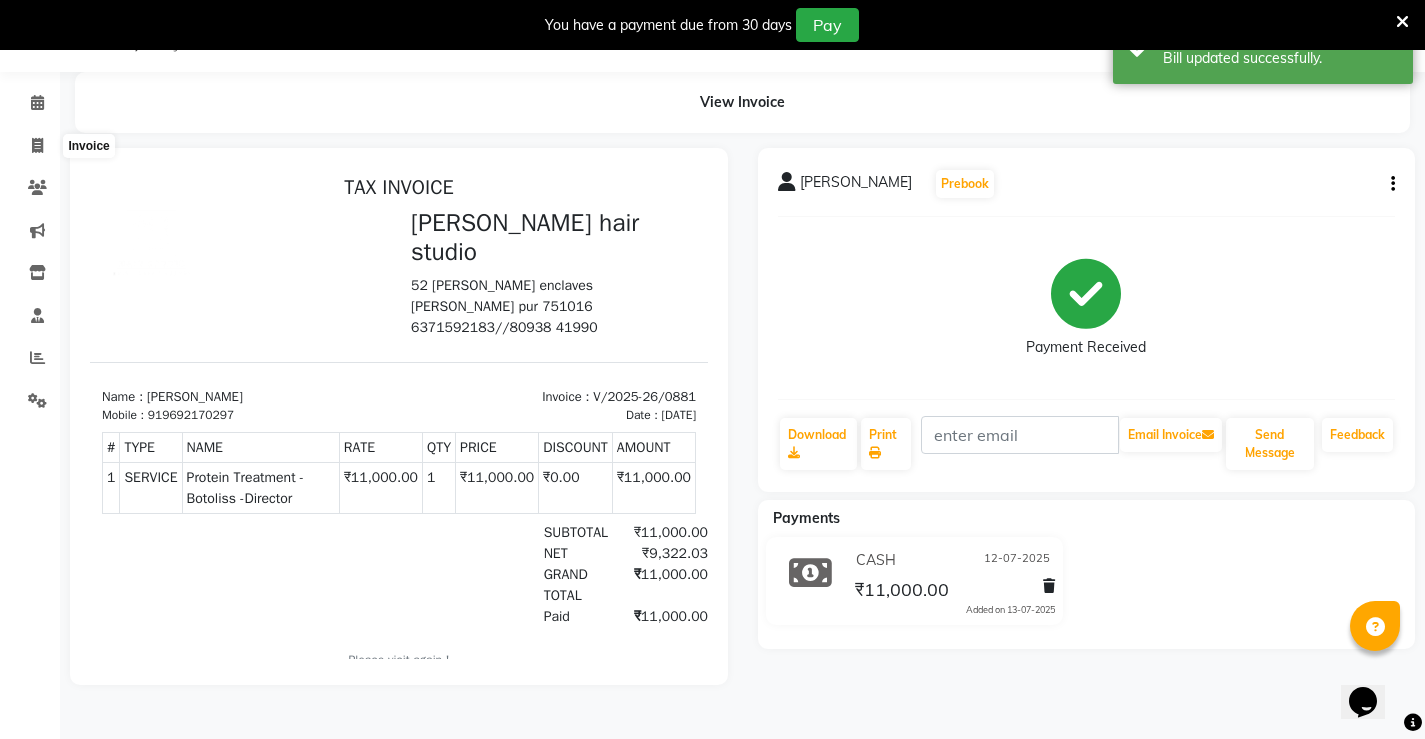 select on "service" 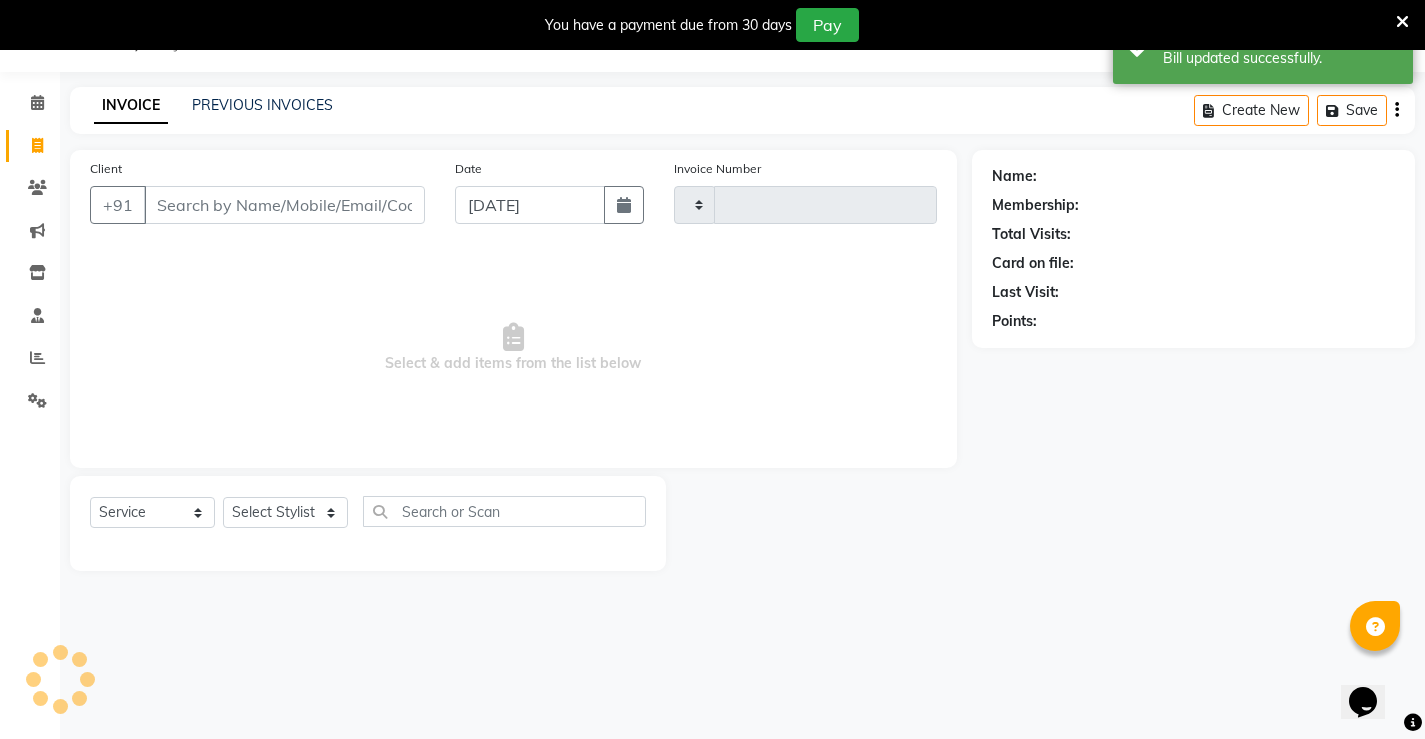 type on "0885" 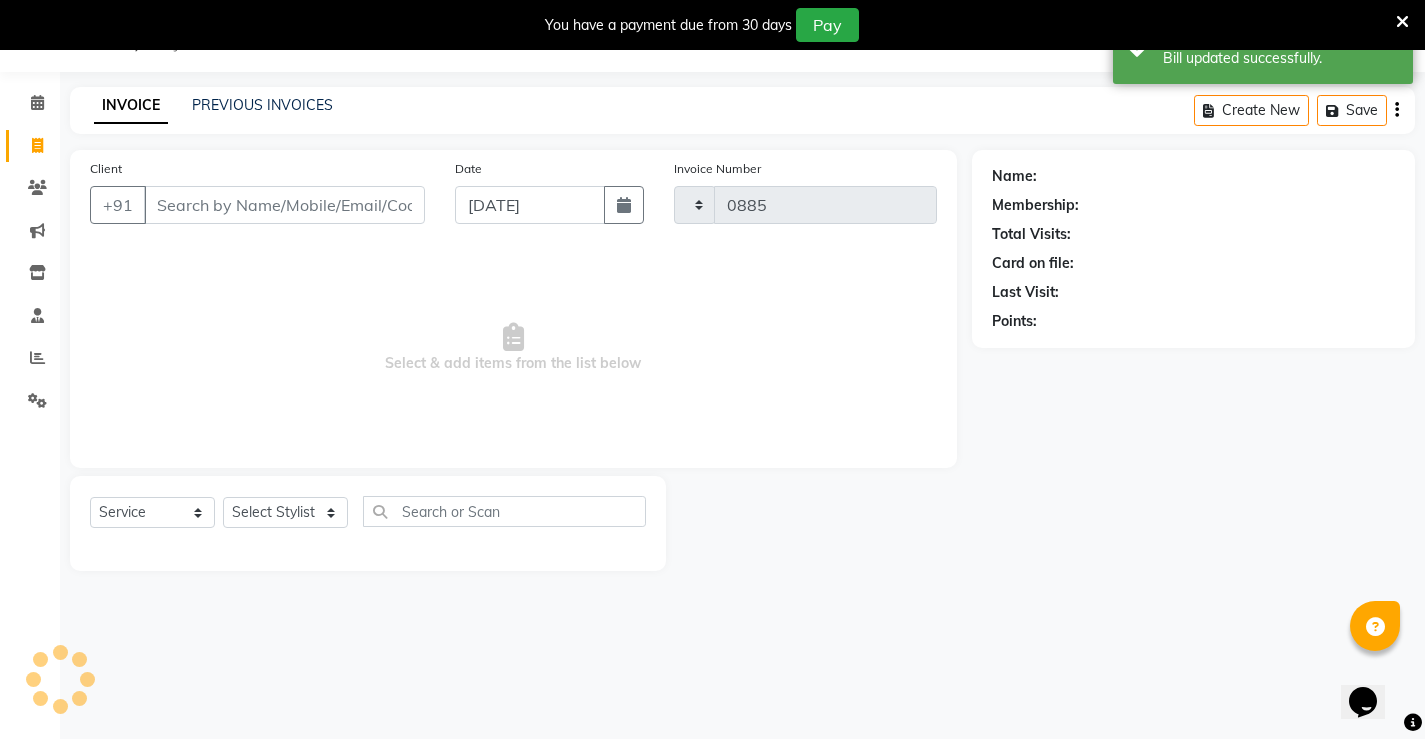 select on "7705" 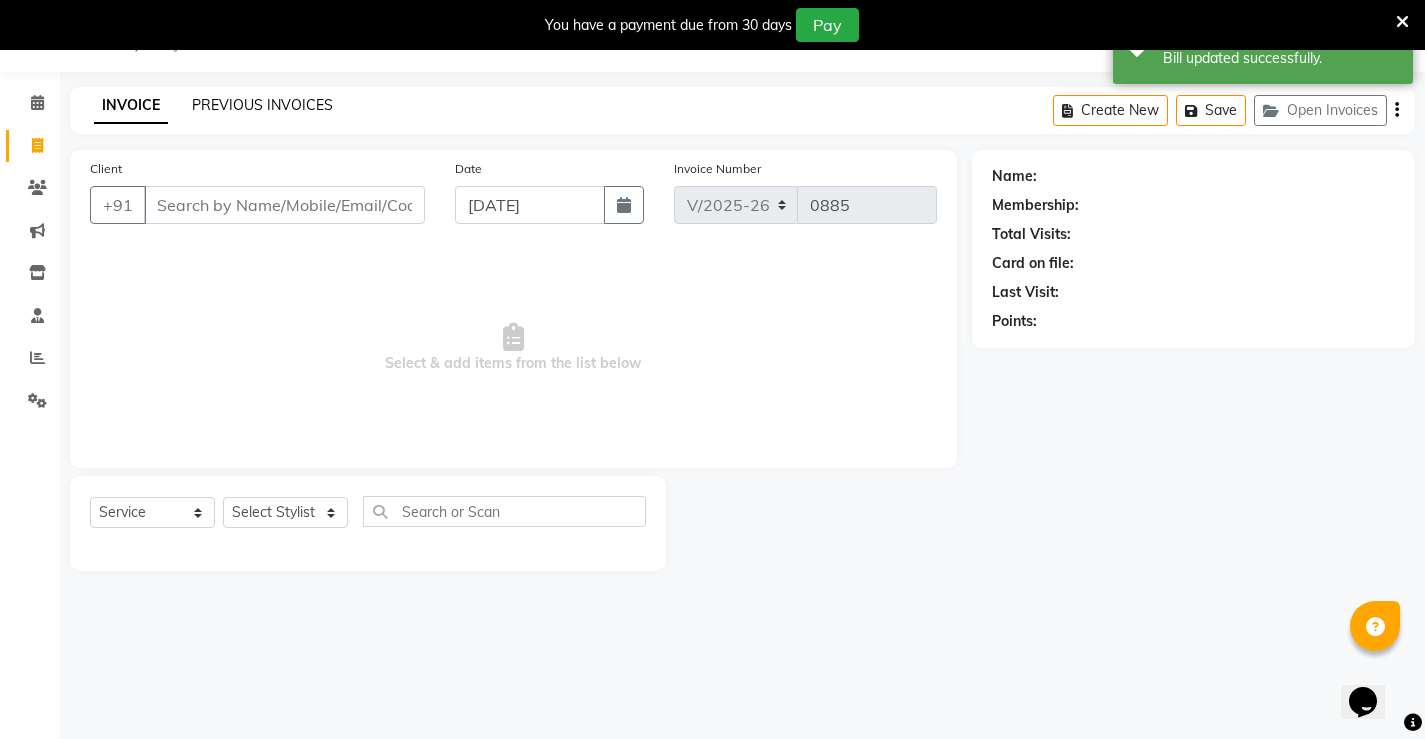 click on "PREVIOUS INVOICES" 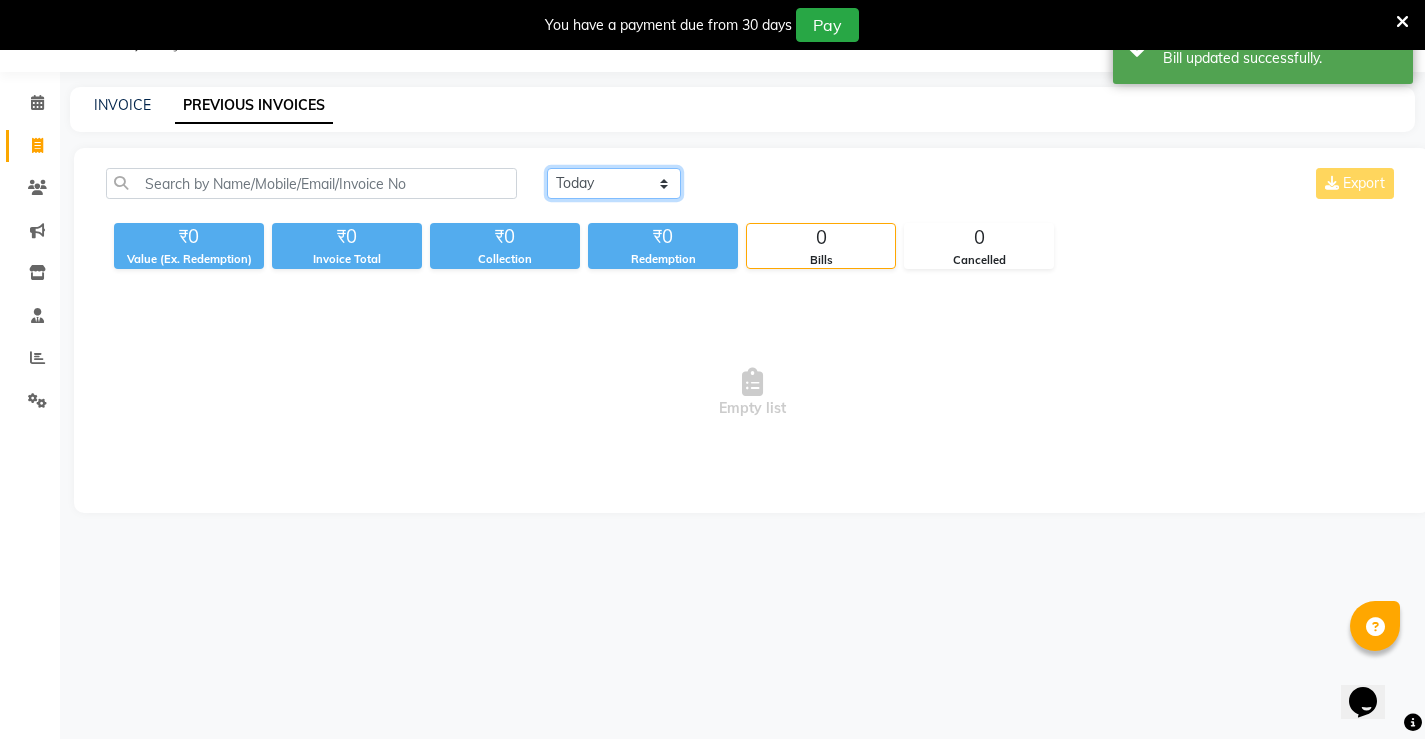click on "[DATE] [DATE] Custom Range" 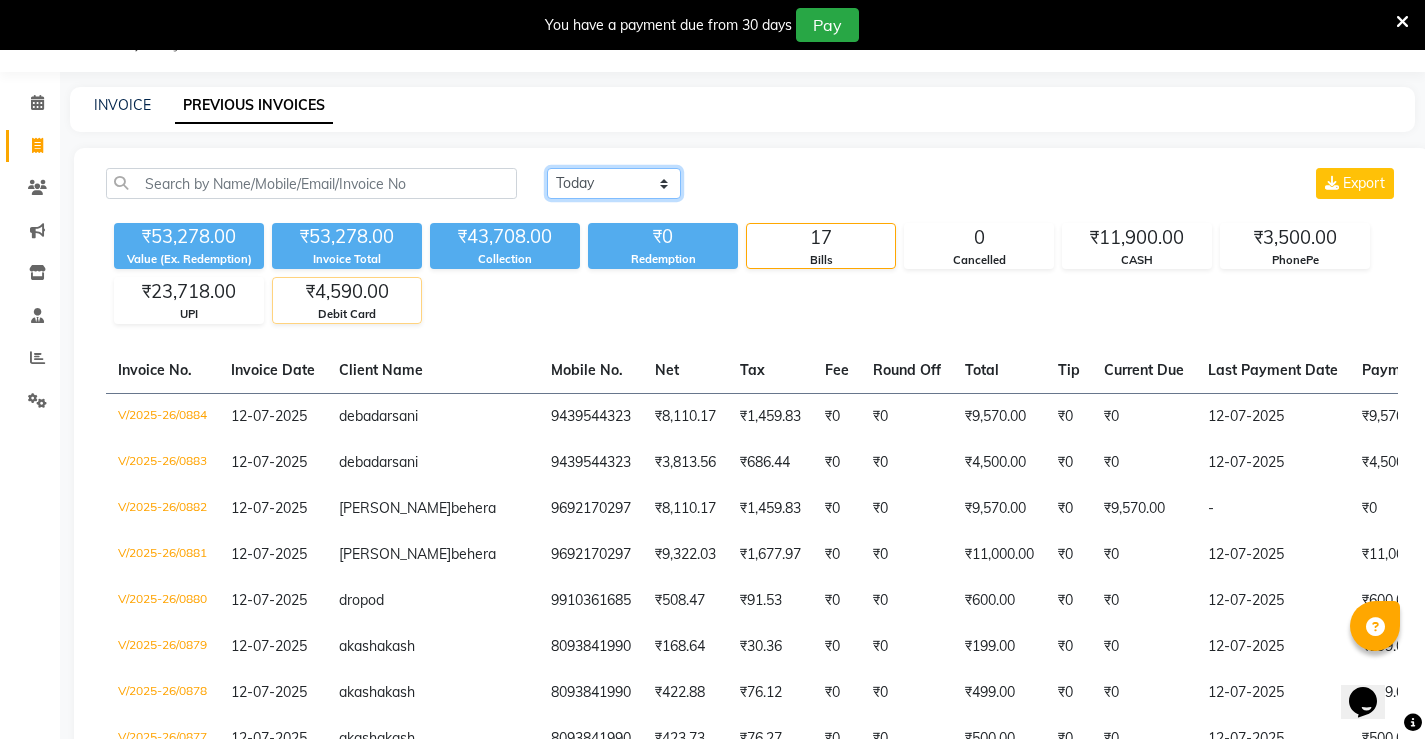 scroll, scrollTop: 0, scrollLeft: 0, axis: both 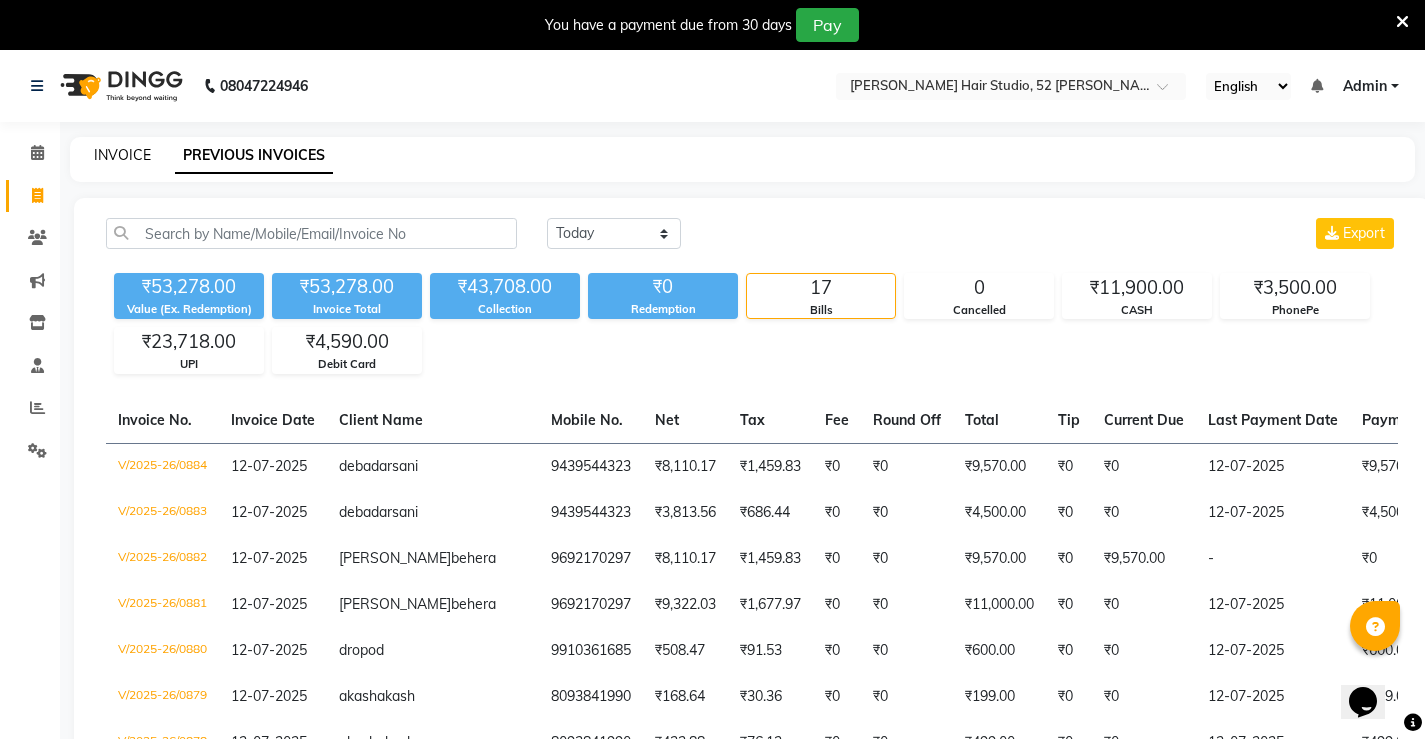 click on "INVOICE" 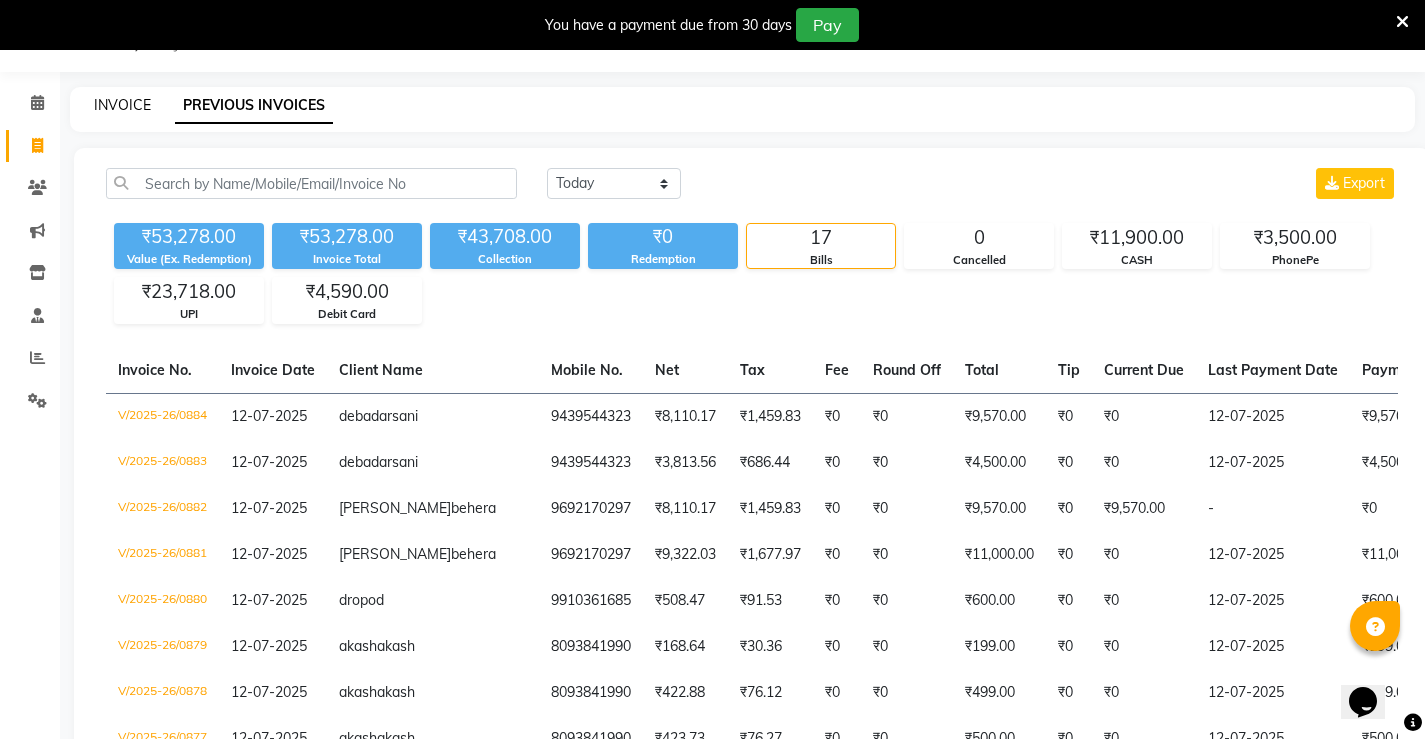 select on "service" 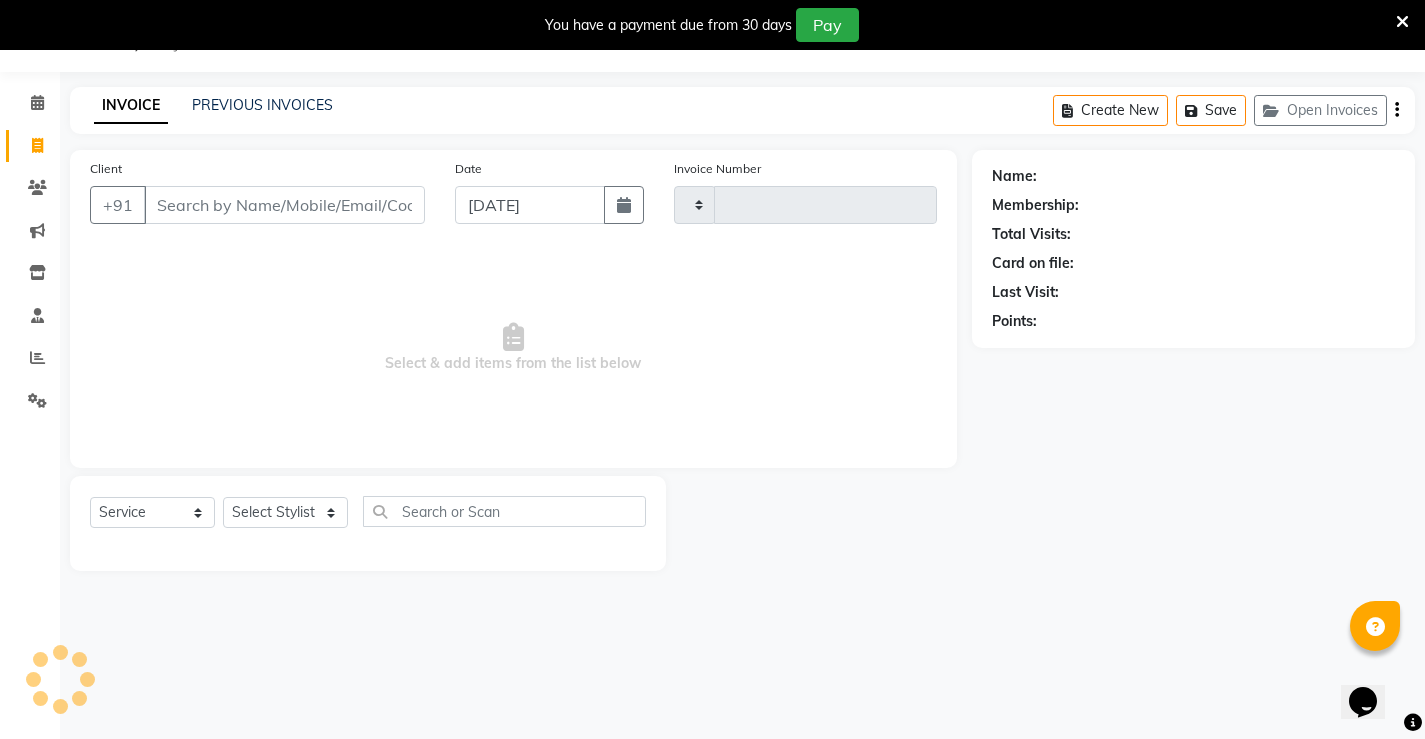 type on "0885" 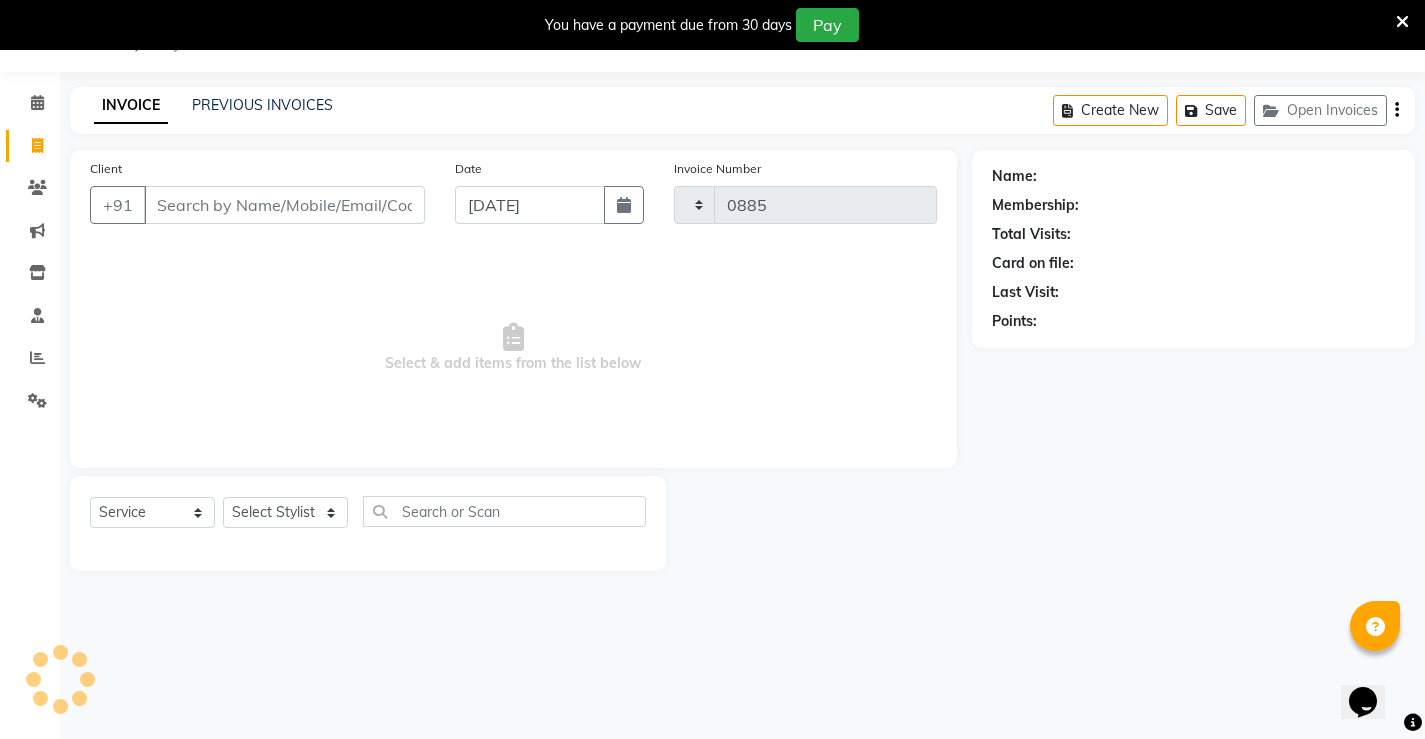 select on "7705" 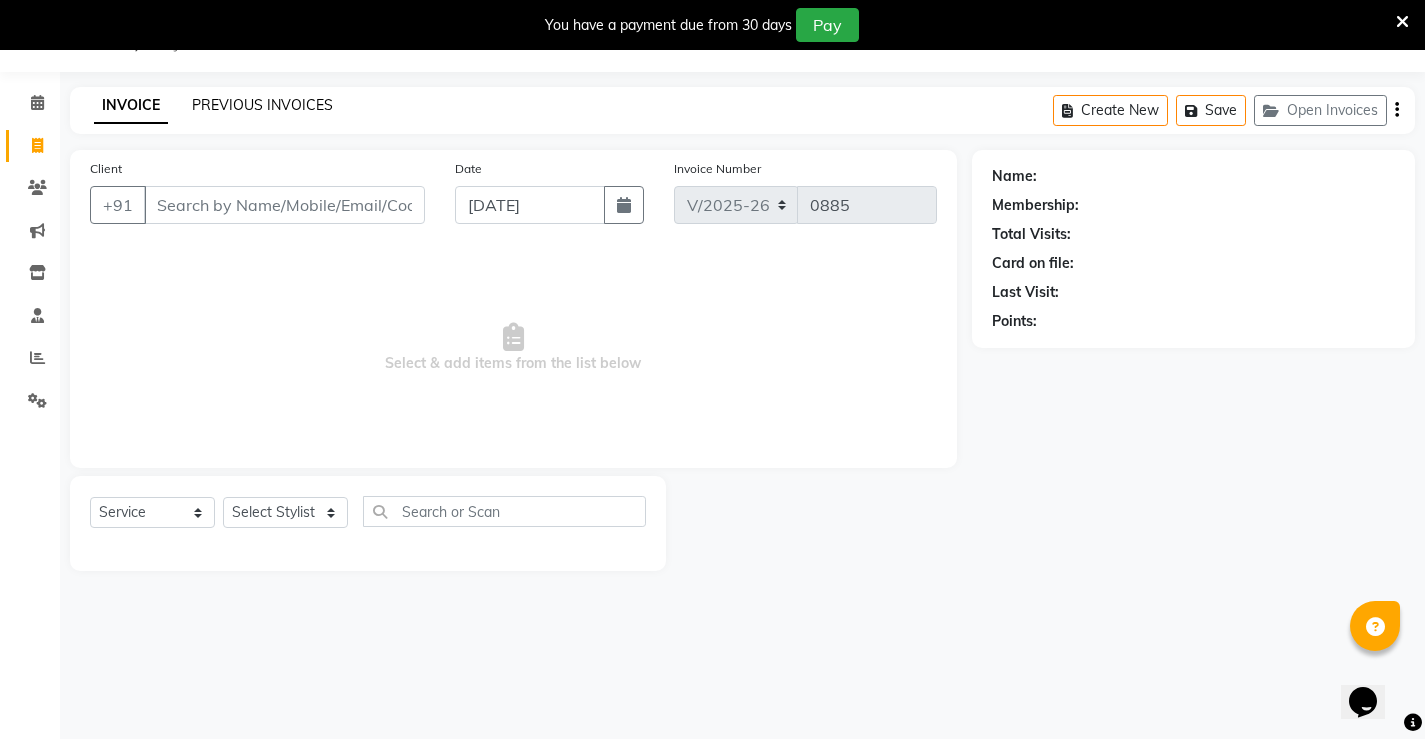 click on "PREVIOUS INVOICES" 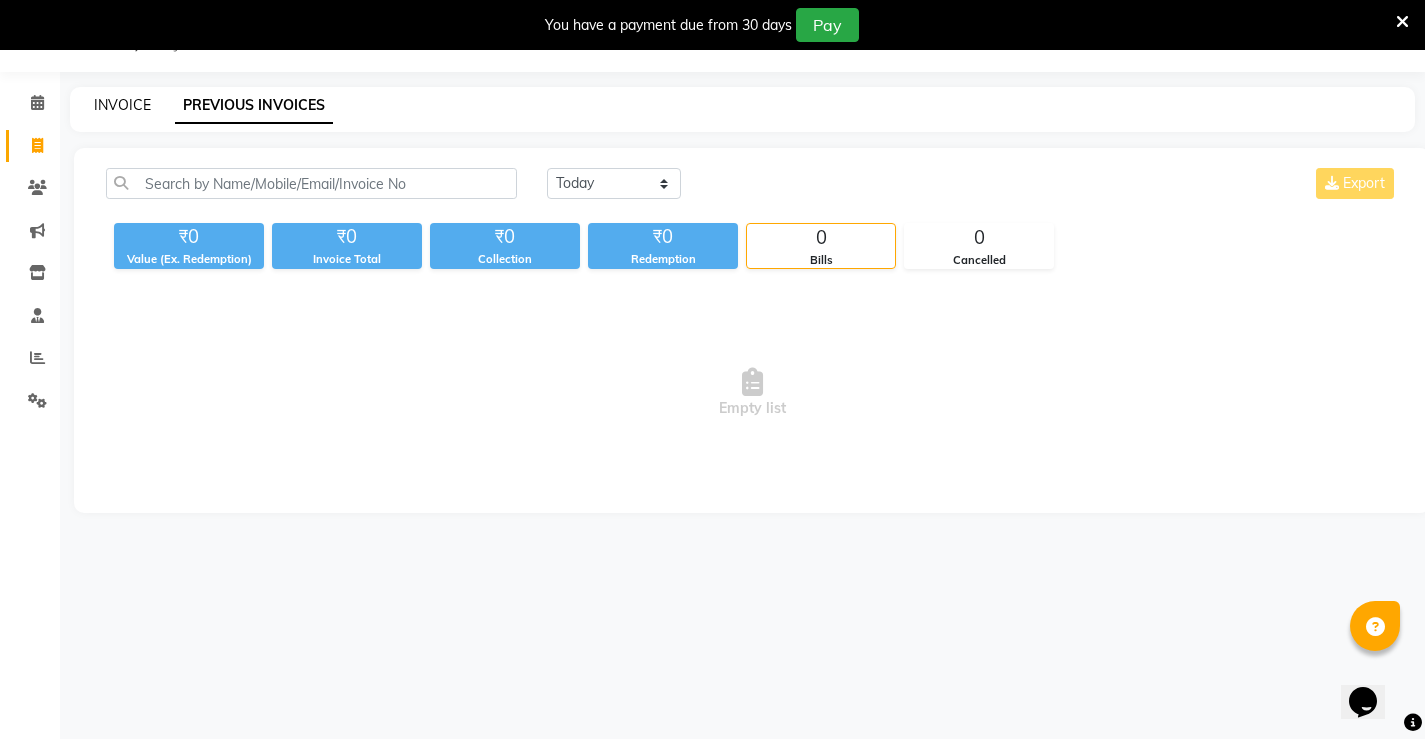 click on "INVOICE" 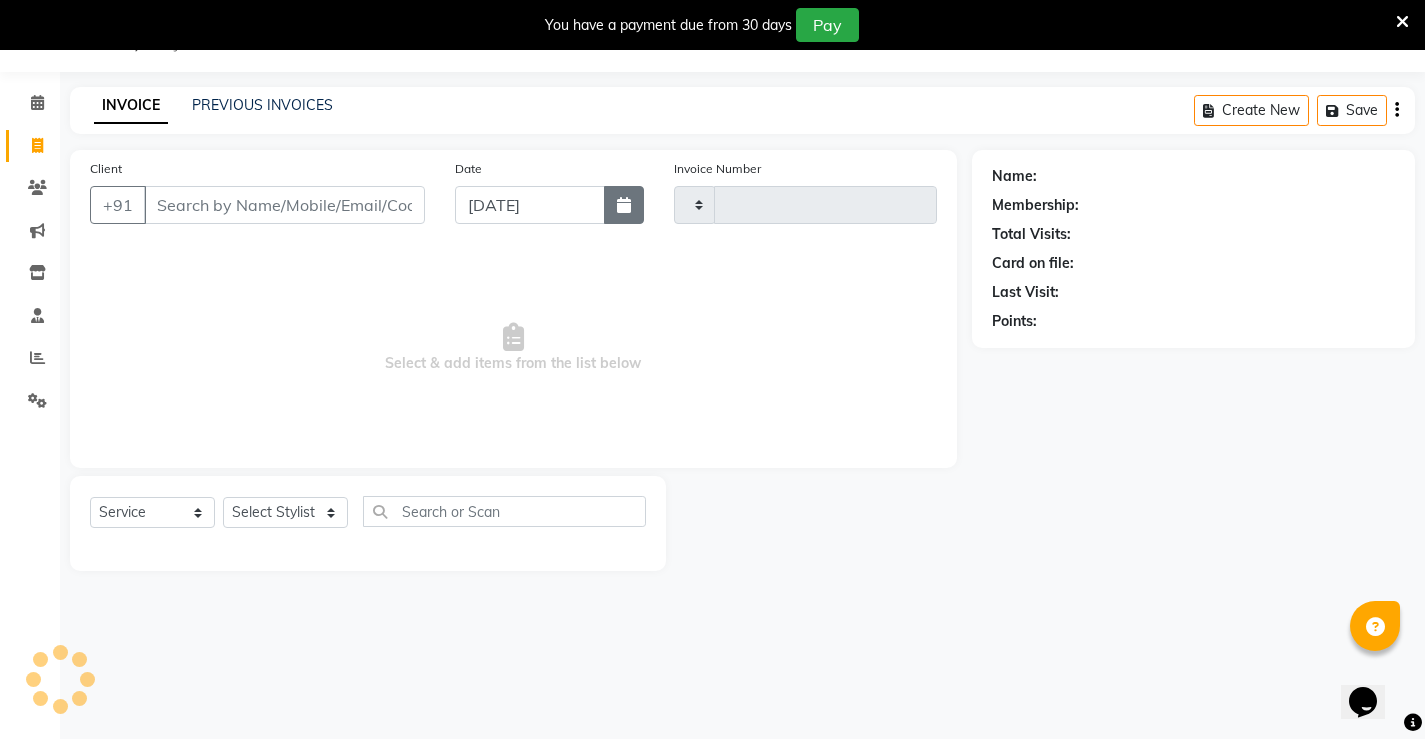 type on "0885" 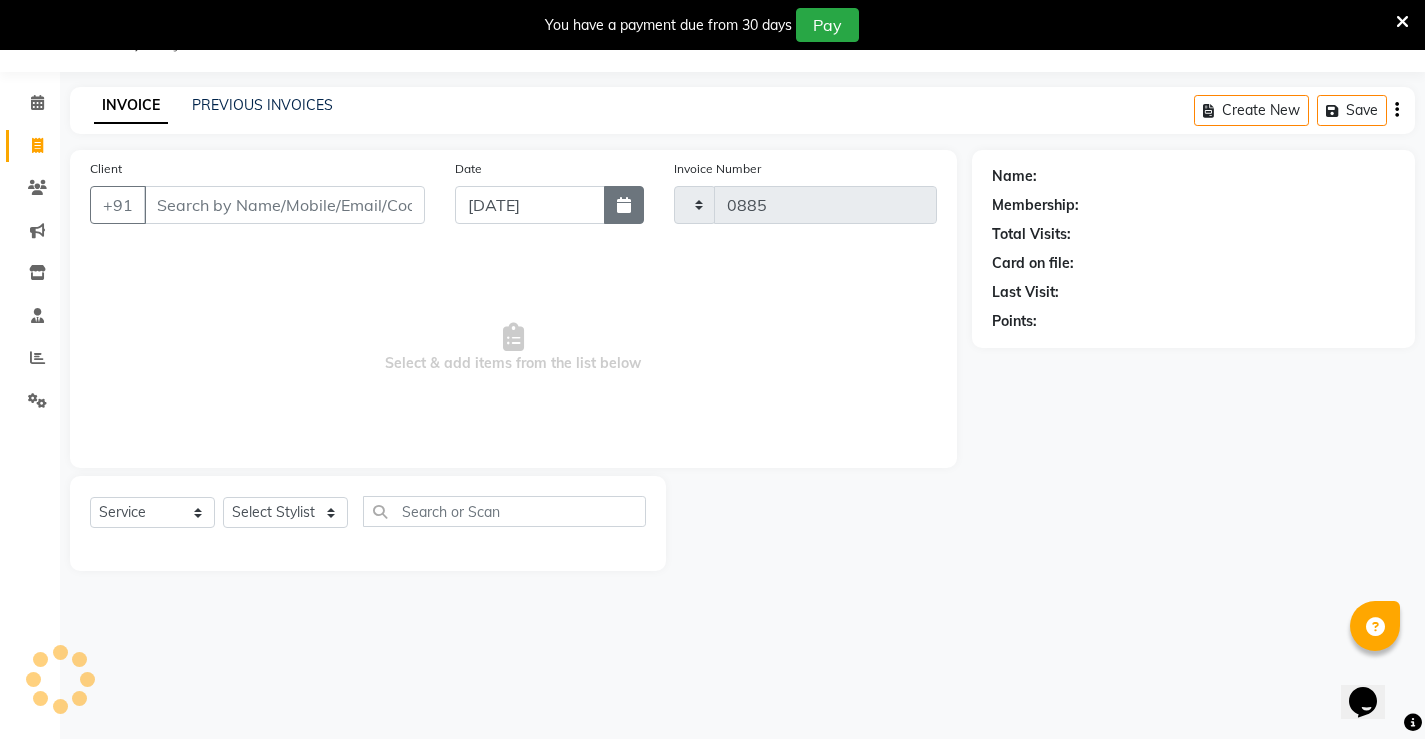 select on "7705" 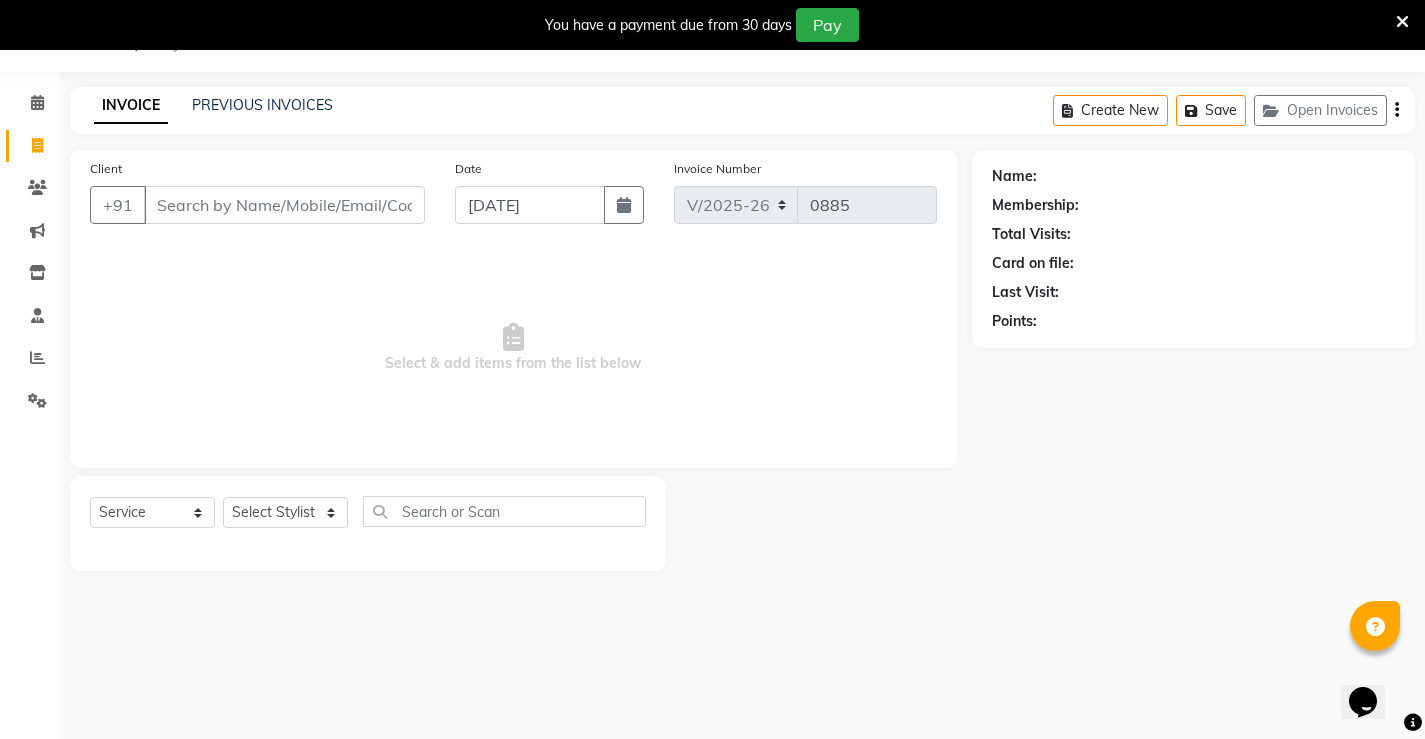 click on "Client" at bounding box center (284, 205) 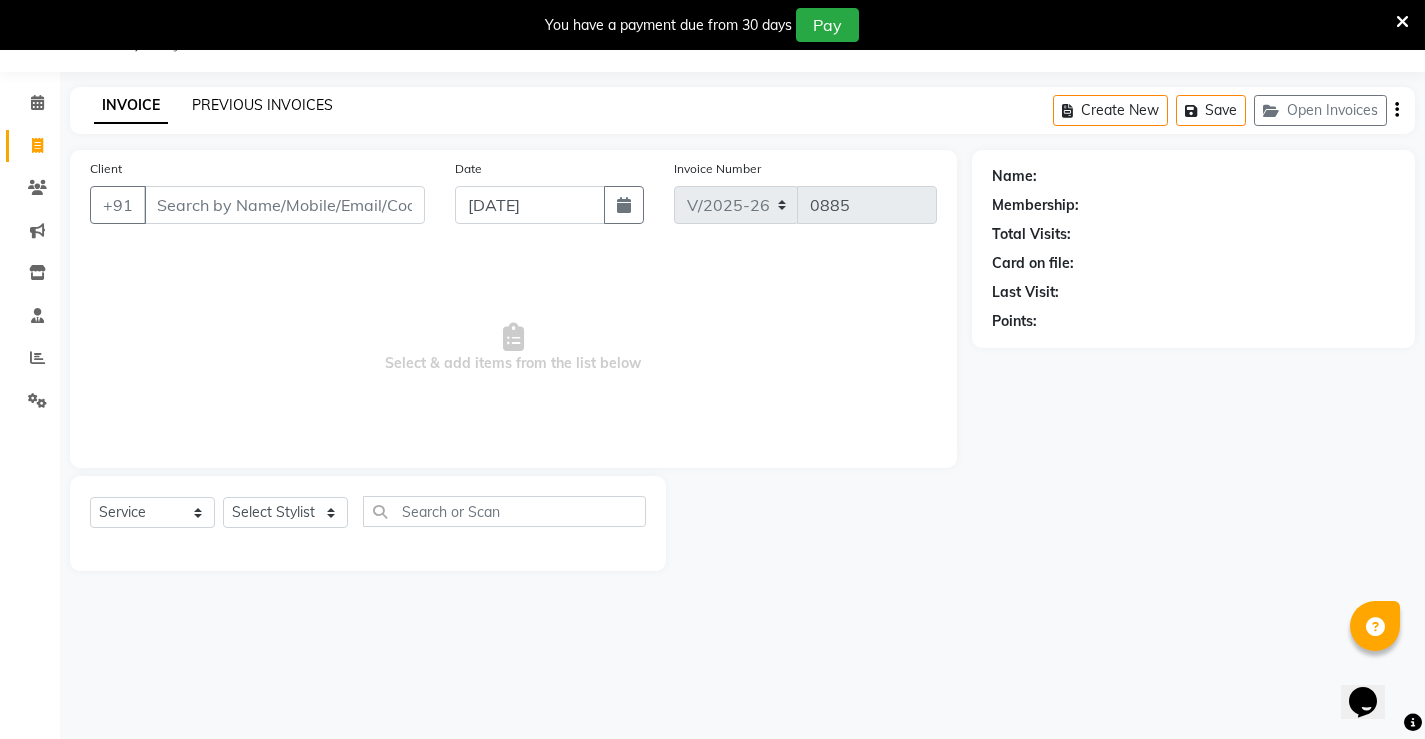 click on "PREVIOUS INVOICES" 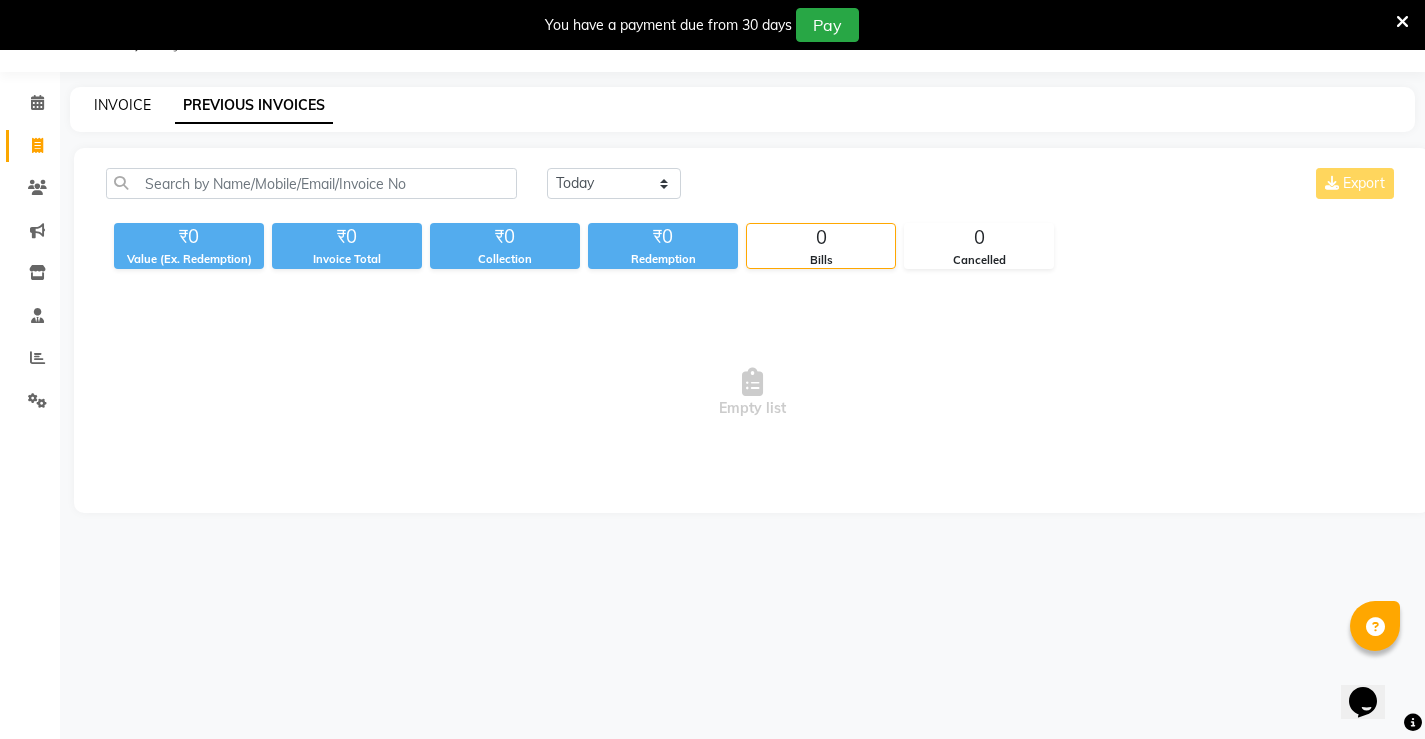 click on "INVOICE" 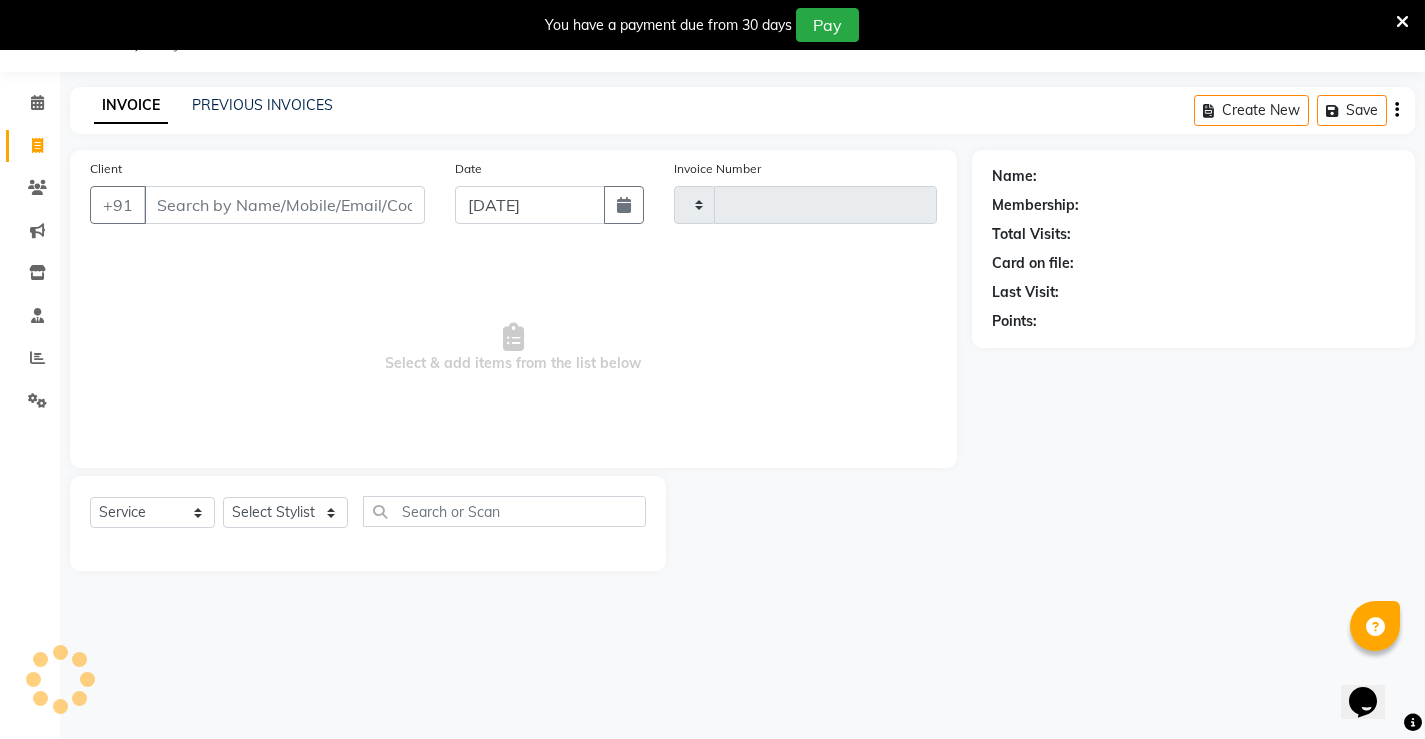 type on "0885" 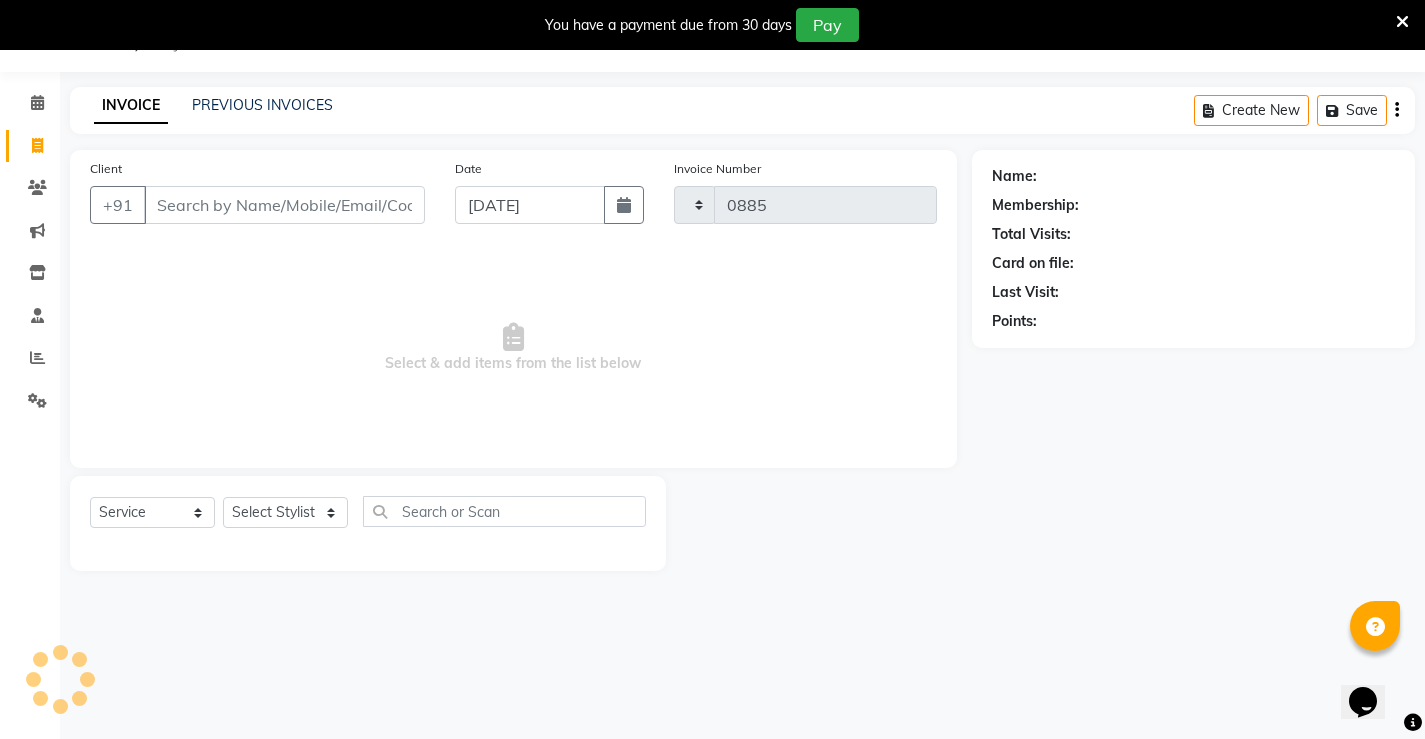 select on "7705" 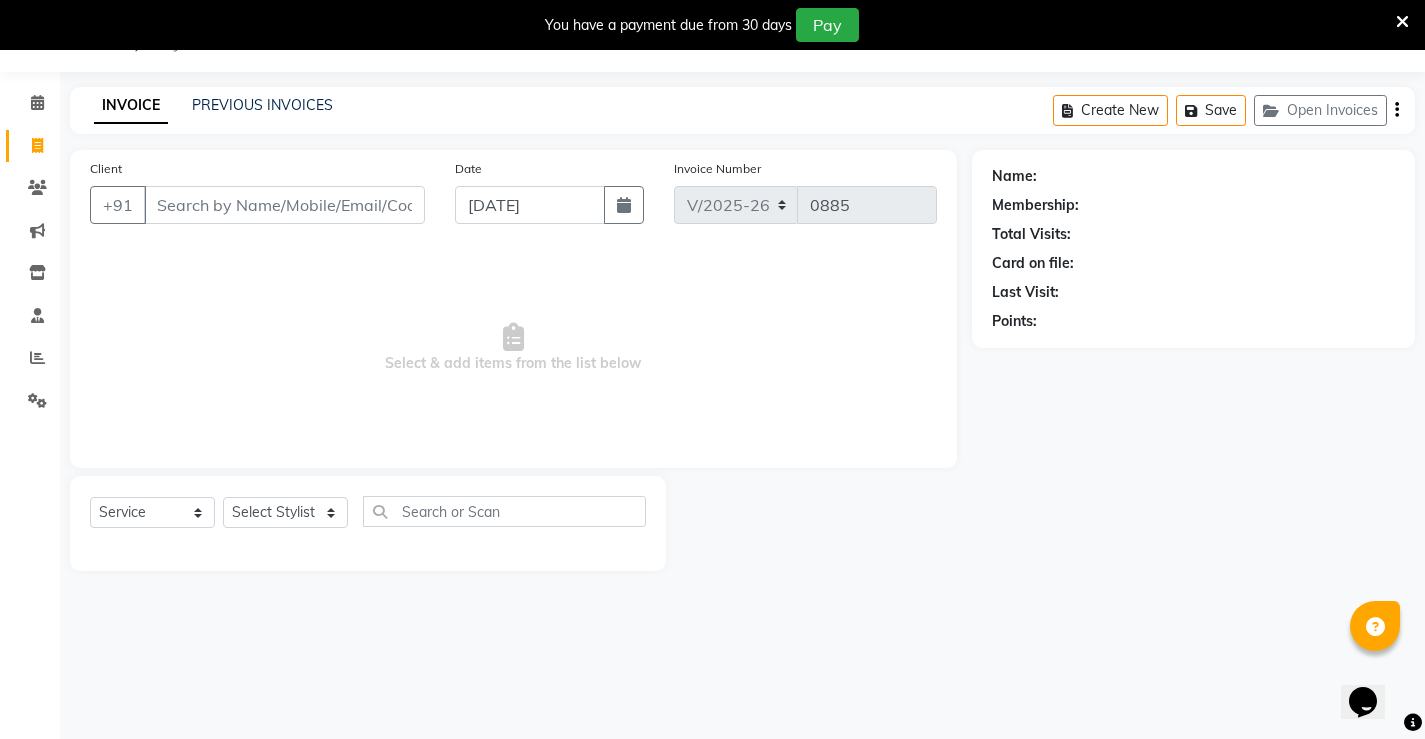 click on "Client" at bounding box center (284, 205) 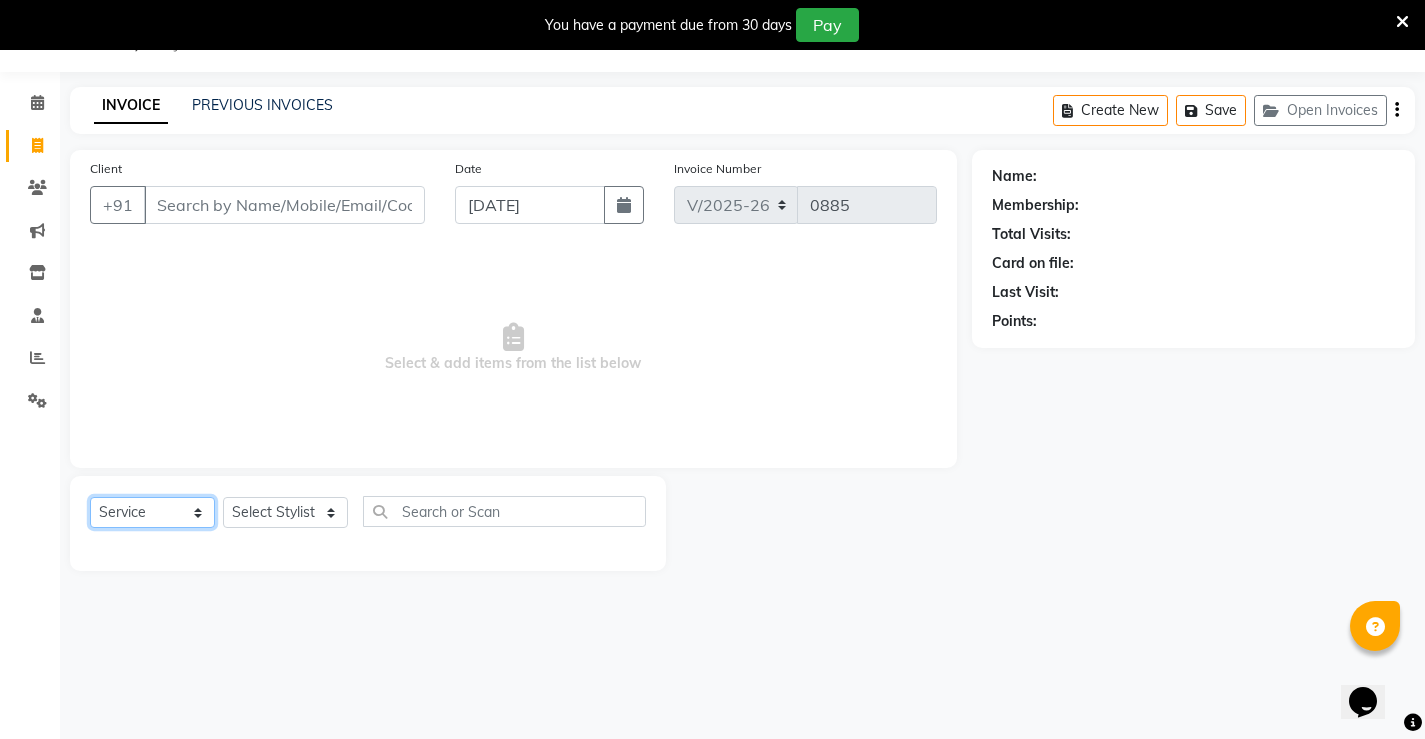 click on "Select  Service  Product  Membership  Package Voucher Prepaid Gift Card" 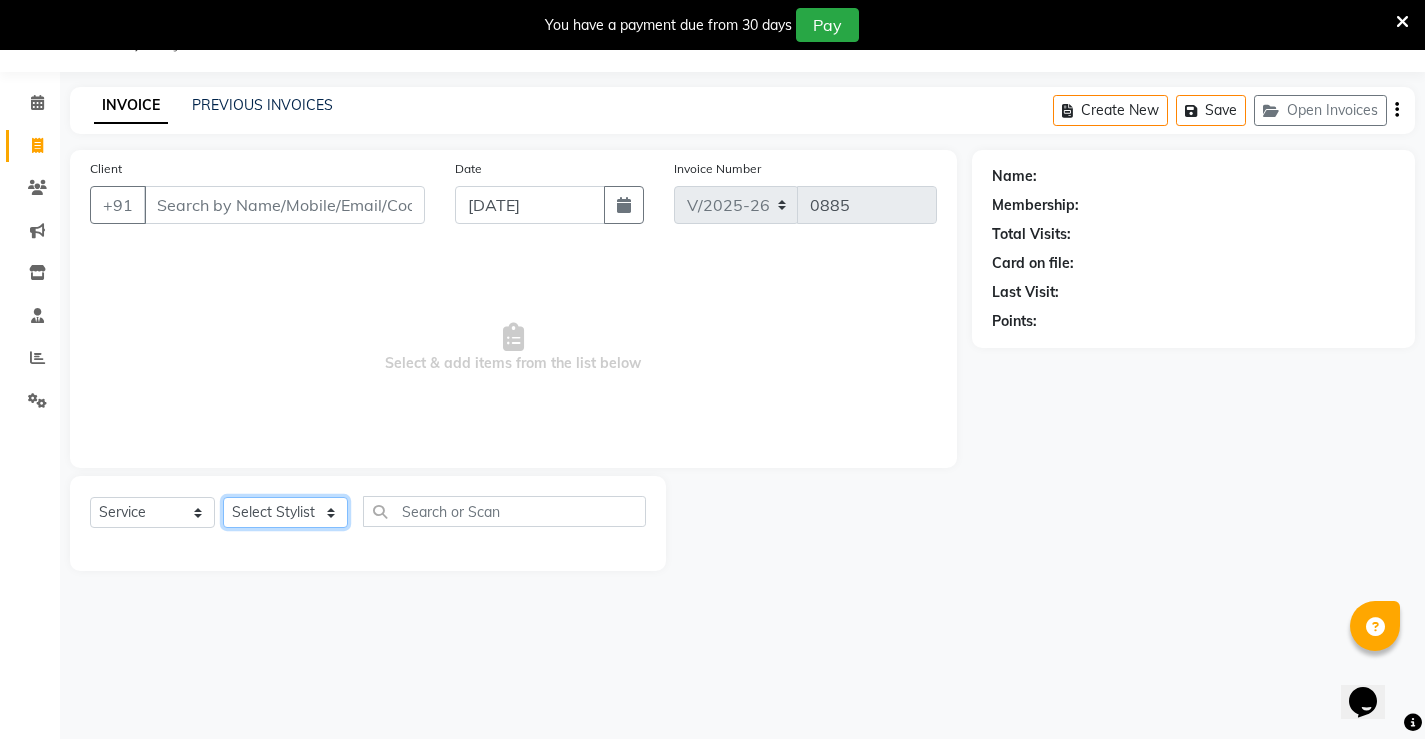 click on "Select Stylist Ajay archita [PERSON_NAME] sukhmay Varti" 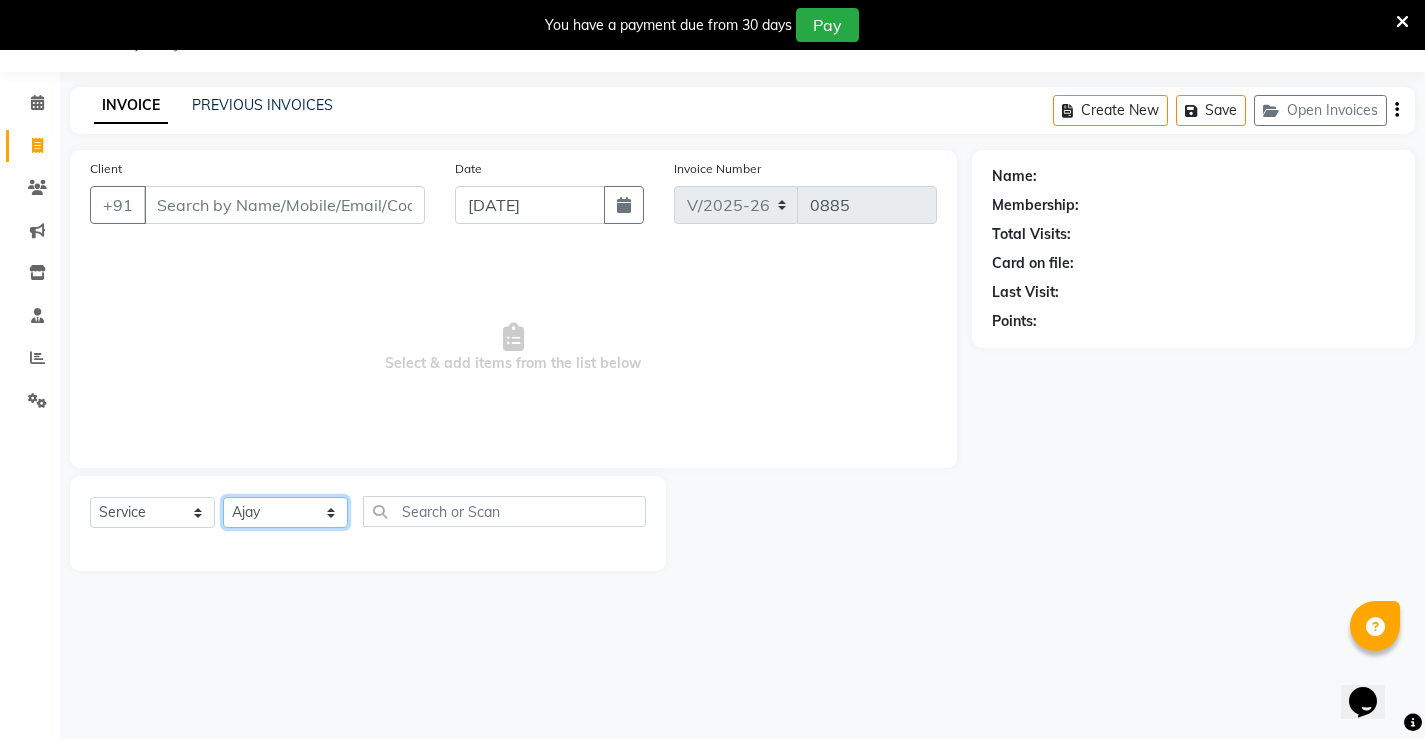 click on "Select Stylist Ajay archita [PERSON_NAME] sukhmay Varti" 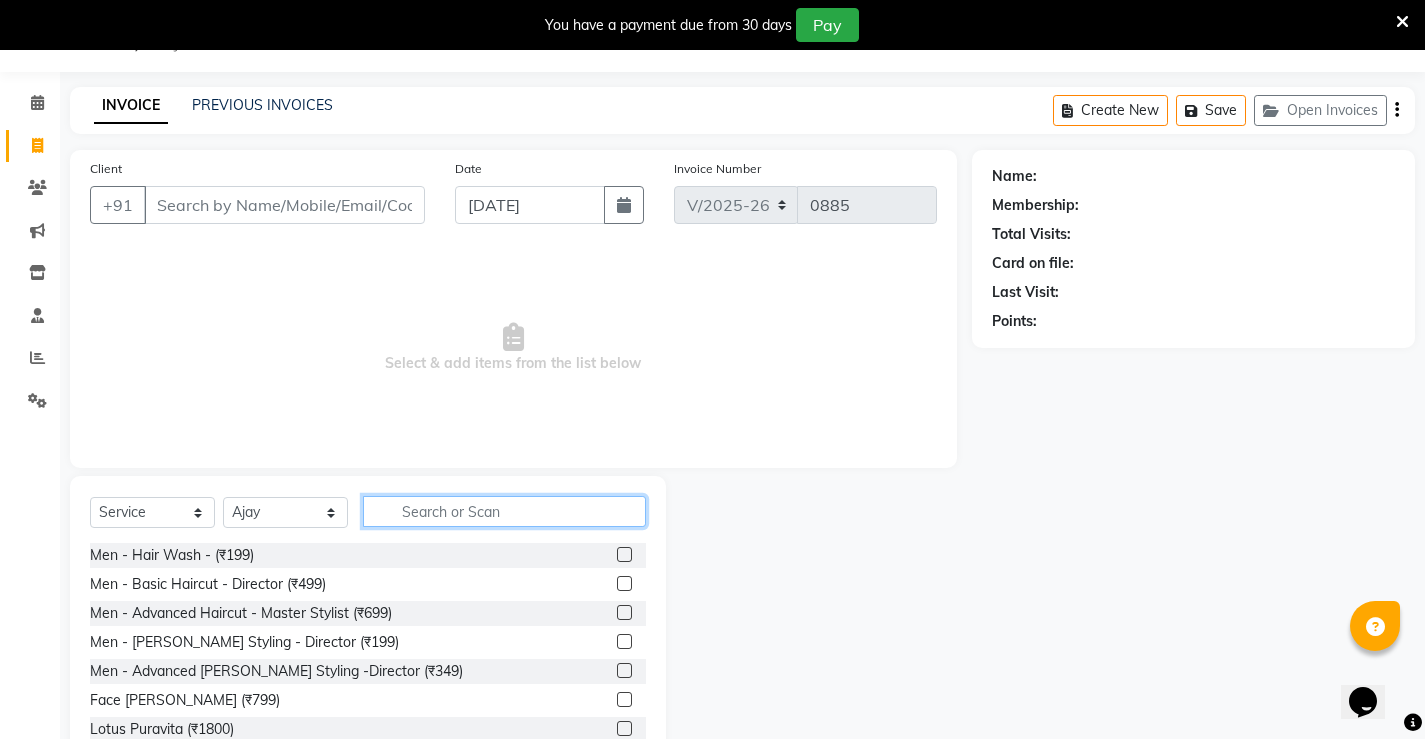 click 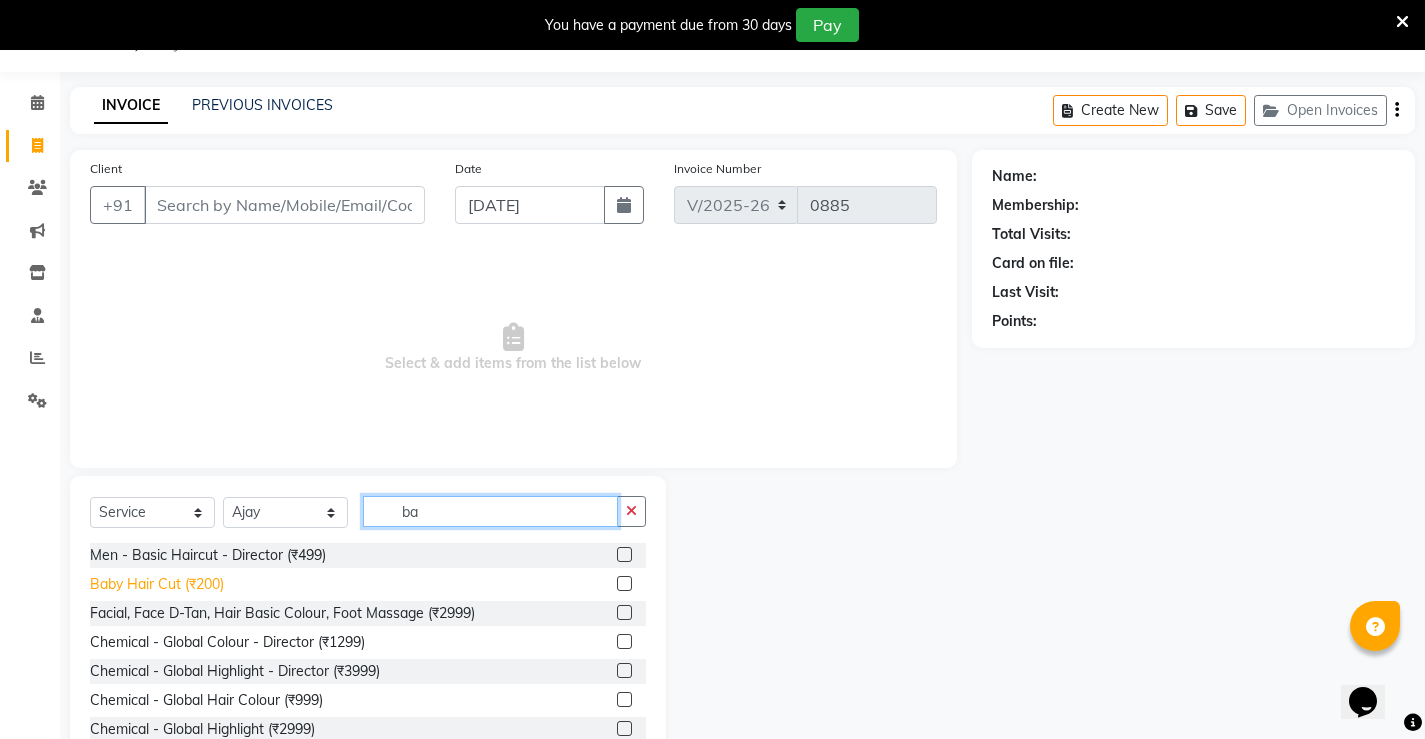 type on "ba" 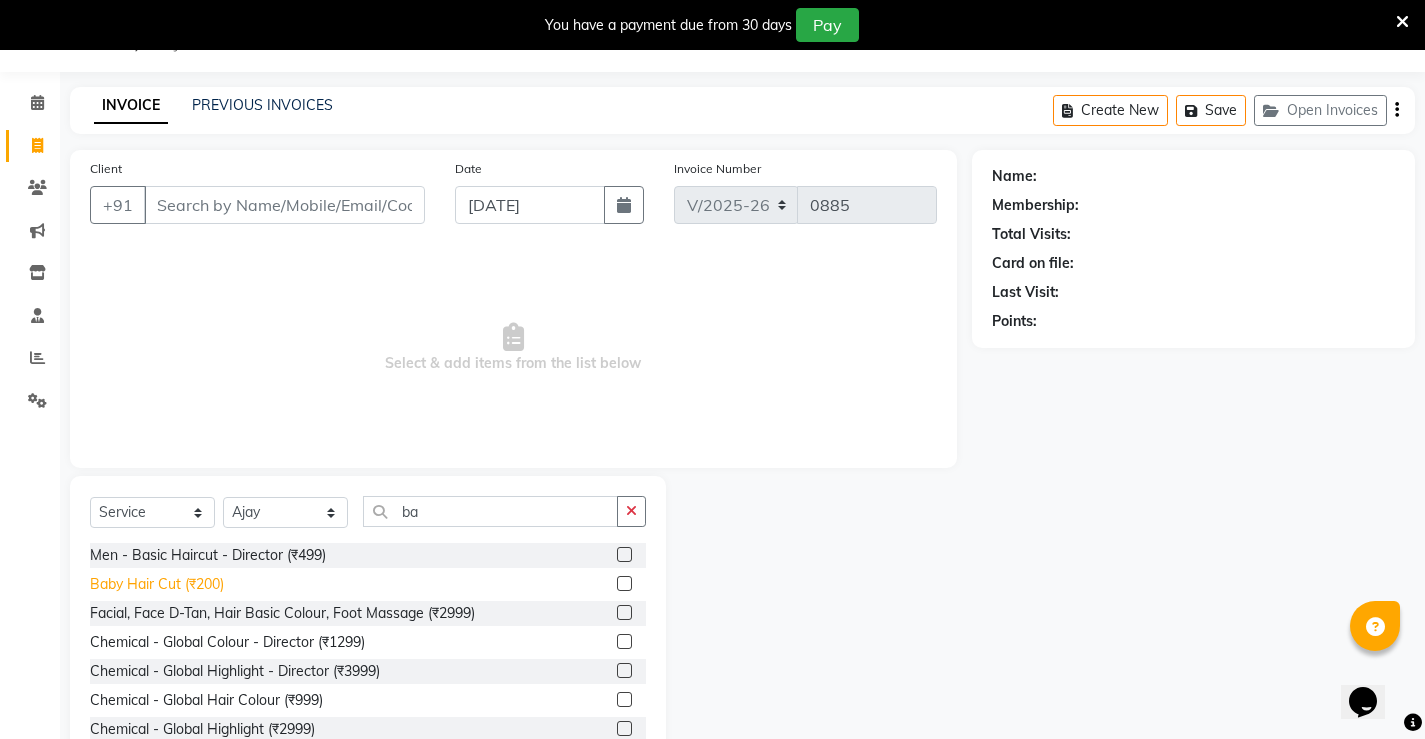 click on "Baby Hair Cut (₹200)" 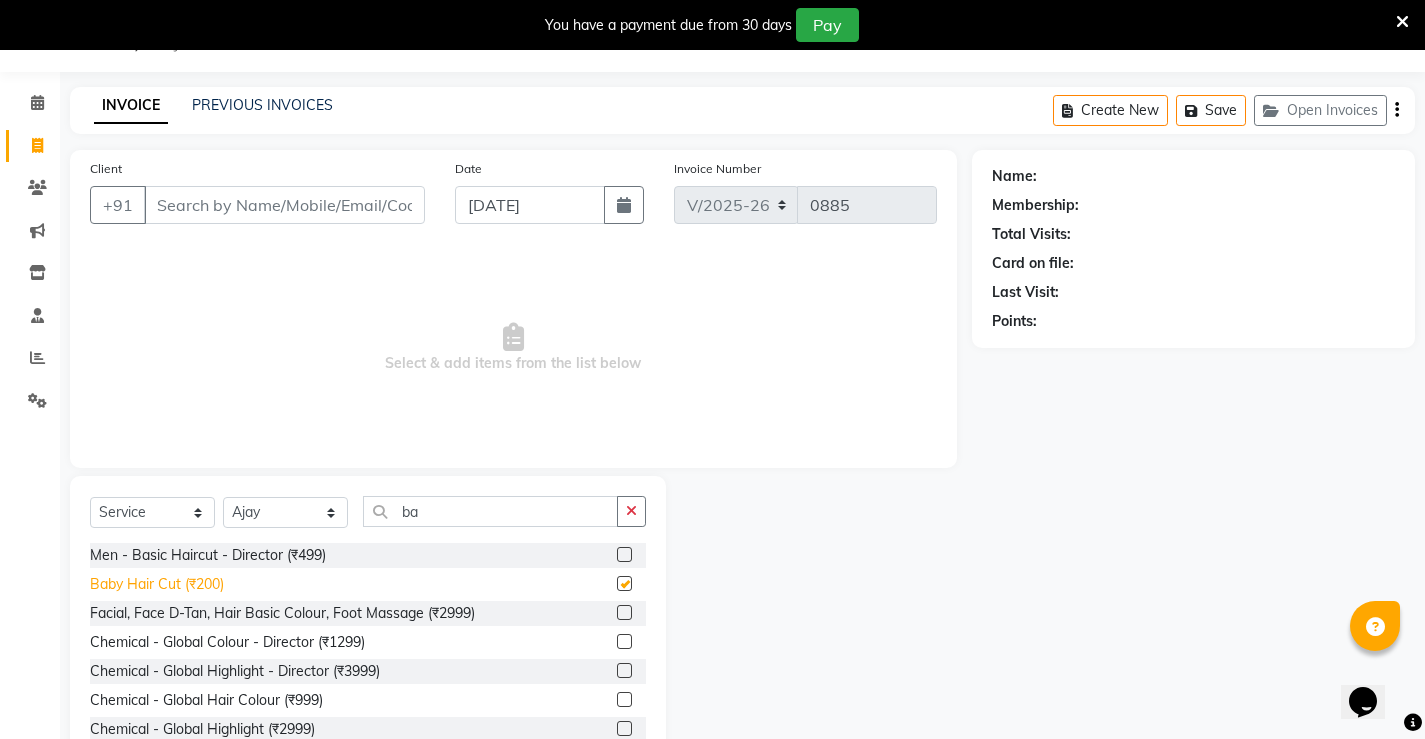 checkbox on "false" 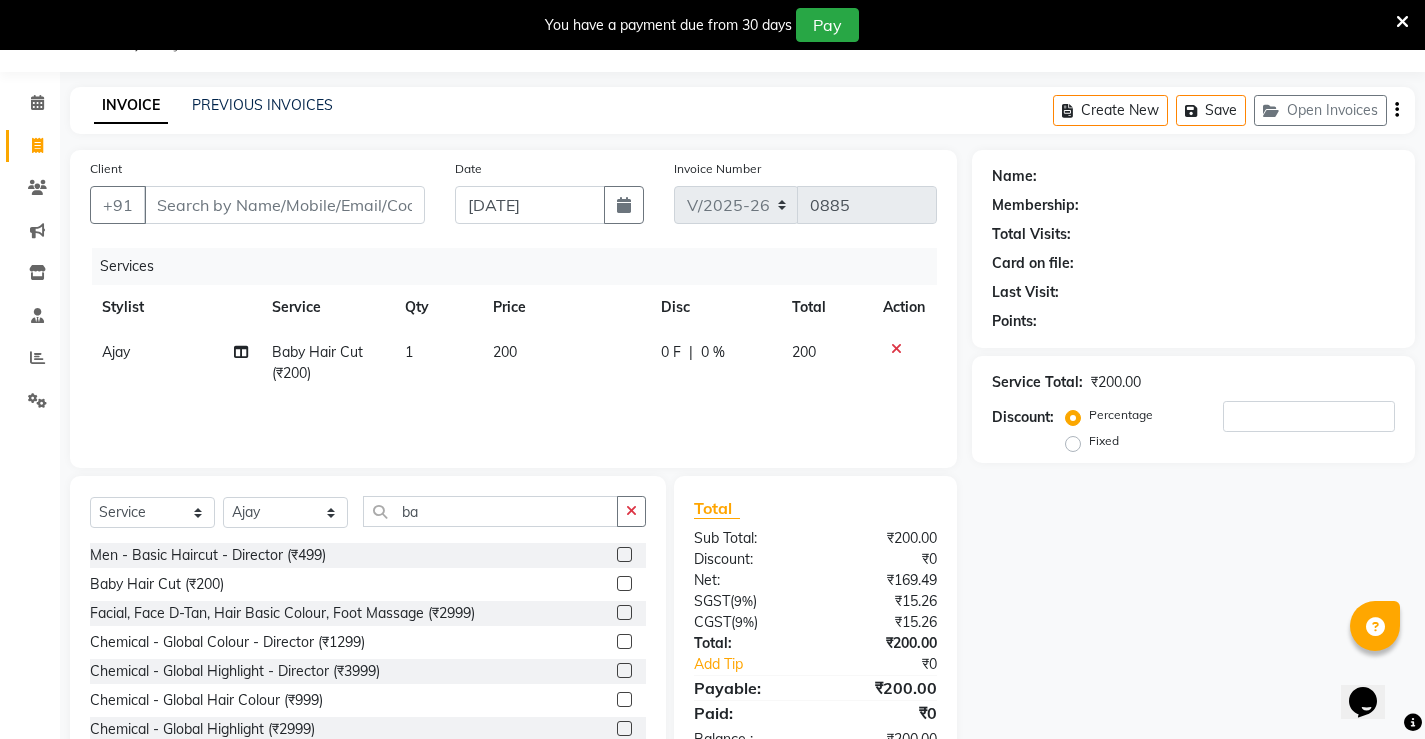 click on "200" 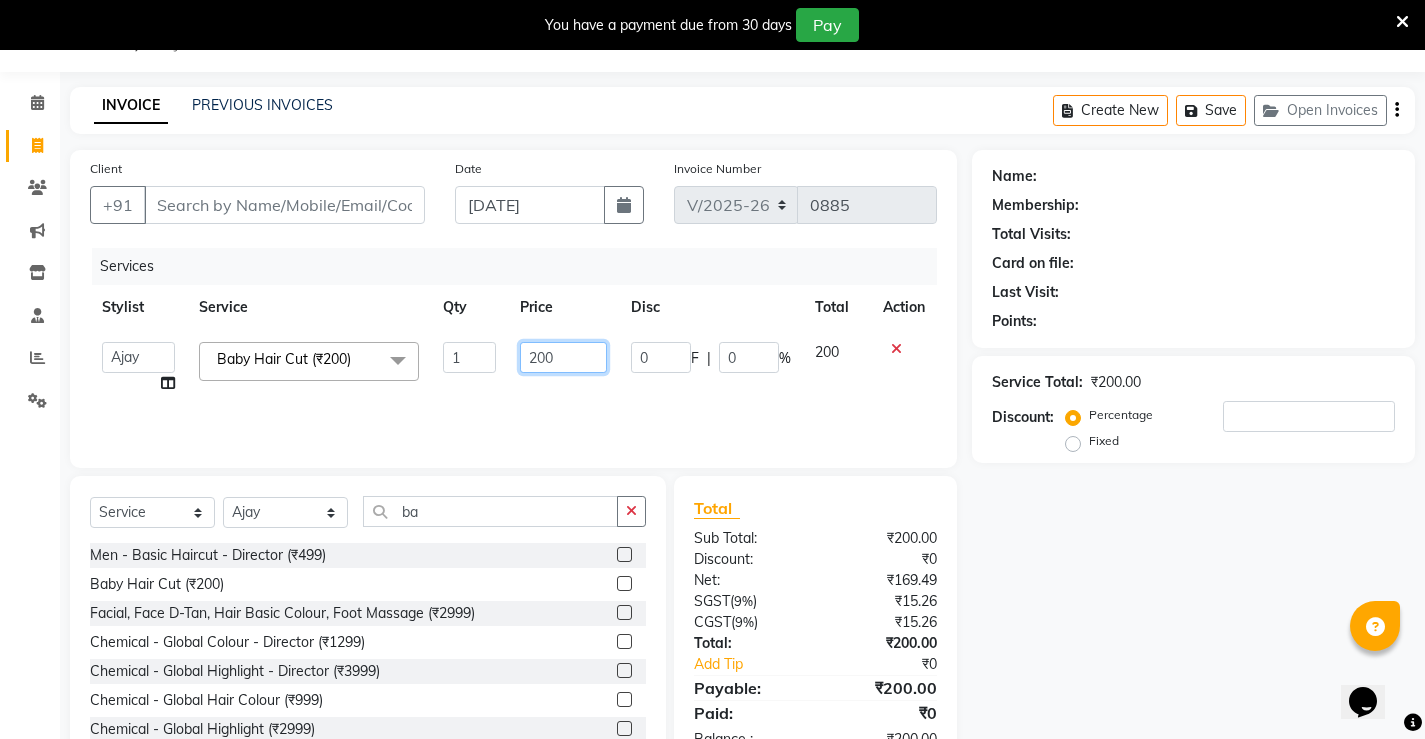 click on "200" 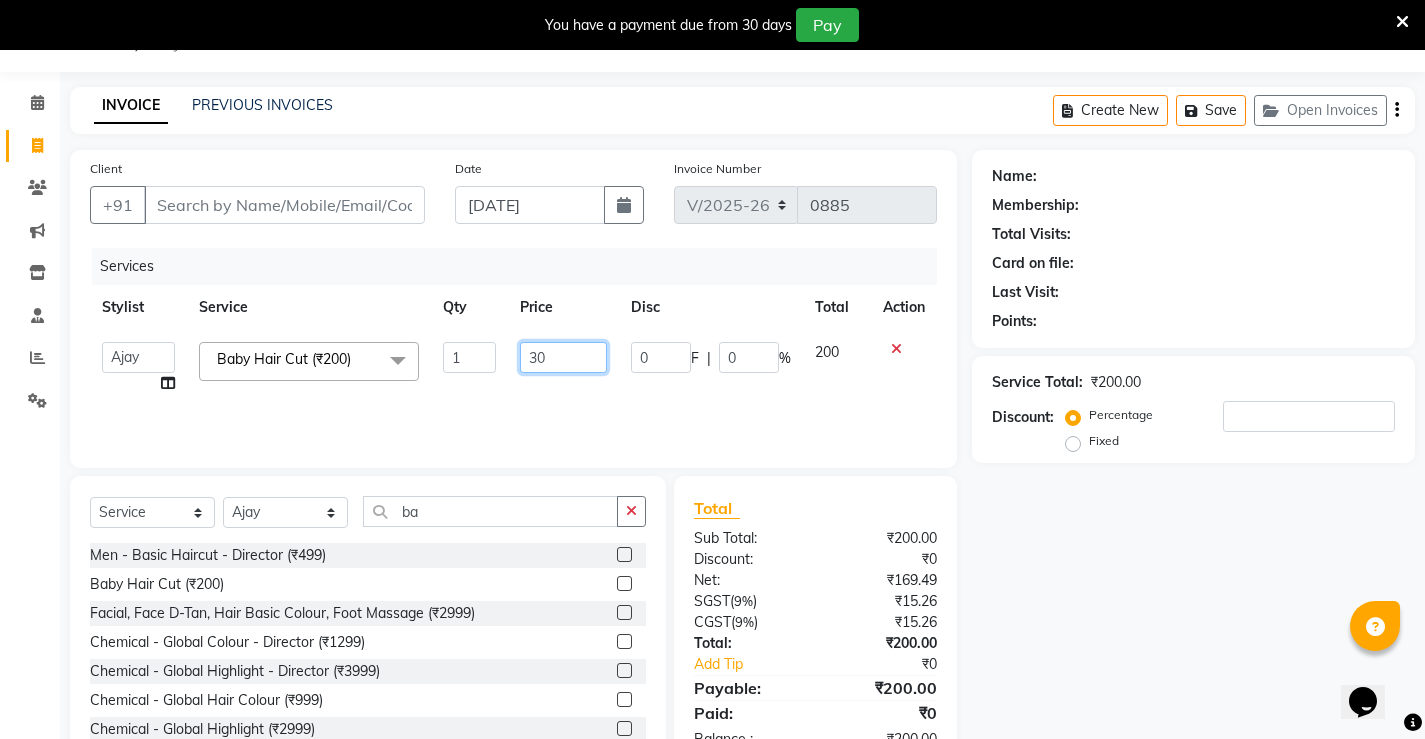 type on "300" 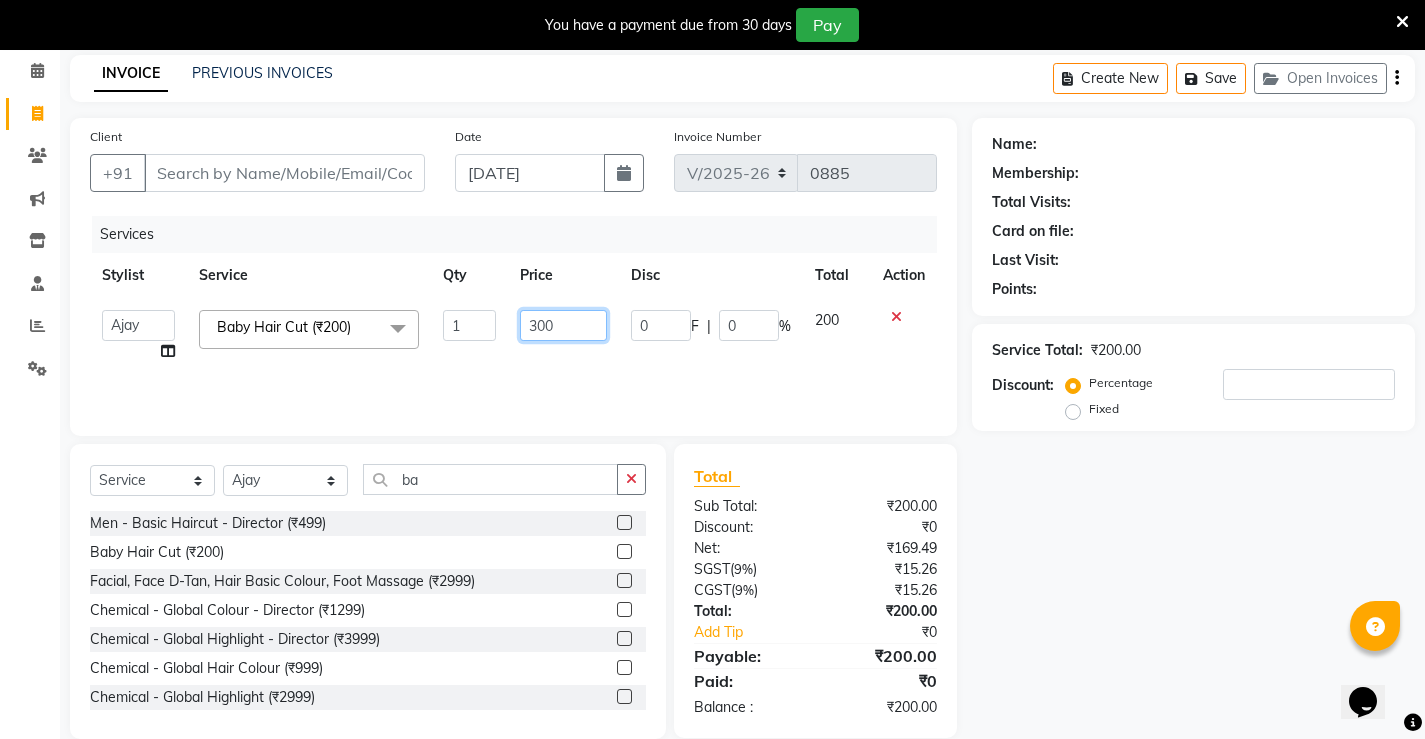 scroll, scrollTop: 112, scrollLeft: 0, axis: vertical 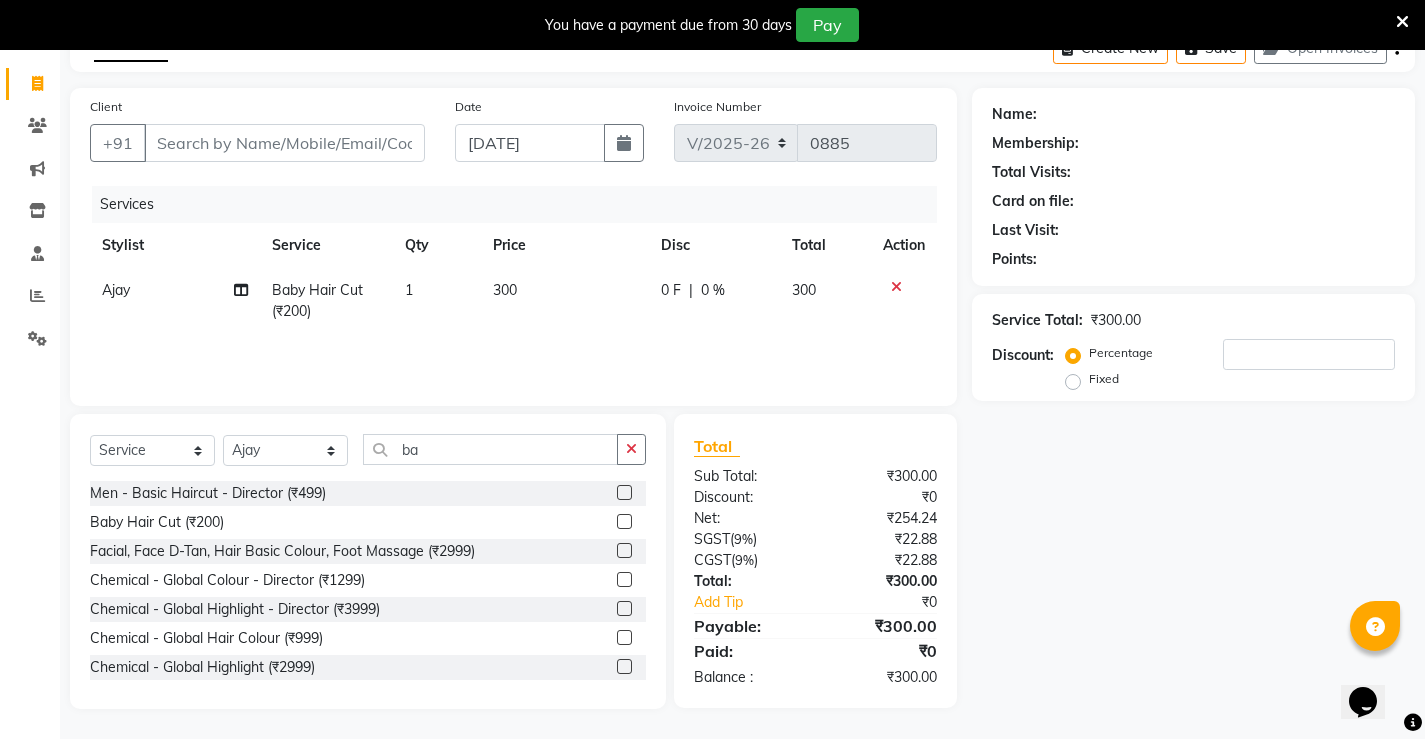 click on "0 F | 0 %" 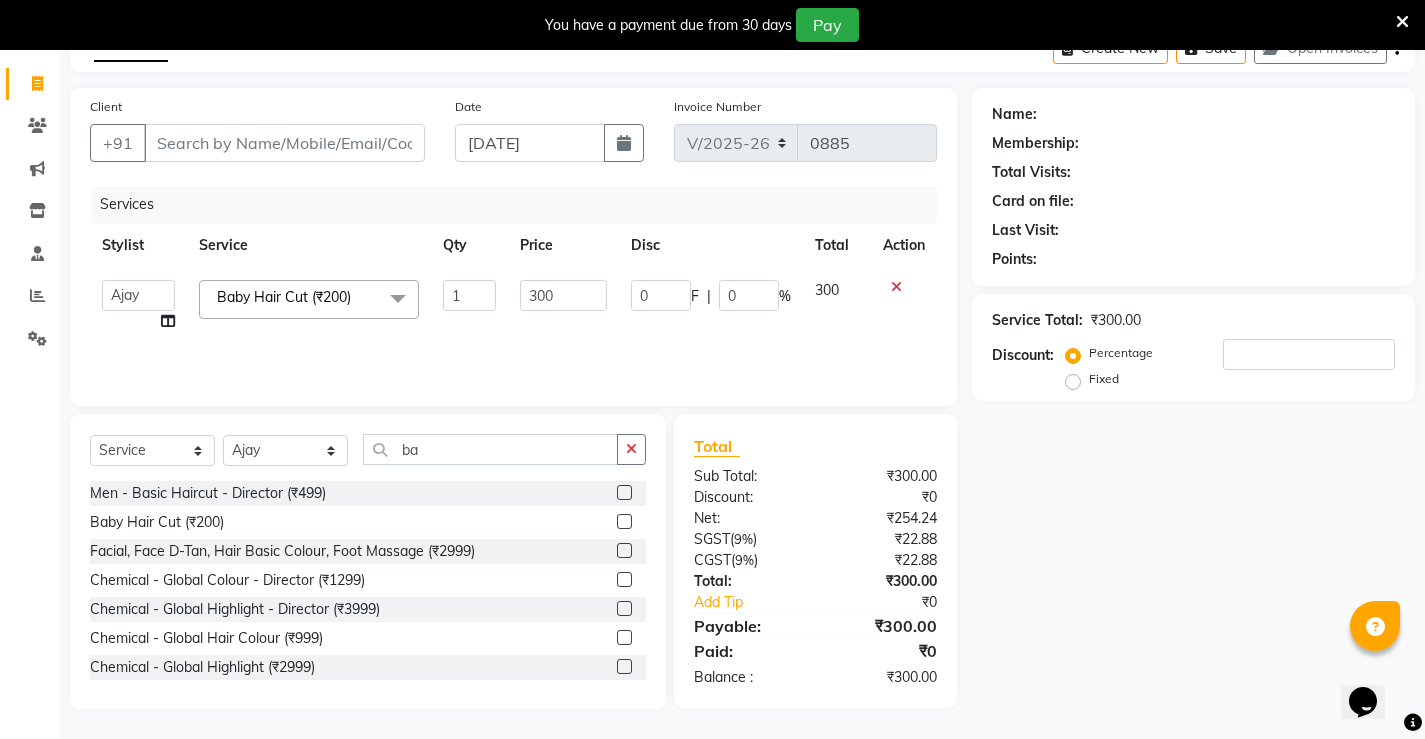 scroll, scrollTop: 0, scrollLeft: 0, axis: both 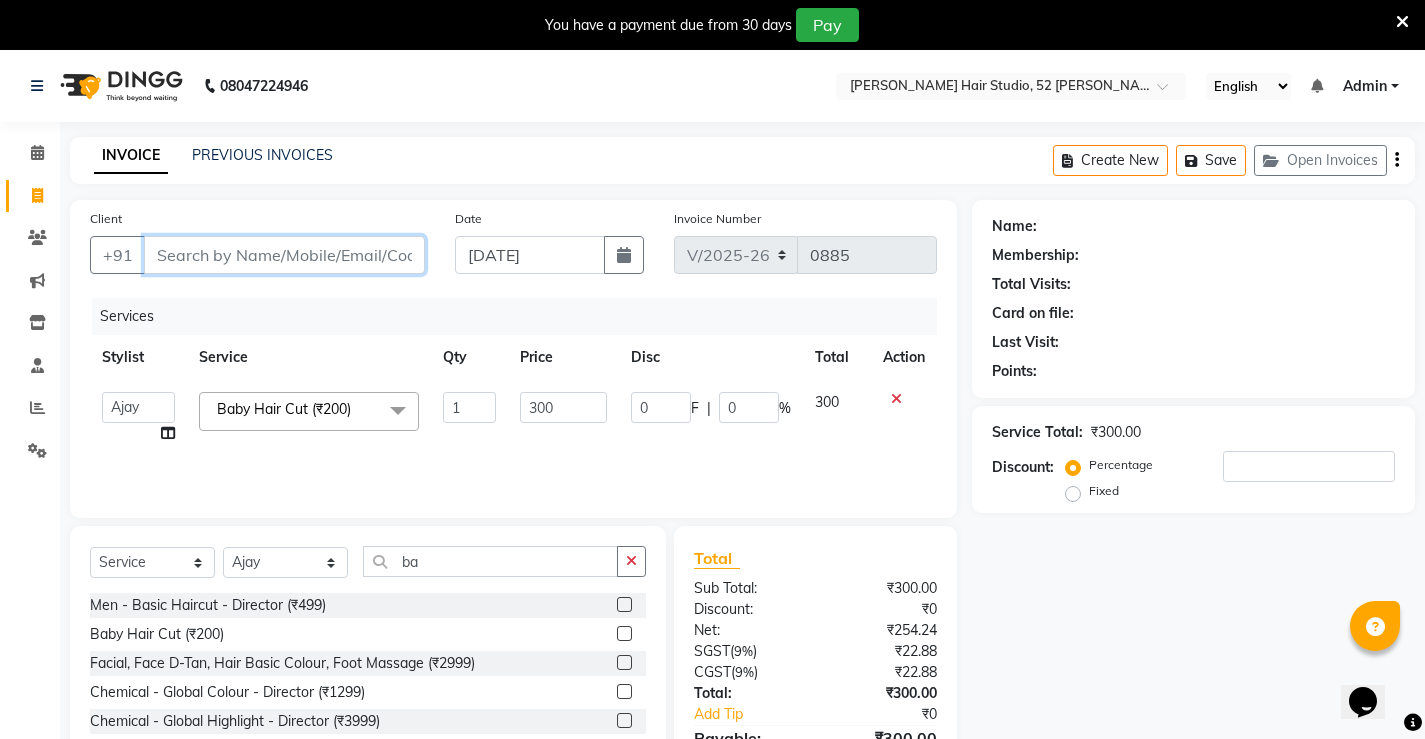 click on "Client" at bounding box center (284, 255) 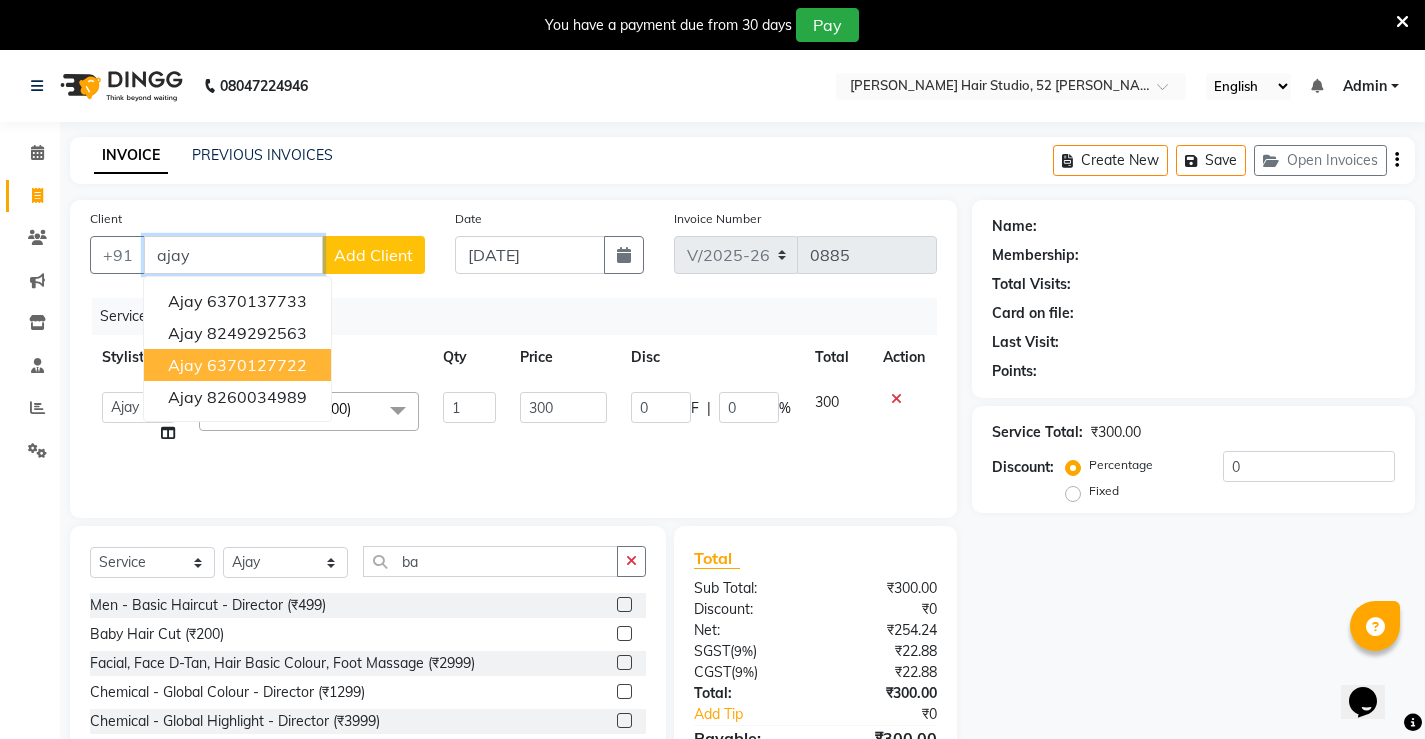 click on "6370127722" at bounding box center (257, 365) 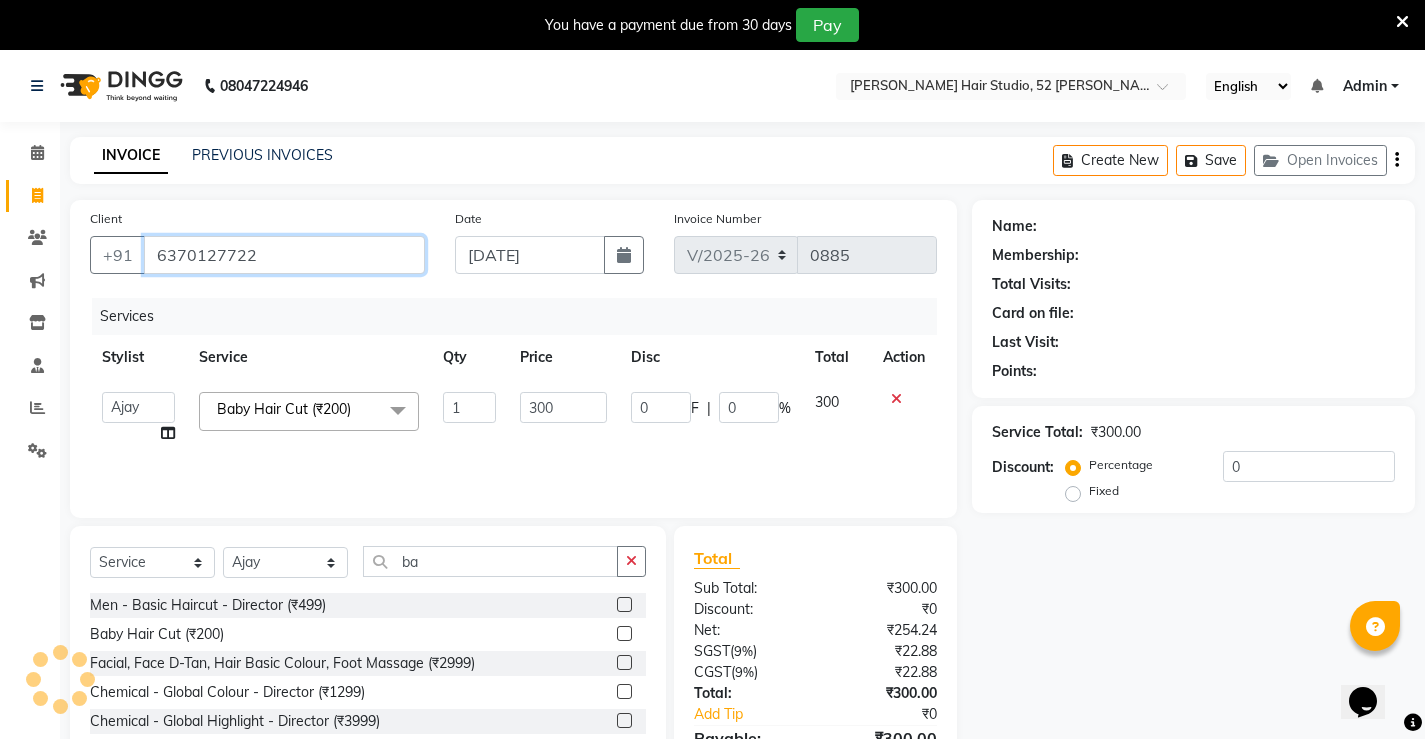type on "6370127722" 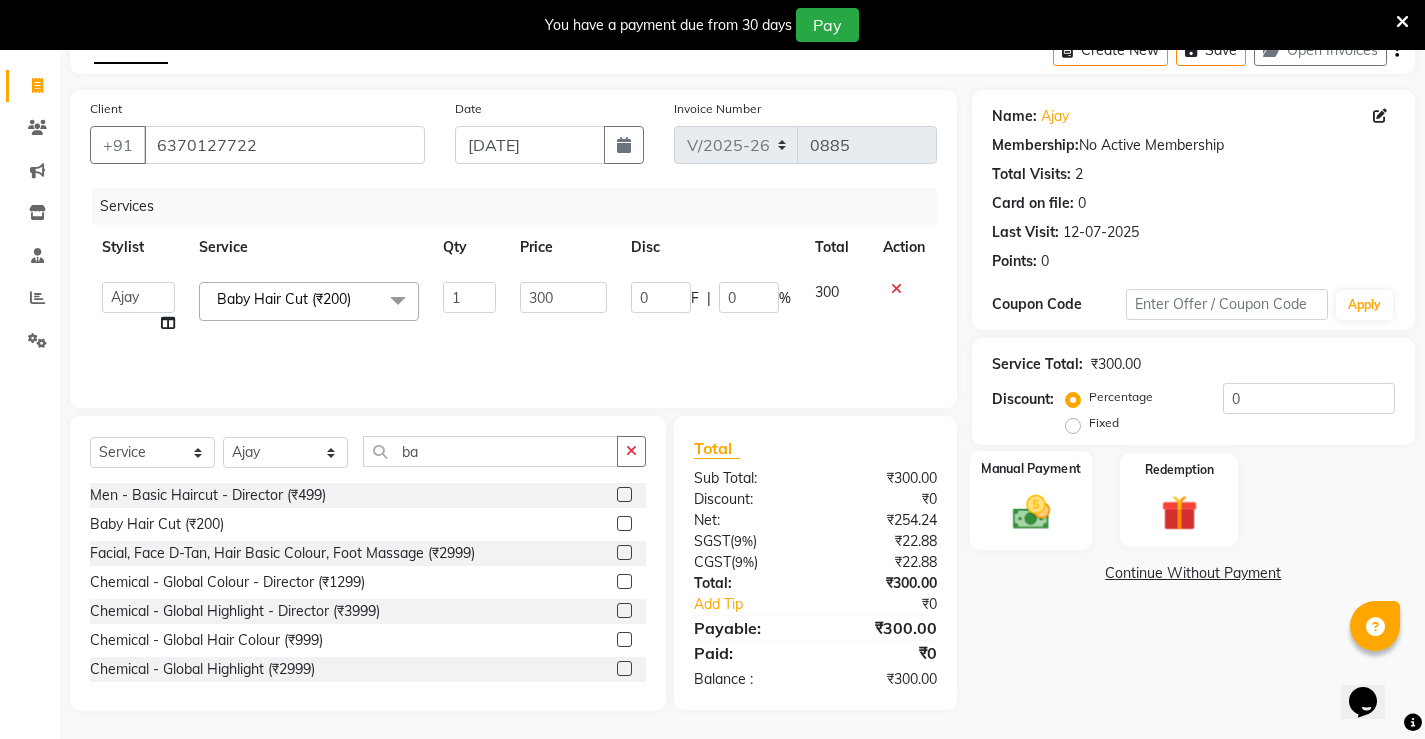 scroll, scrollTop: 112, scrollLeft: 0, axis: vertical 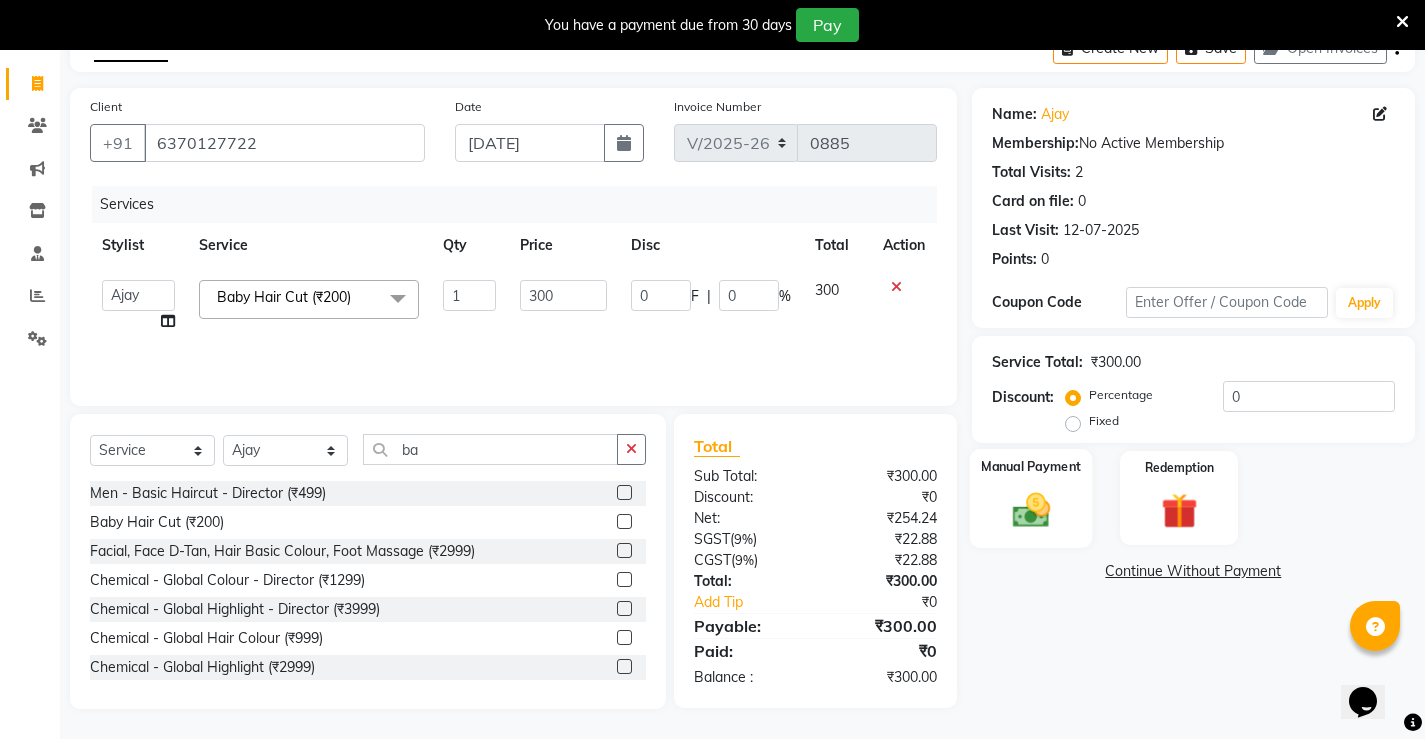 click 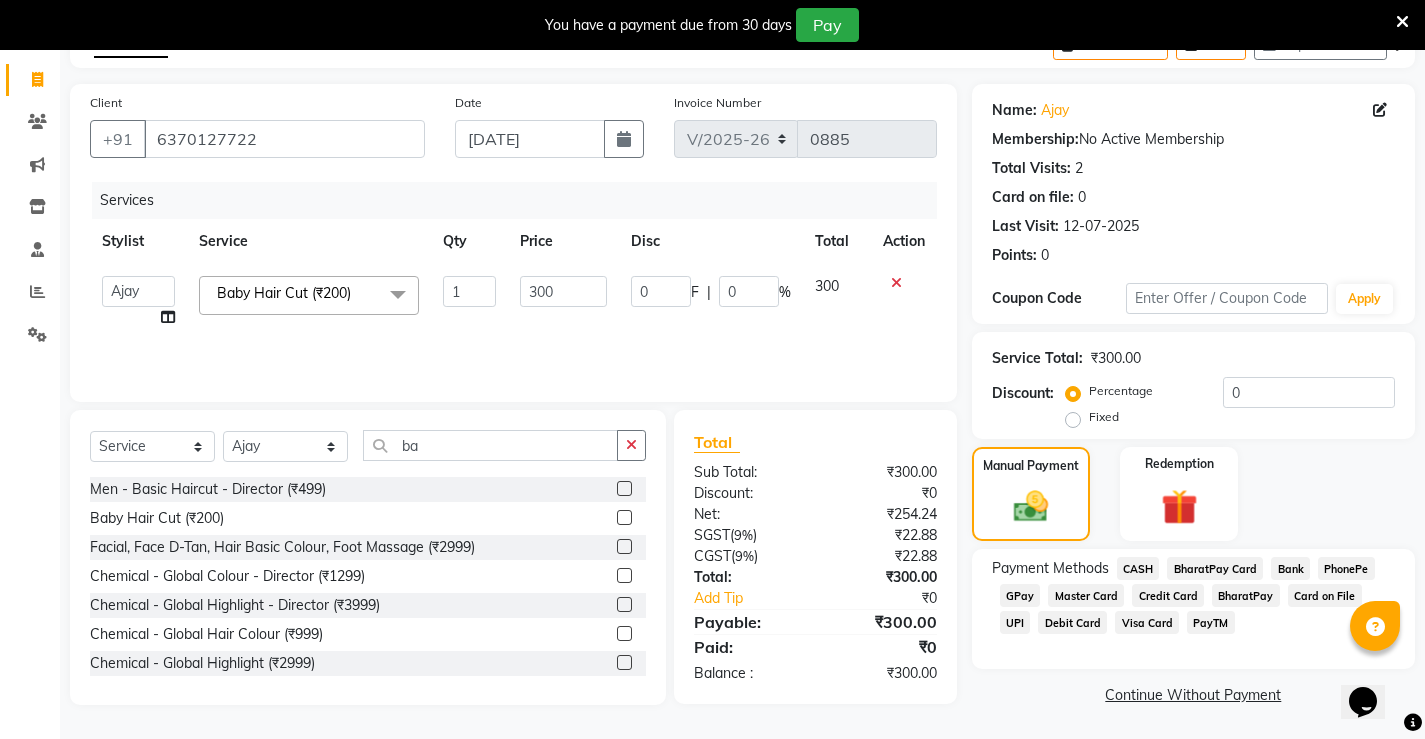 scroll, scrollTop: 117, scrollLeft: 0, axis: vertical 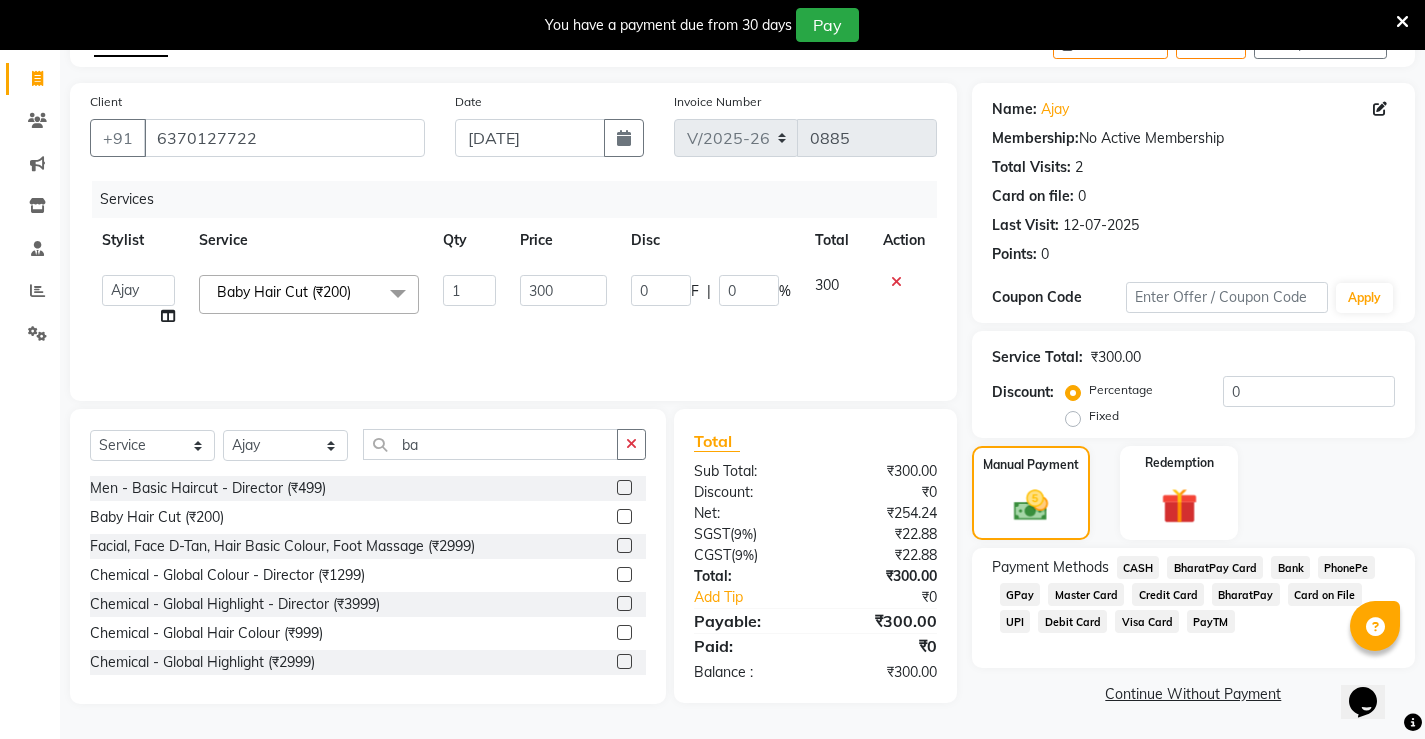 click on "UPI" 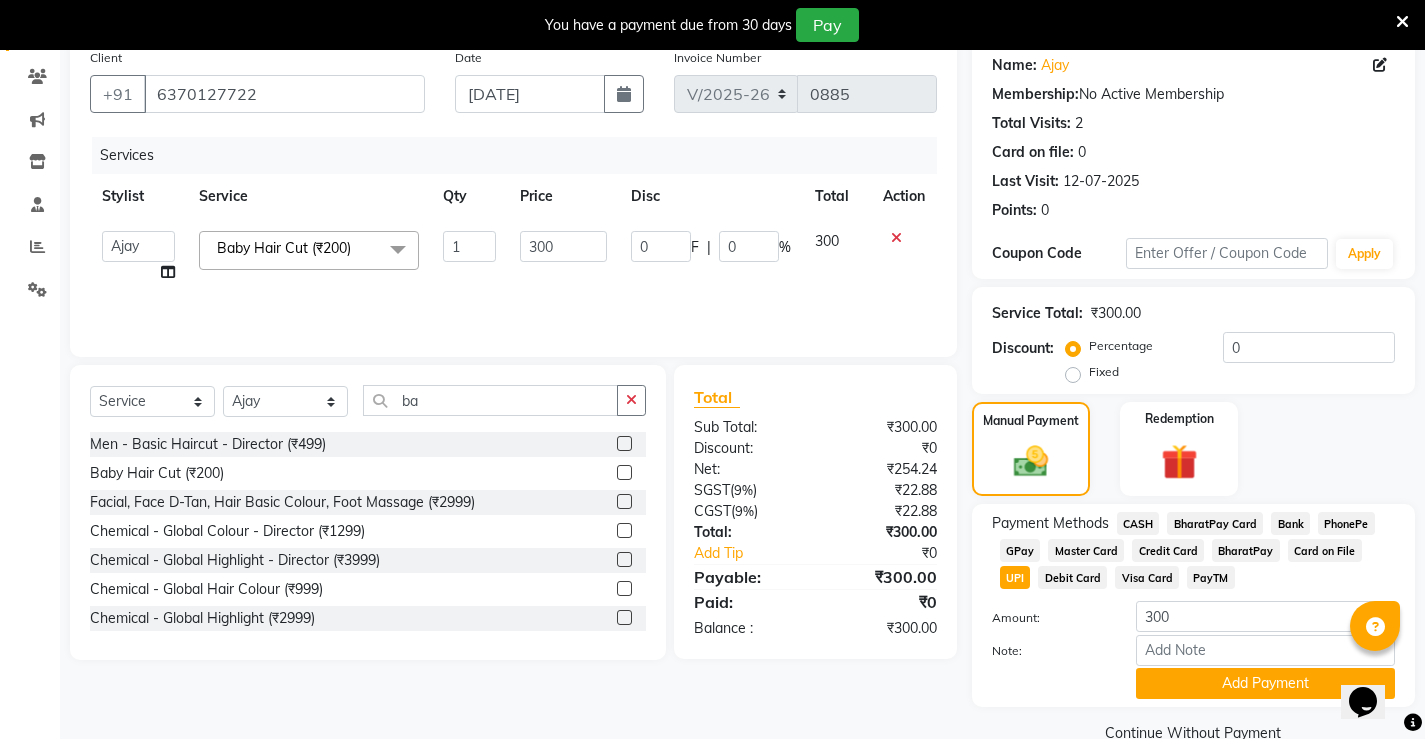 scroll, scrollTop: 200, scrollLeft: 0, axis: vertical 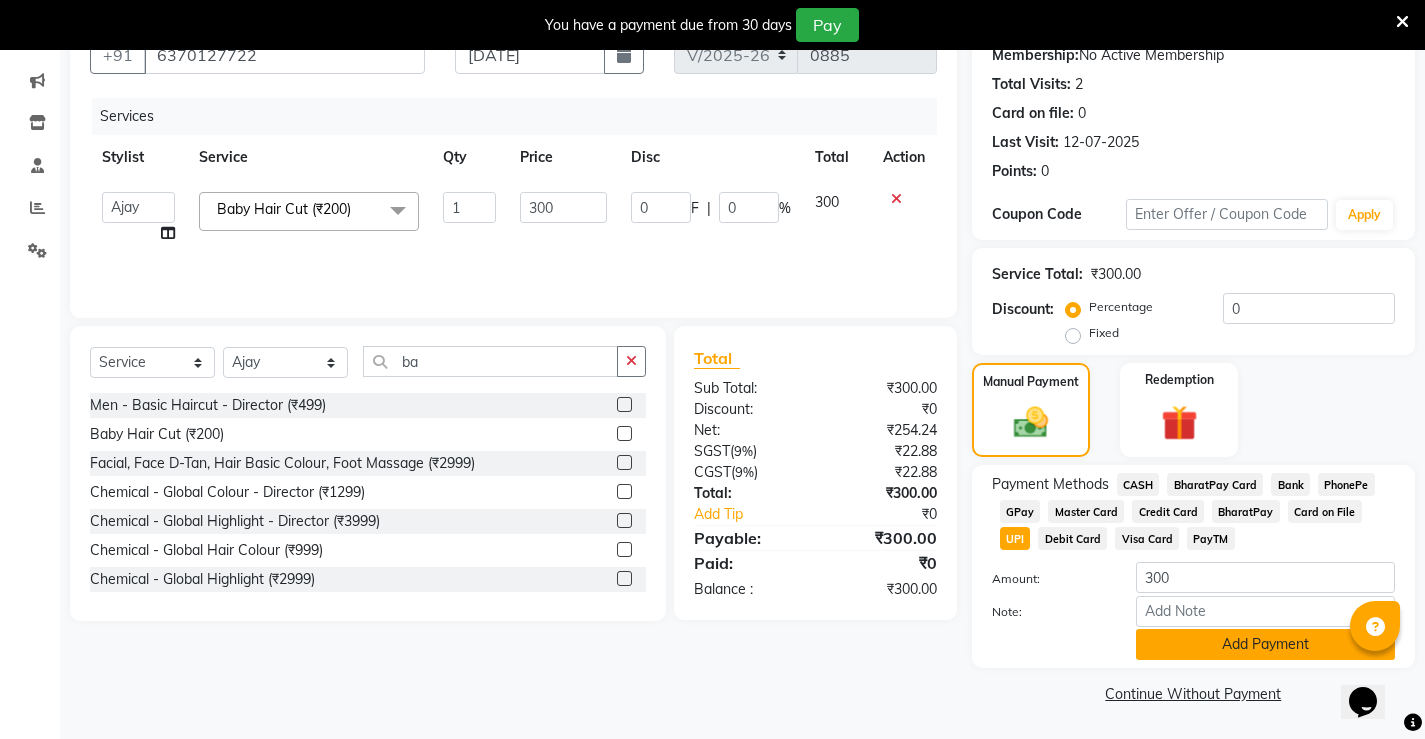 click on "Add Payment" 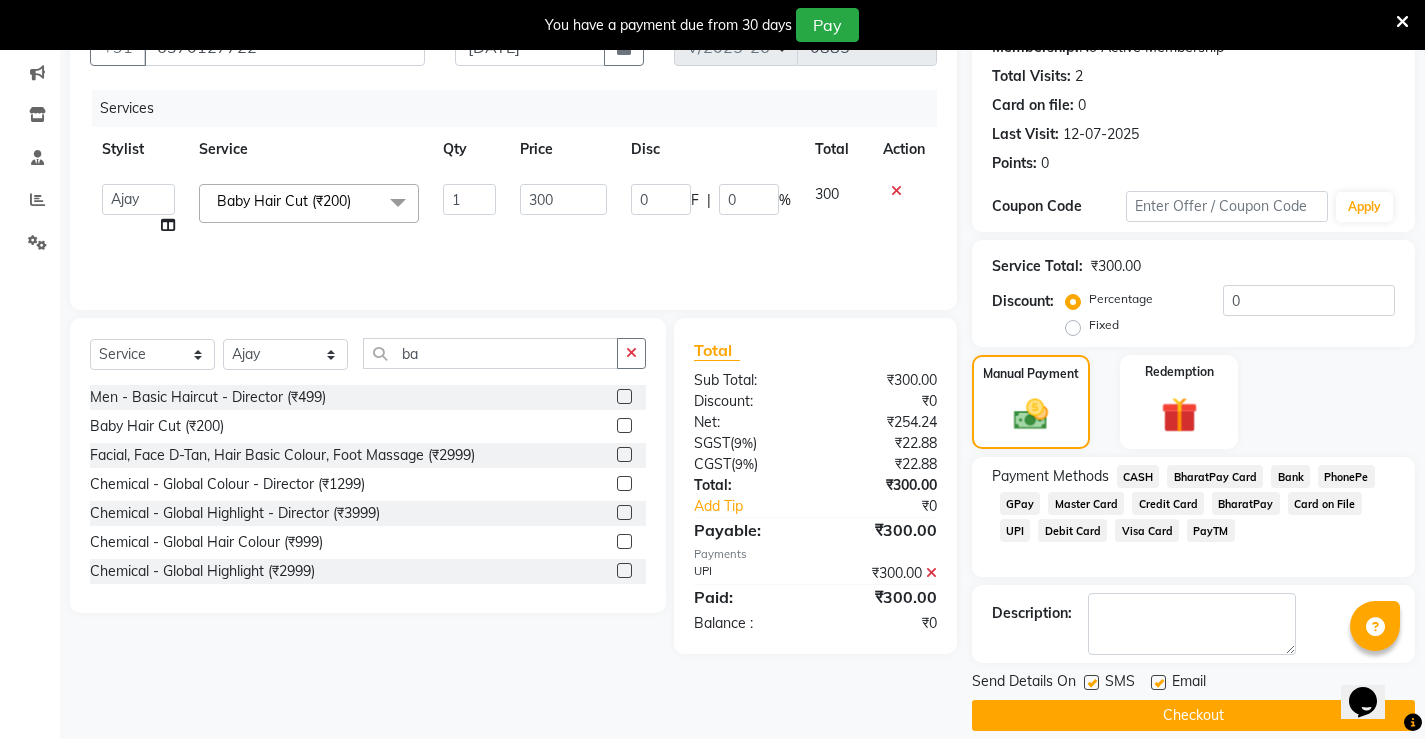 scroll, scrollTop: 230, scrollLeft: 0, axis: vertical 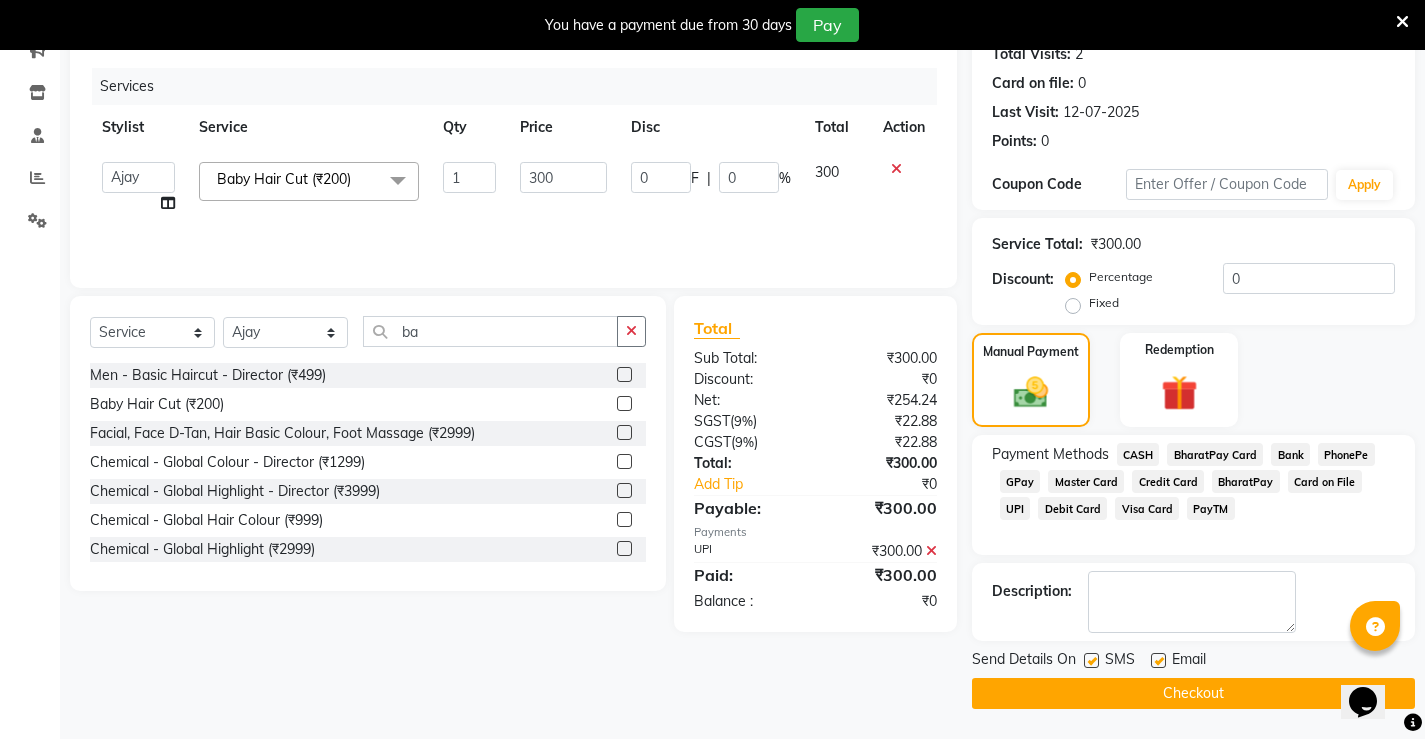 click on "Checkout" 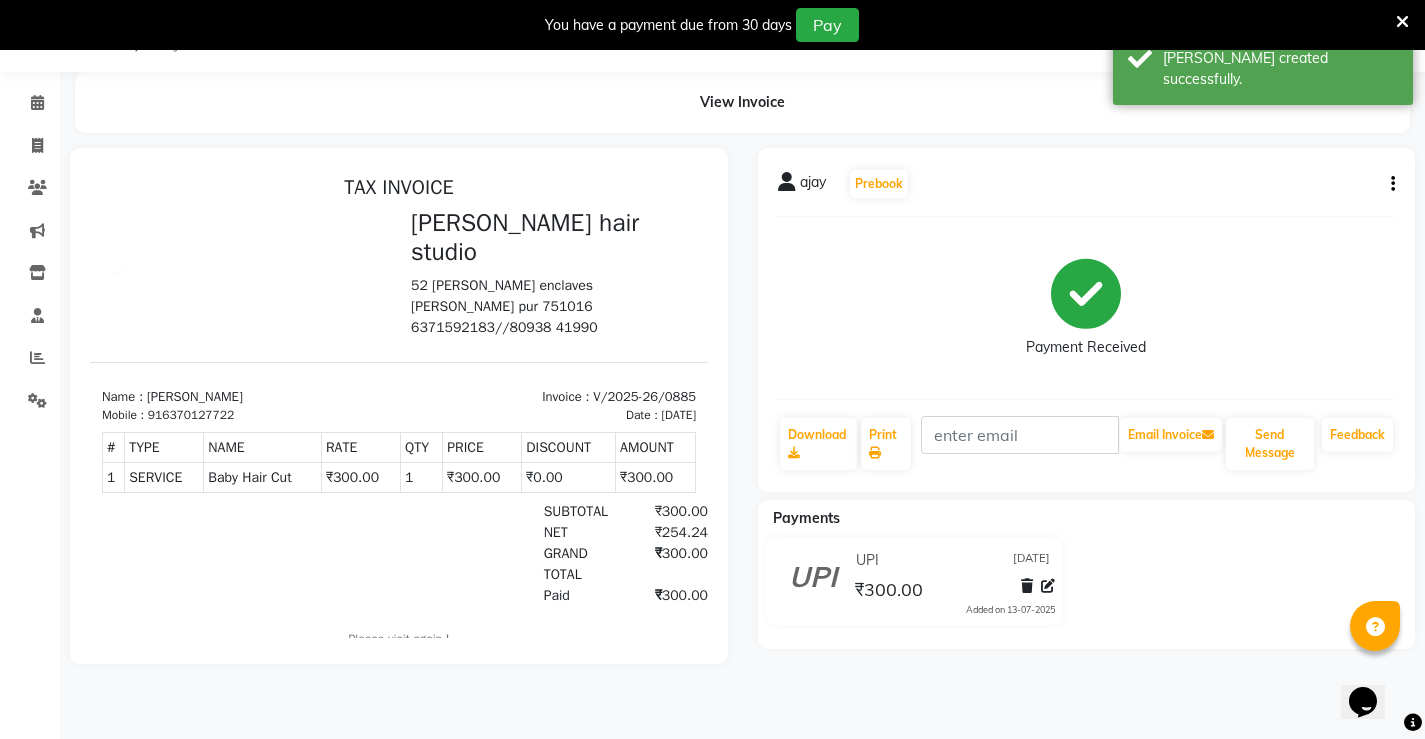 scroll, scrollTop: 0, scrollLeft: 0, axis: both 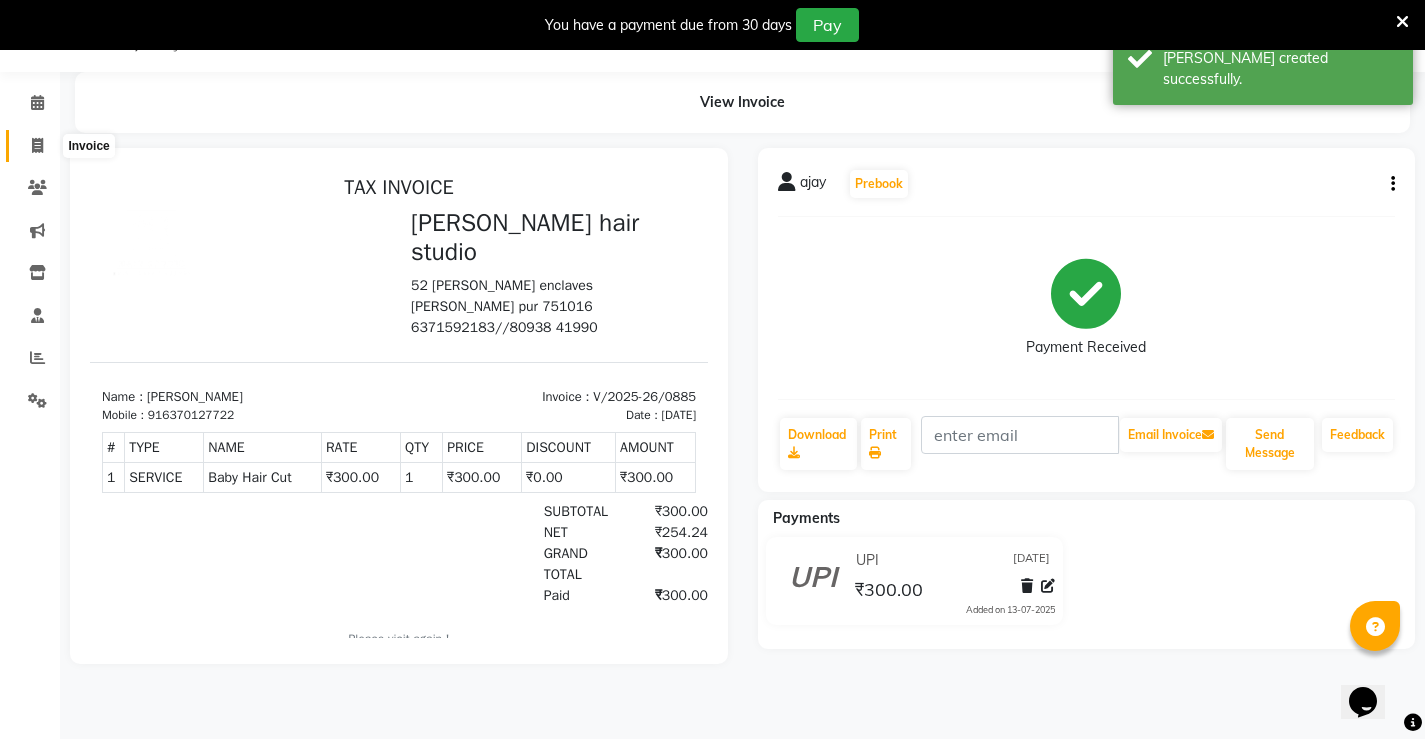 click 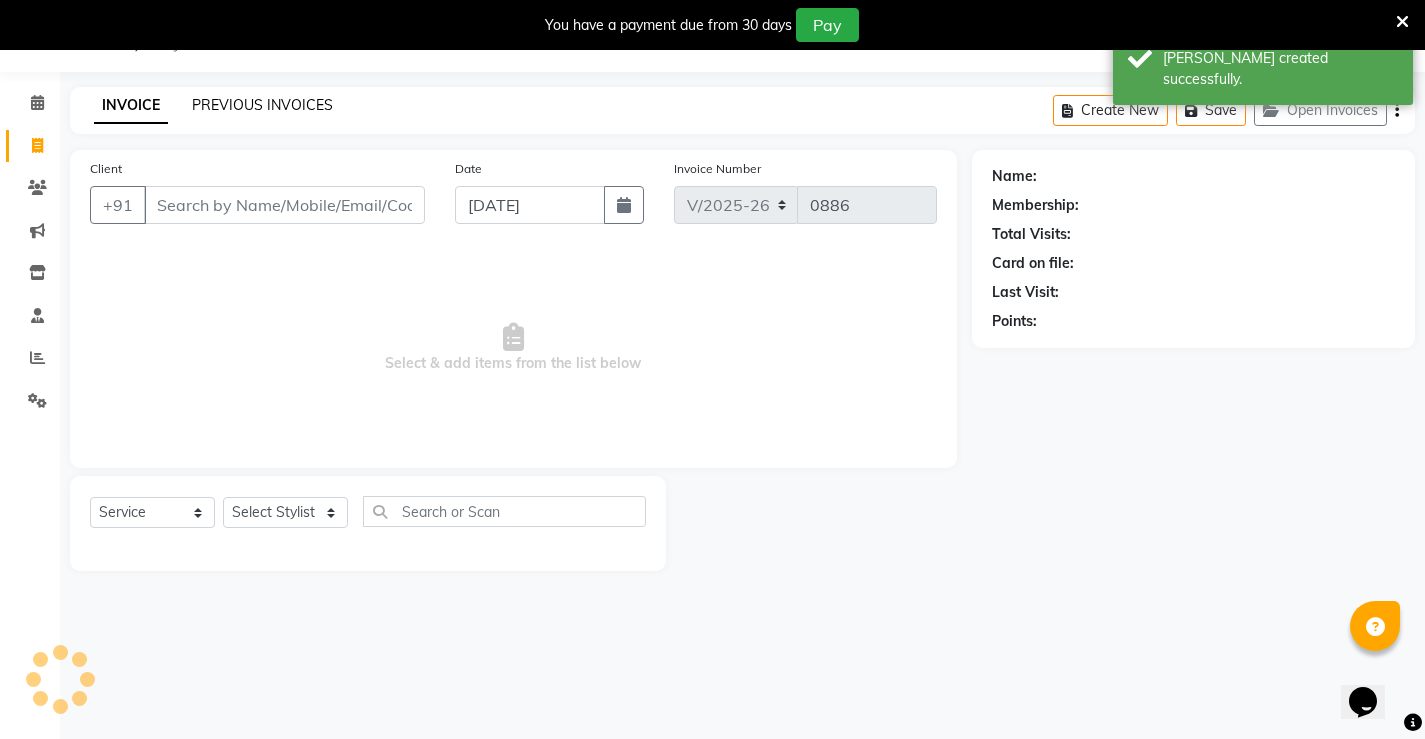 click on "PREVIOUS INVOICES" 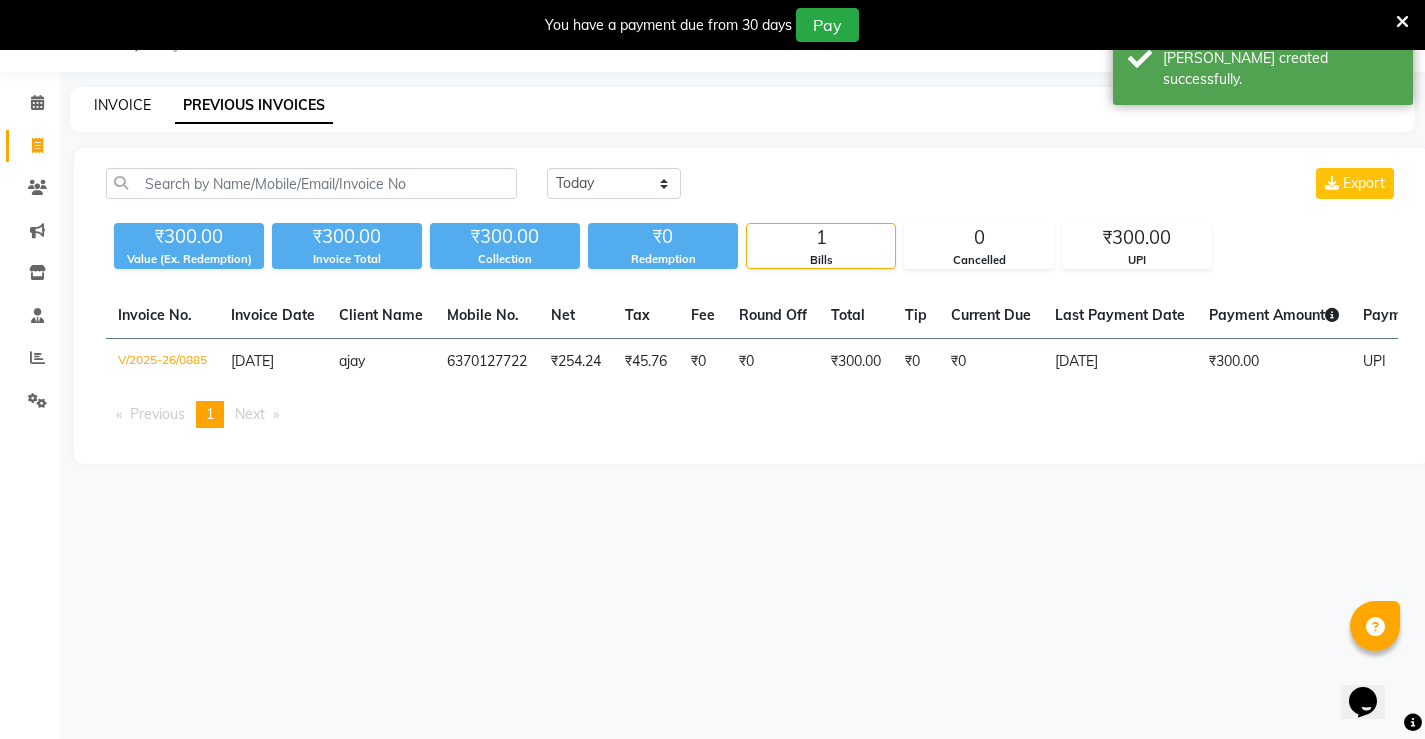 click on "INVOICE" 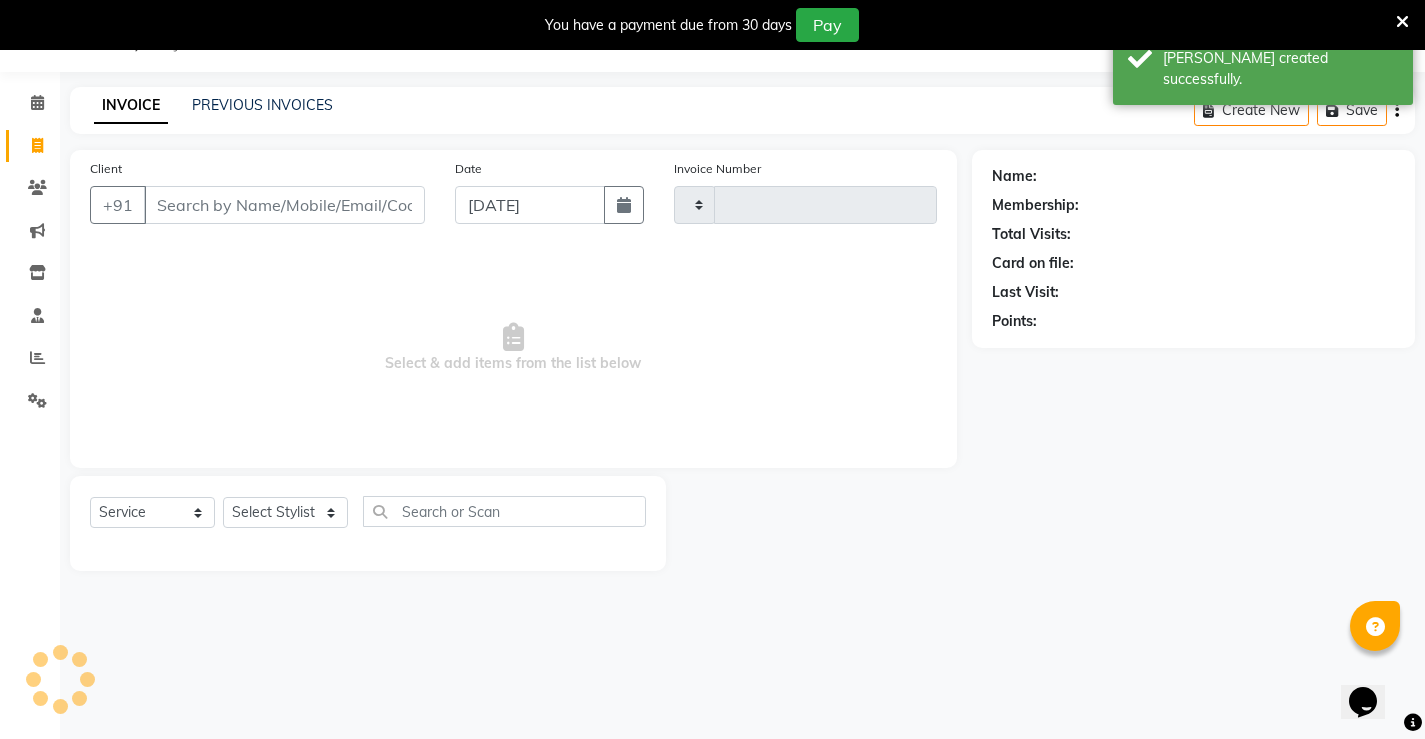 type on "0886" 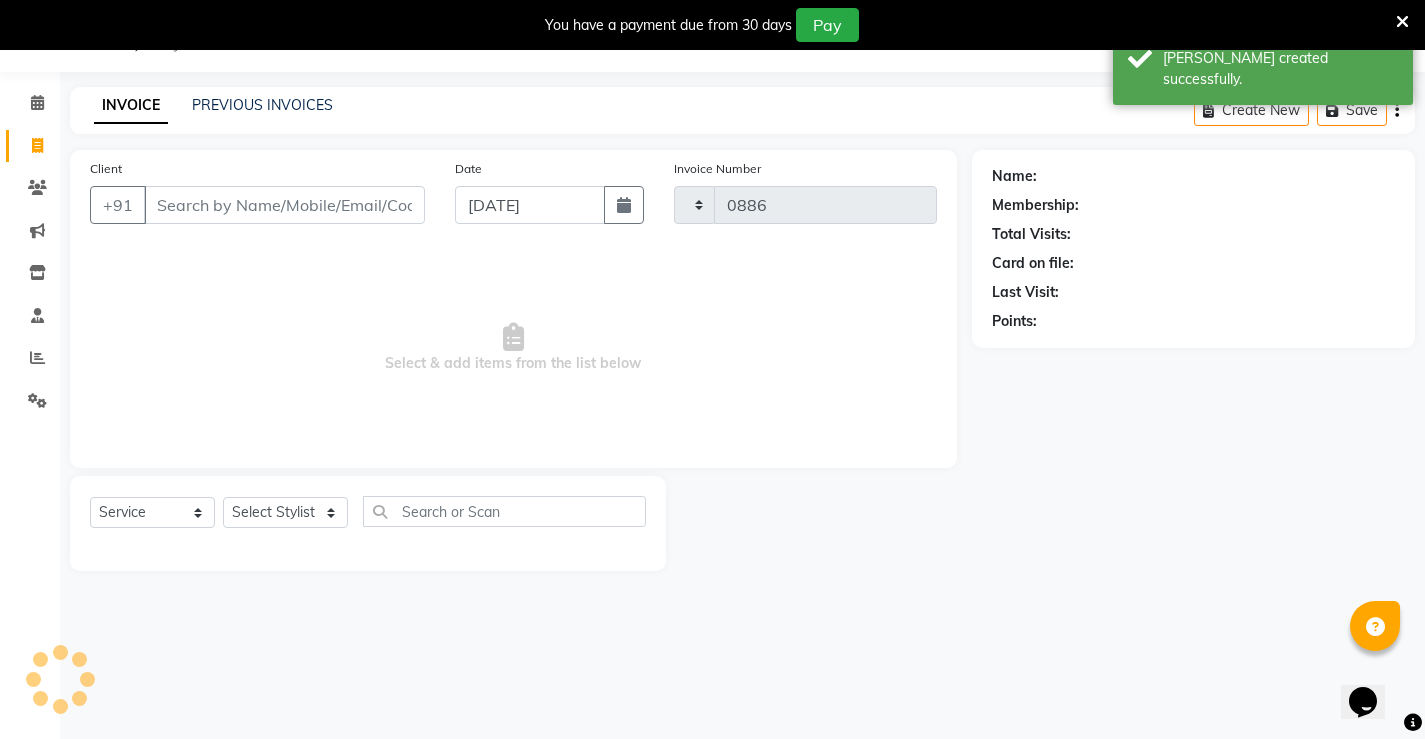 select on "7705" 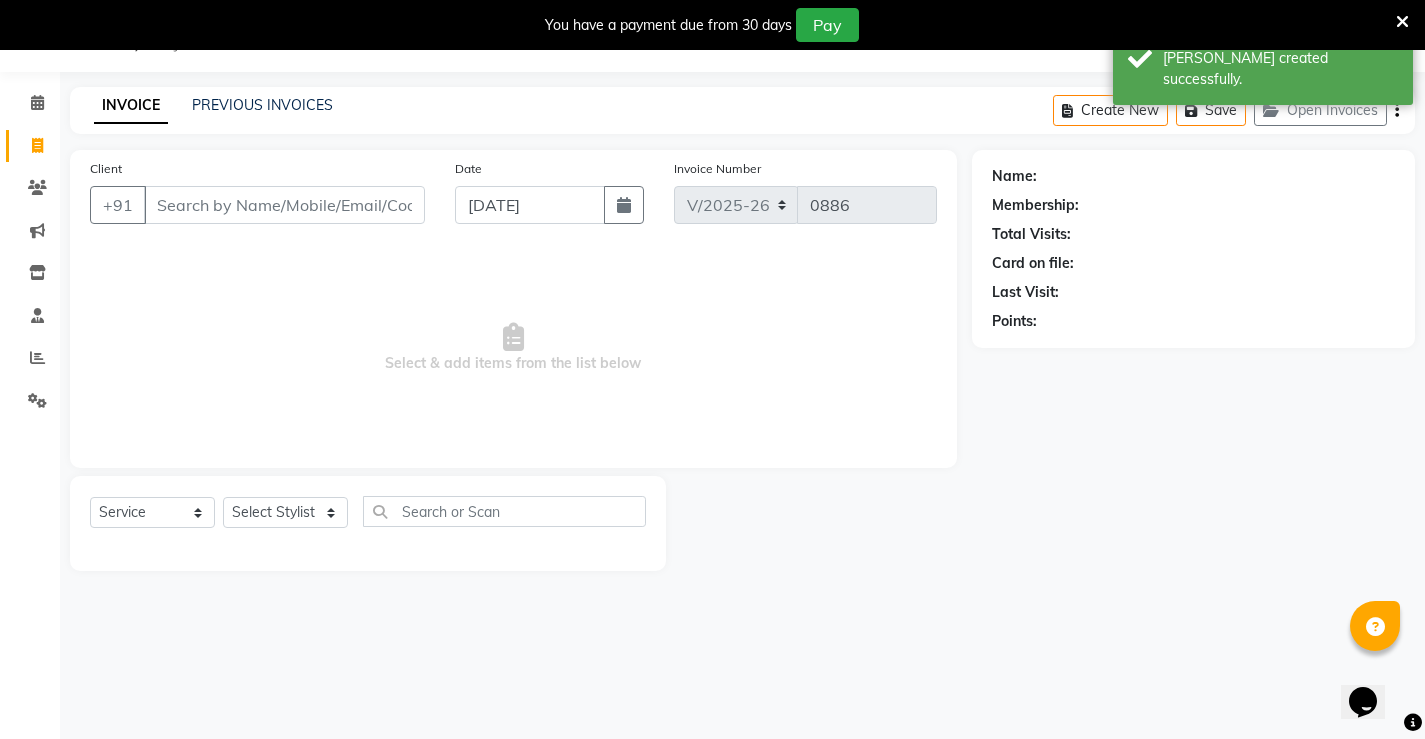 click on "Client" at bounding box center [284, 205] 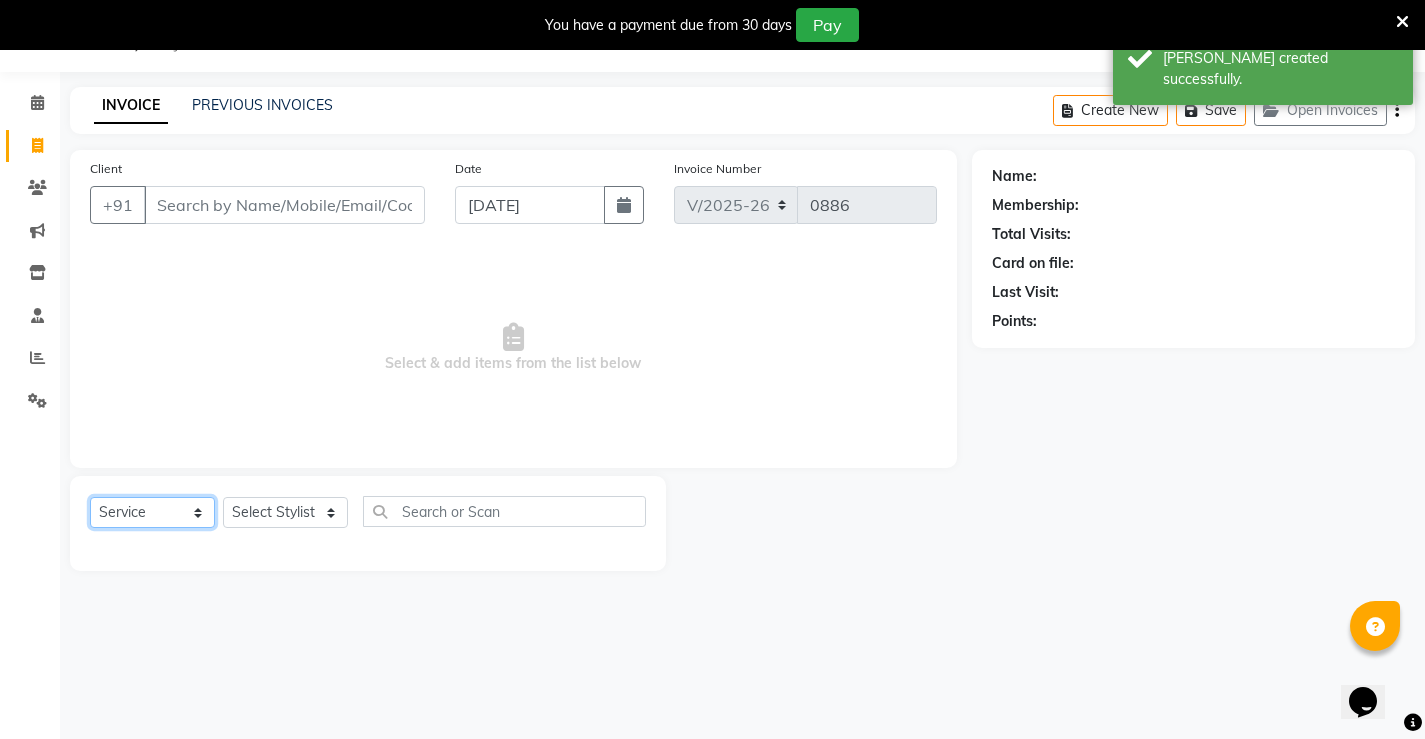 click on "Select  Service  Product  Membership  Package Voucher Prepaid Gift Card" 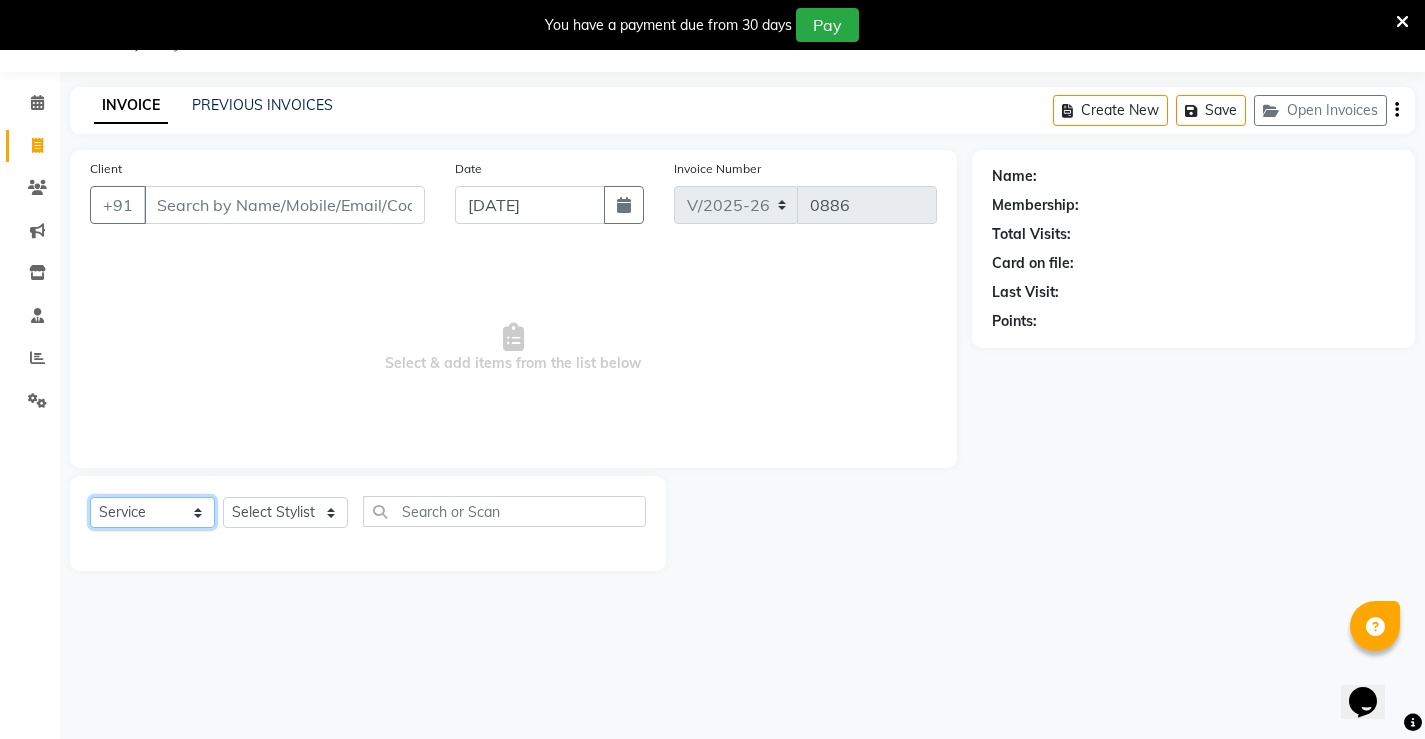 click on "Select  Service  Product  Membership  Package Voucher Prepaid Gift Card" 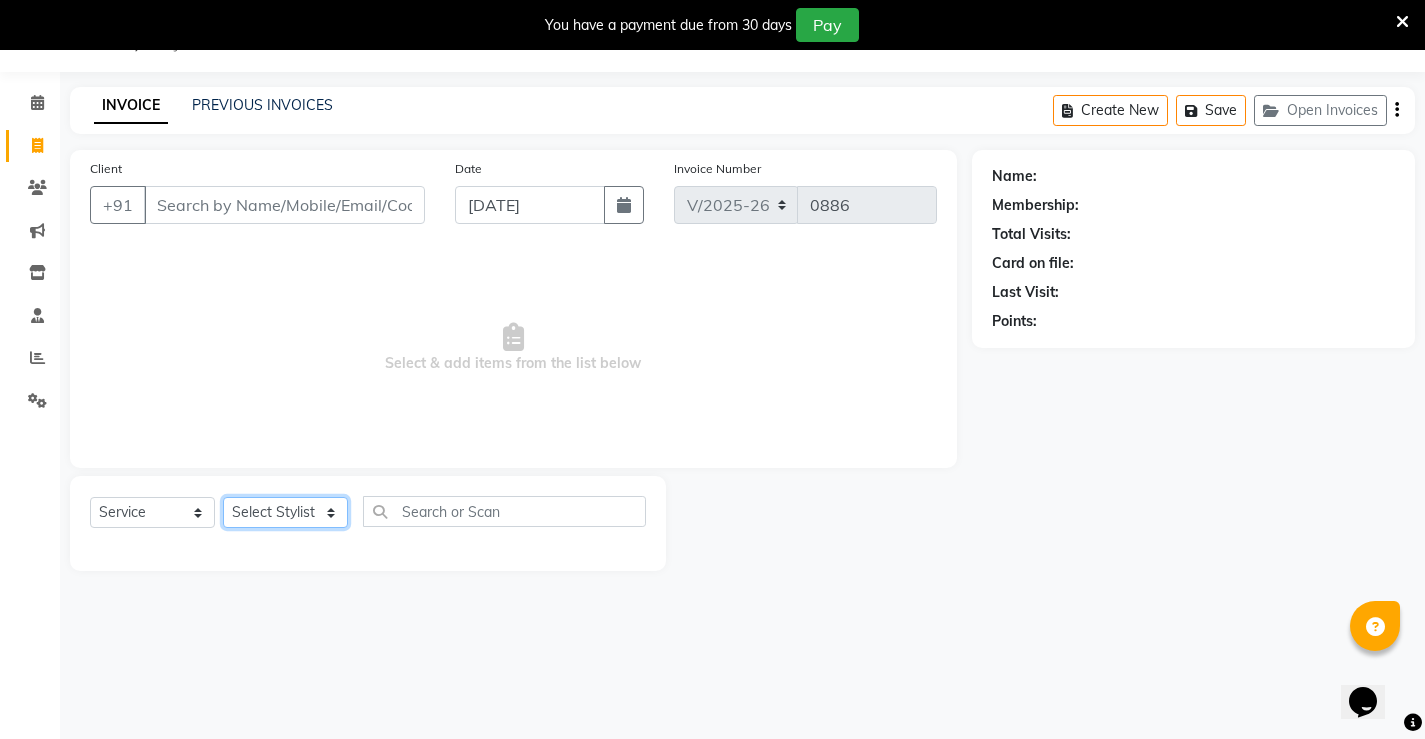 click on "Select Stylist Ajay archita [PERSON_NAME] sukhmay Varti" 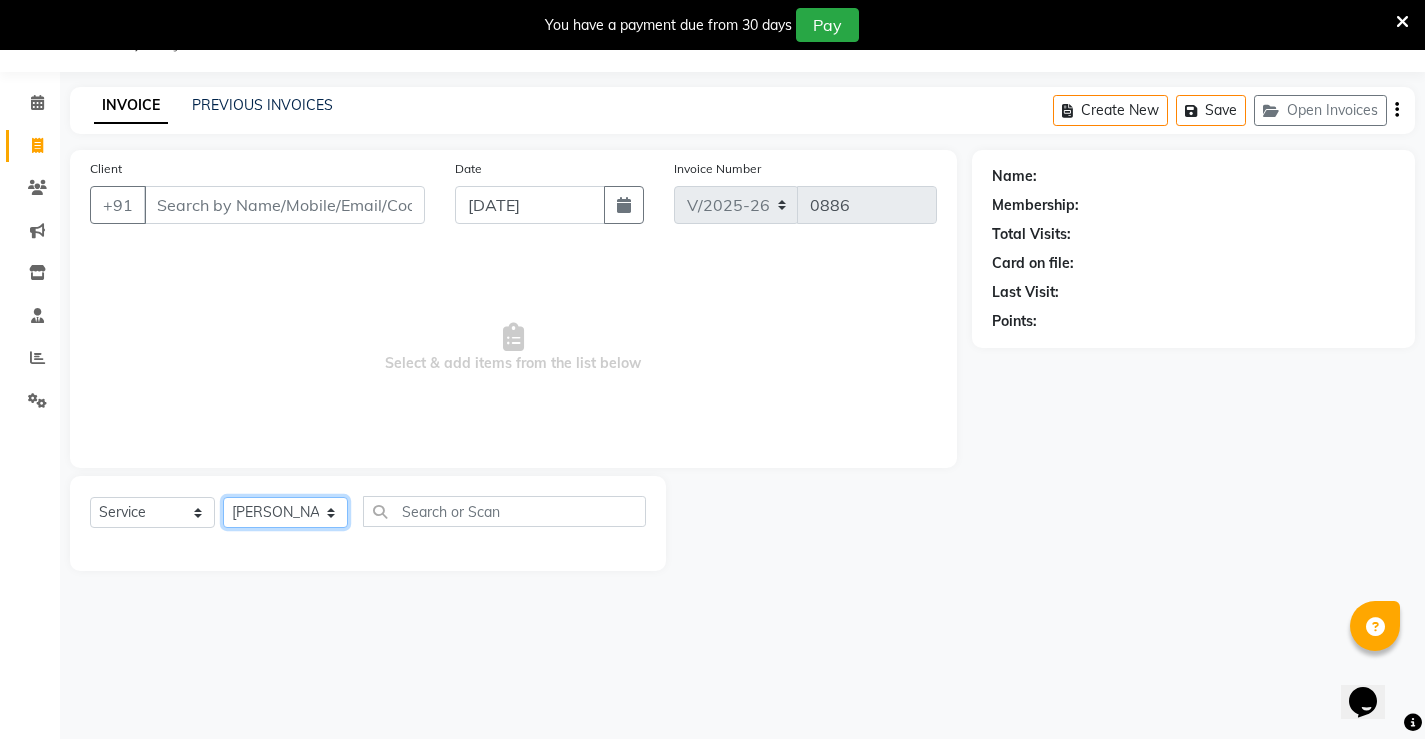 click on "Select Stylist Ajay archita [PERSON_NAME] sukhmay Varti" 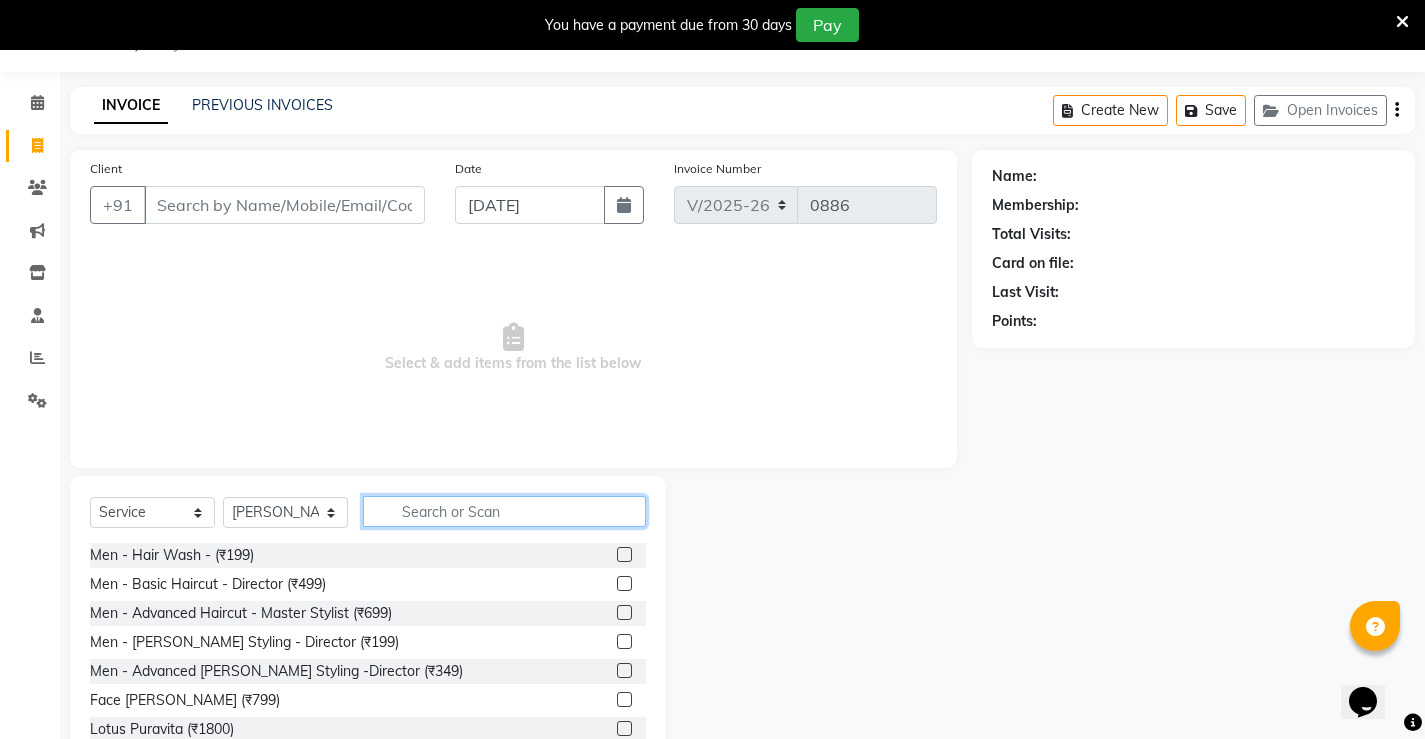 click 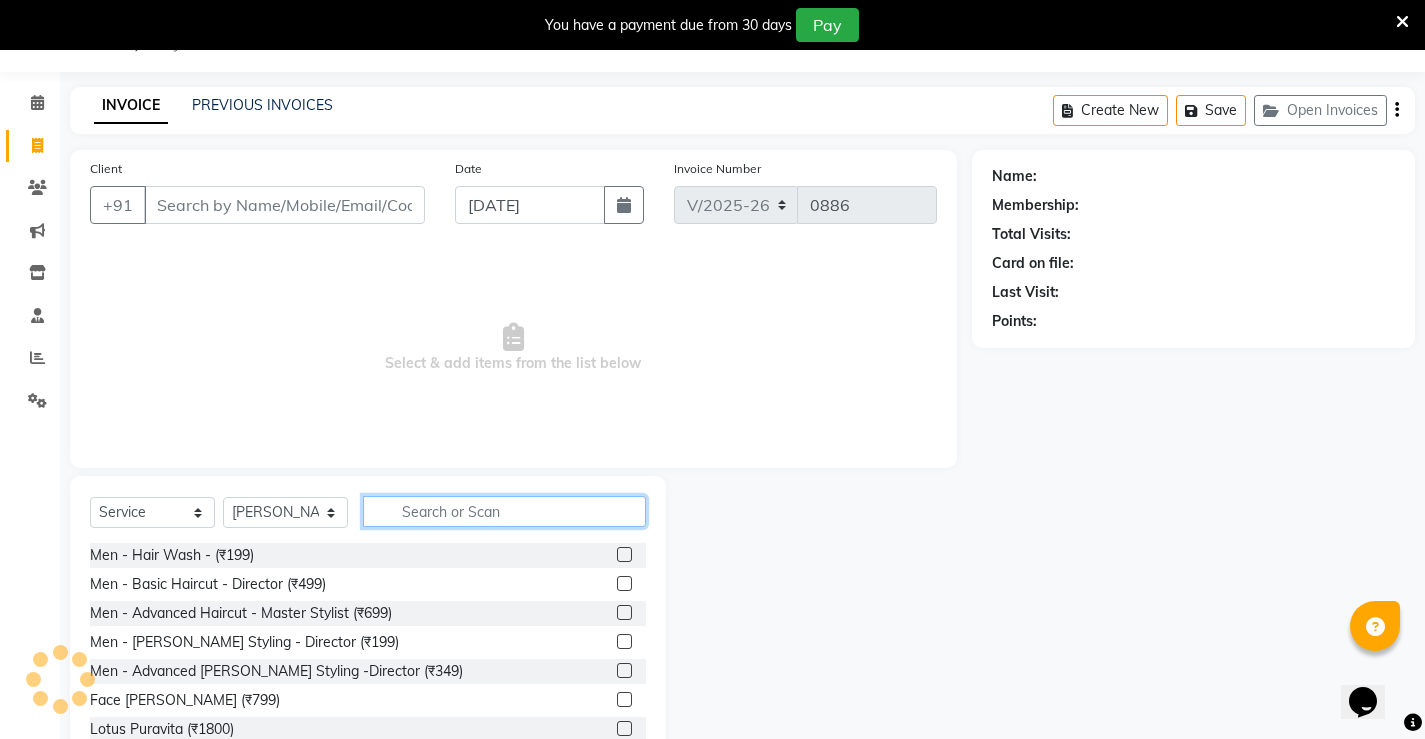 click 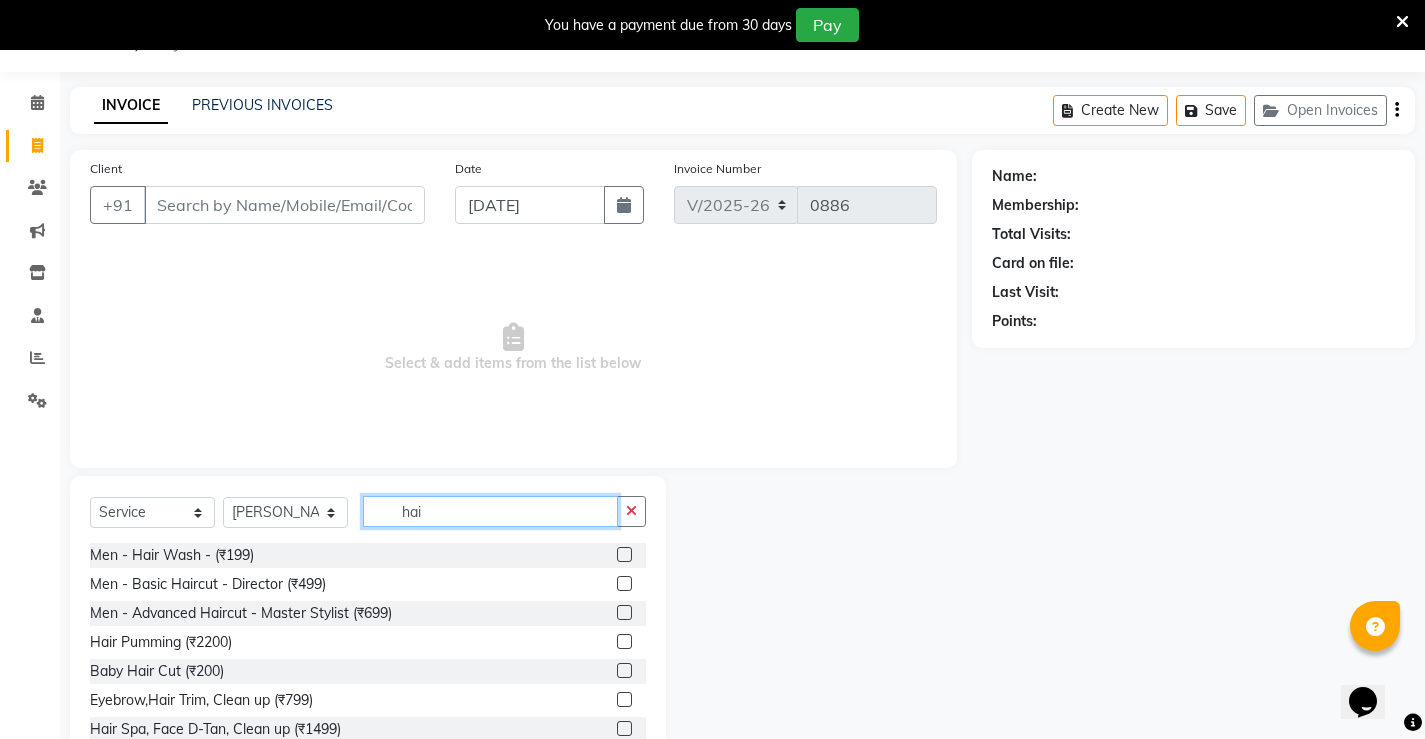 type on "hair" 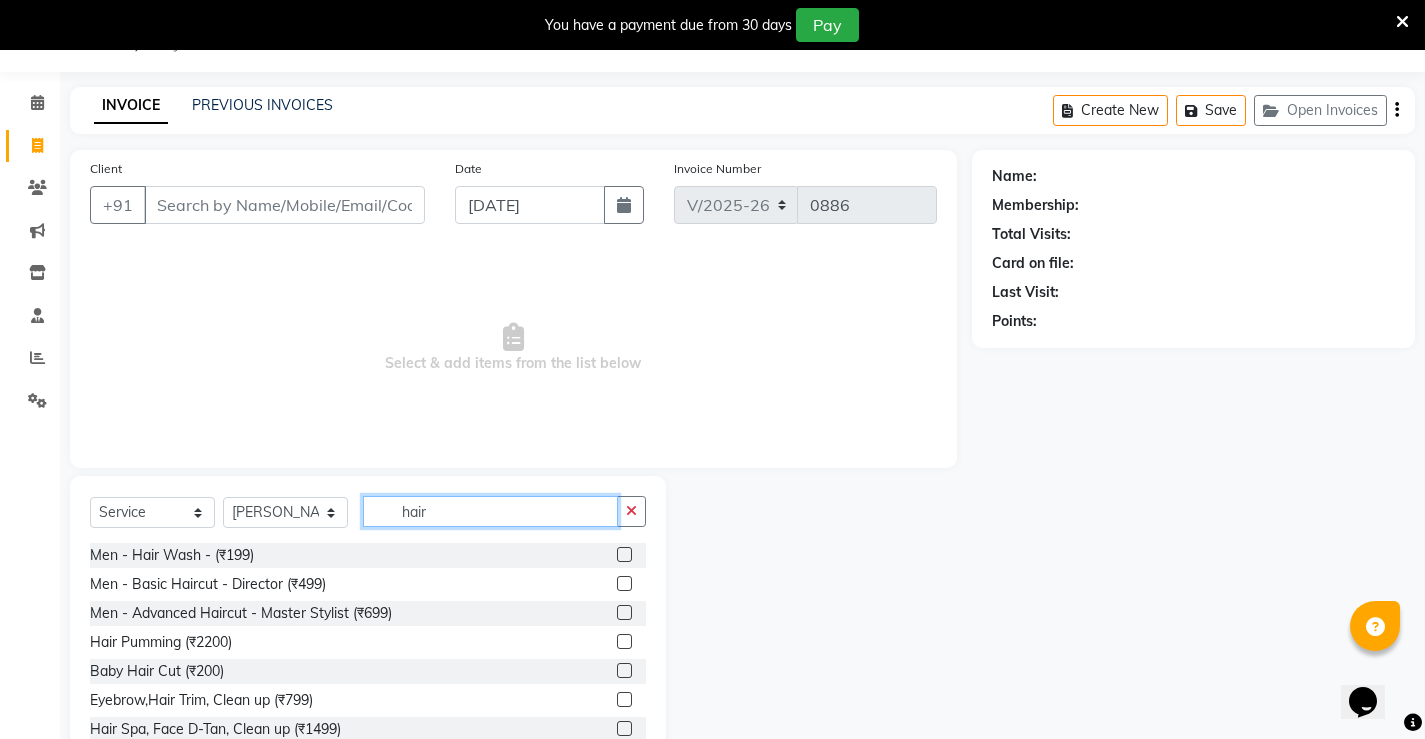 drag, startPoint x: 470, startPoint y: 517, endPoint x: 328, endPoint y: 540, distance: 143.85062 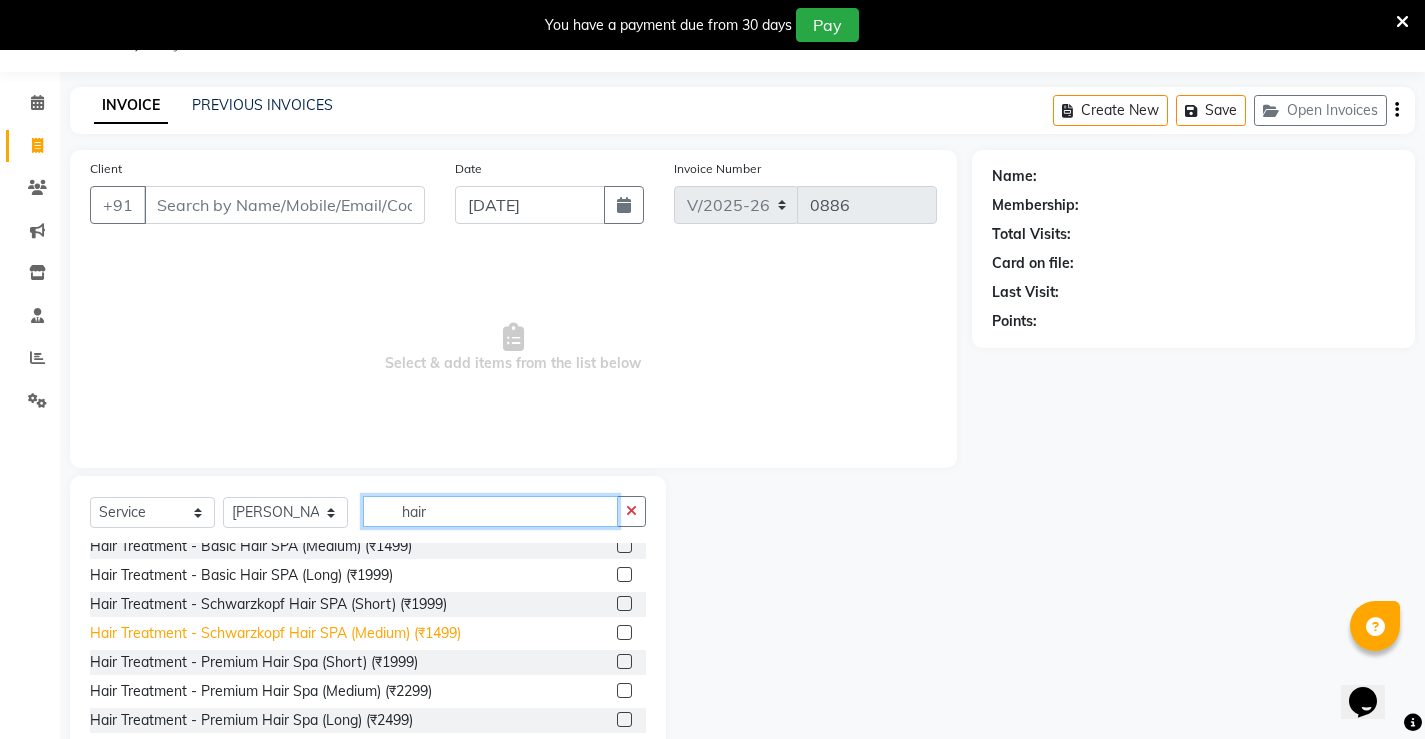 scroll, scrollTop: 1250, scrollLeft: 0, axis: vertical 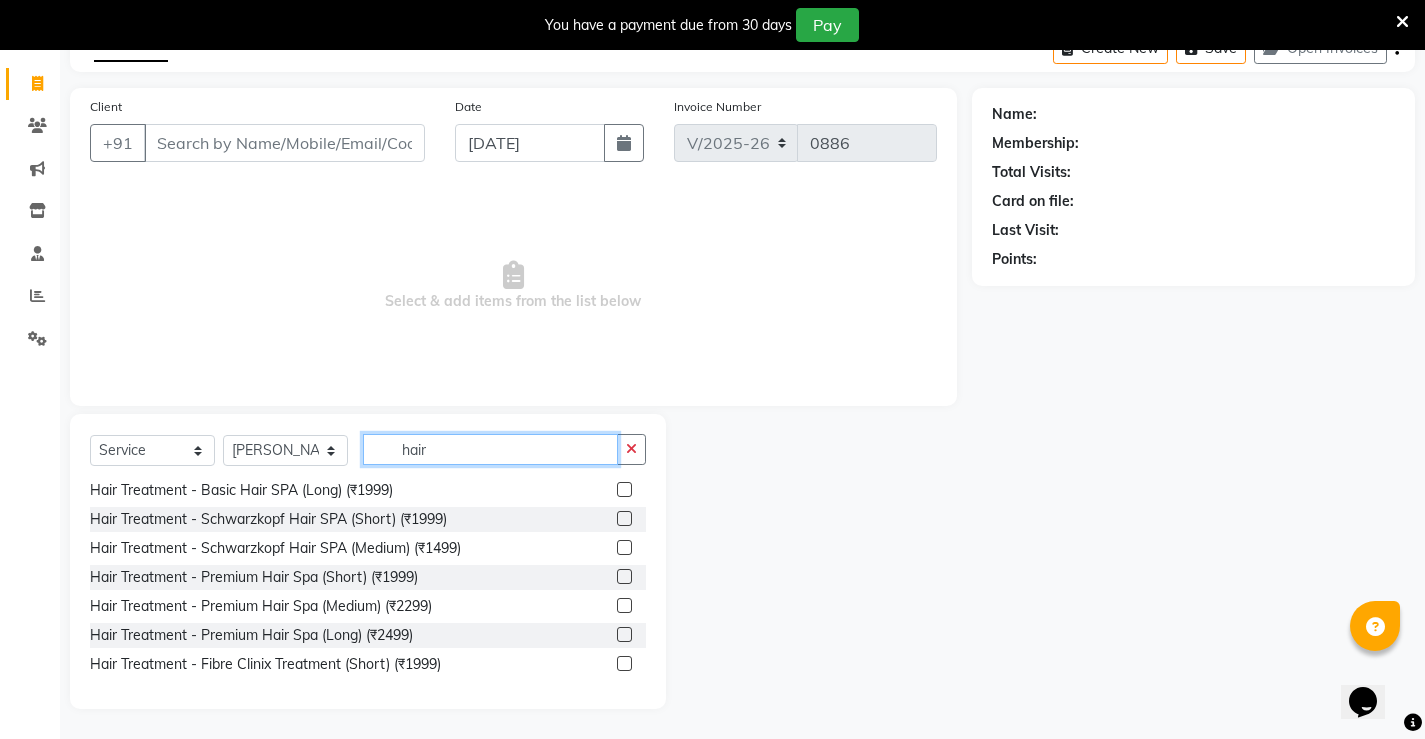 click on "hair" 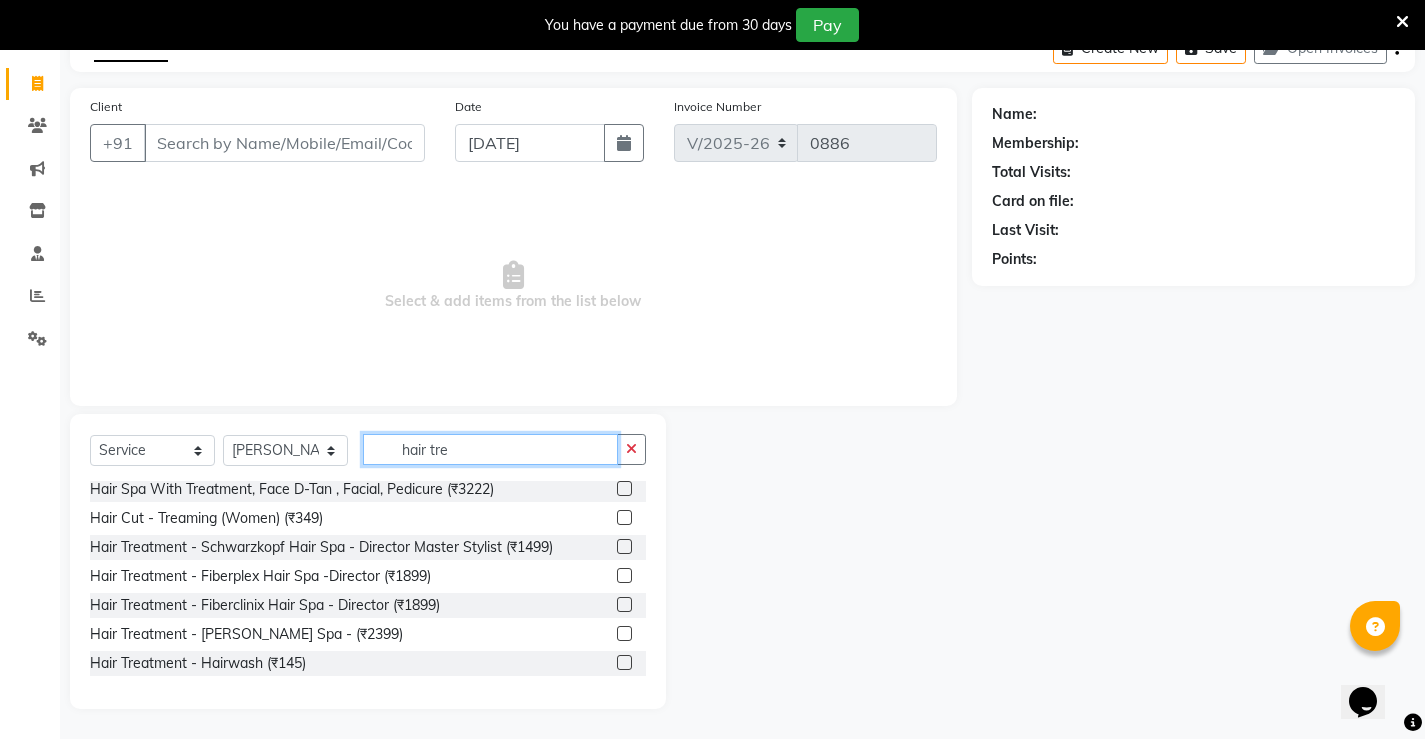 scroll, scrollTop: 0, scrollLeft: 0, axis: both 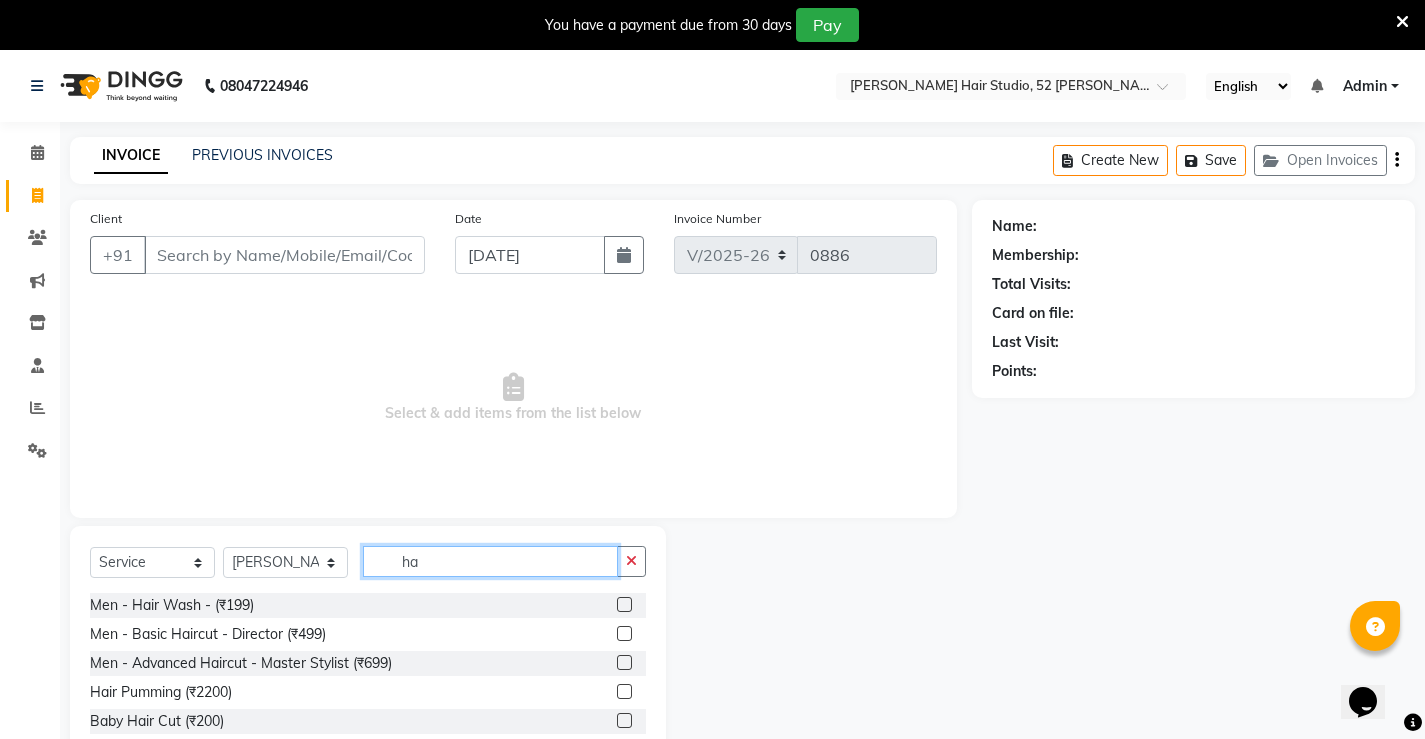 type on "h" 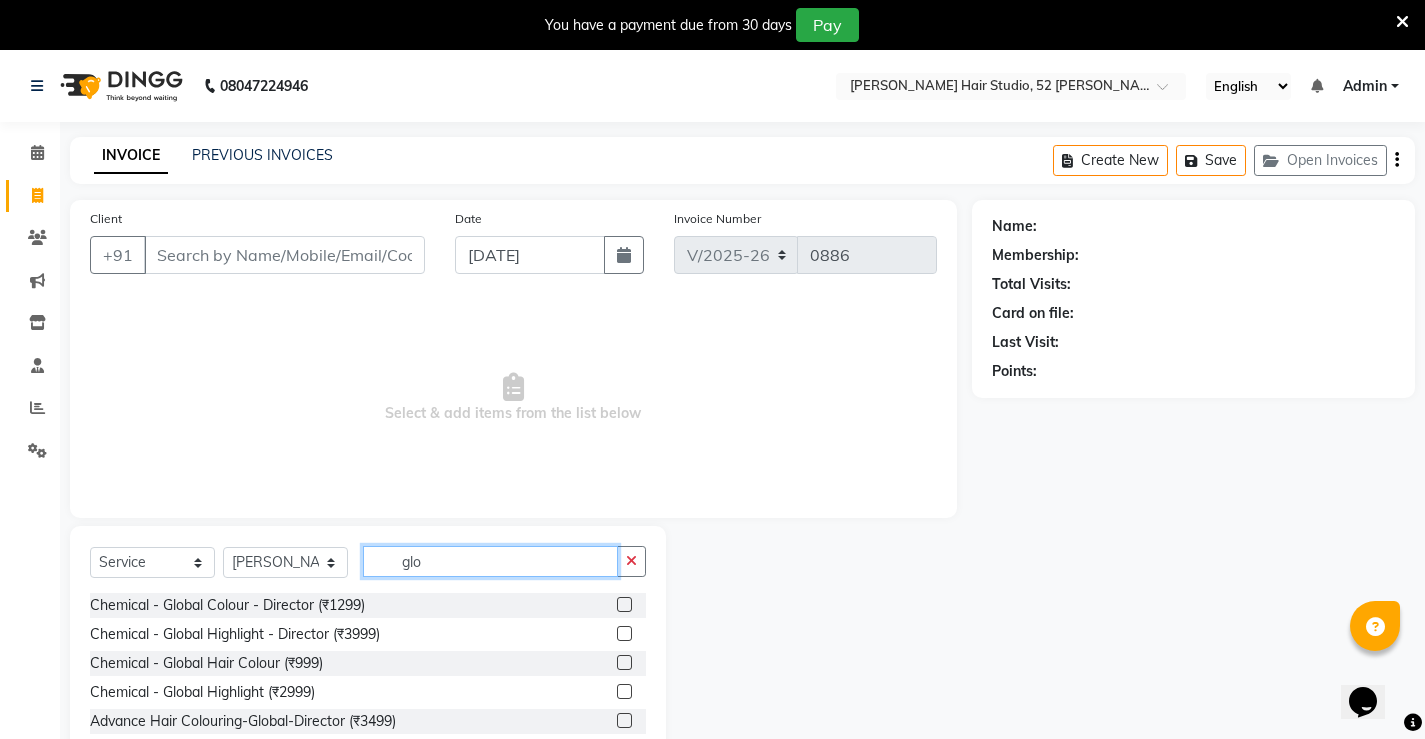type on "glob" 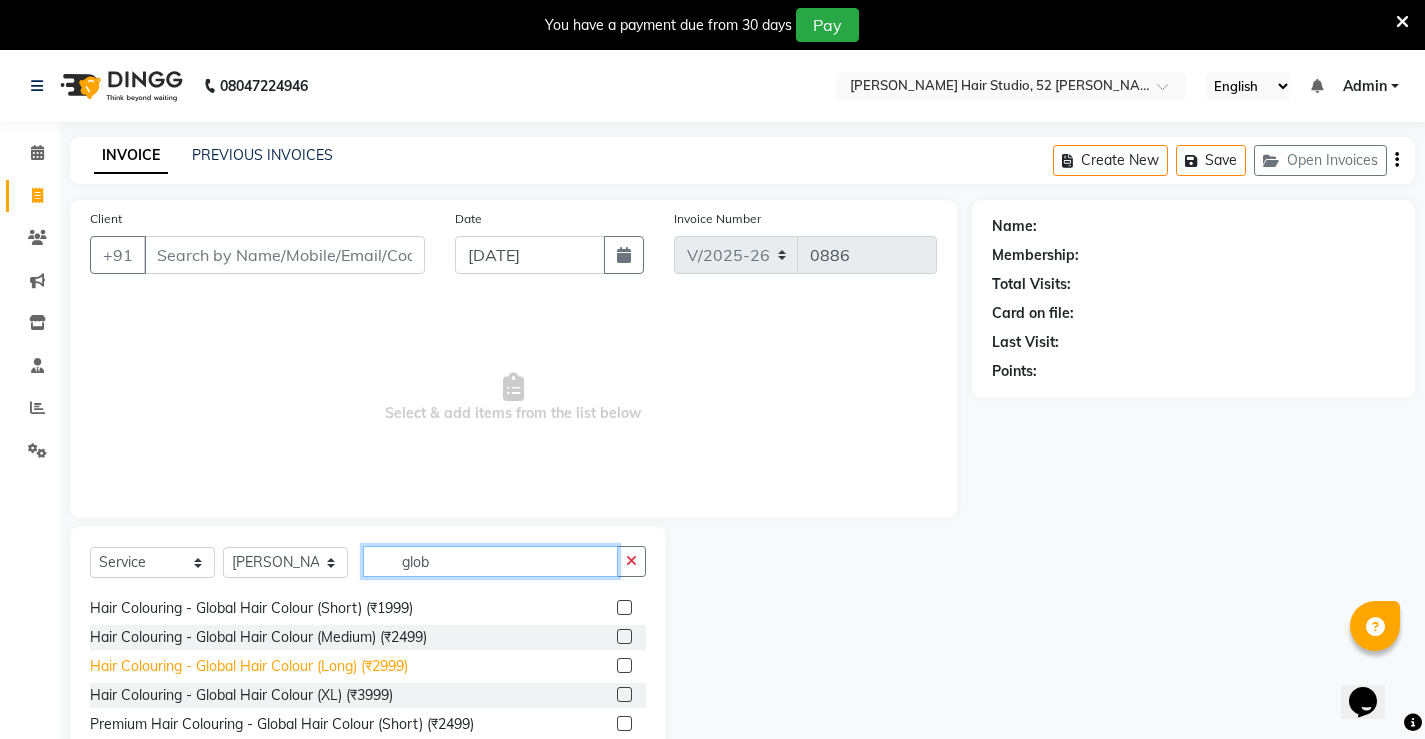 scroll, scrollTop: 235, scrollLeft: 0, axis: vertical 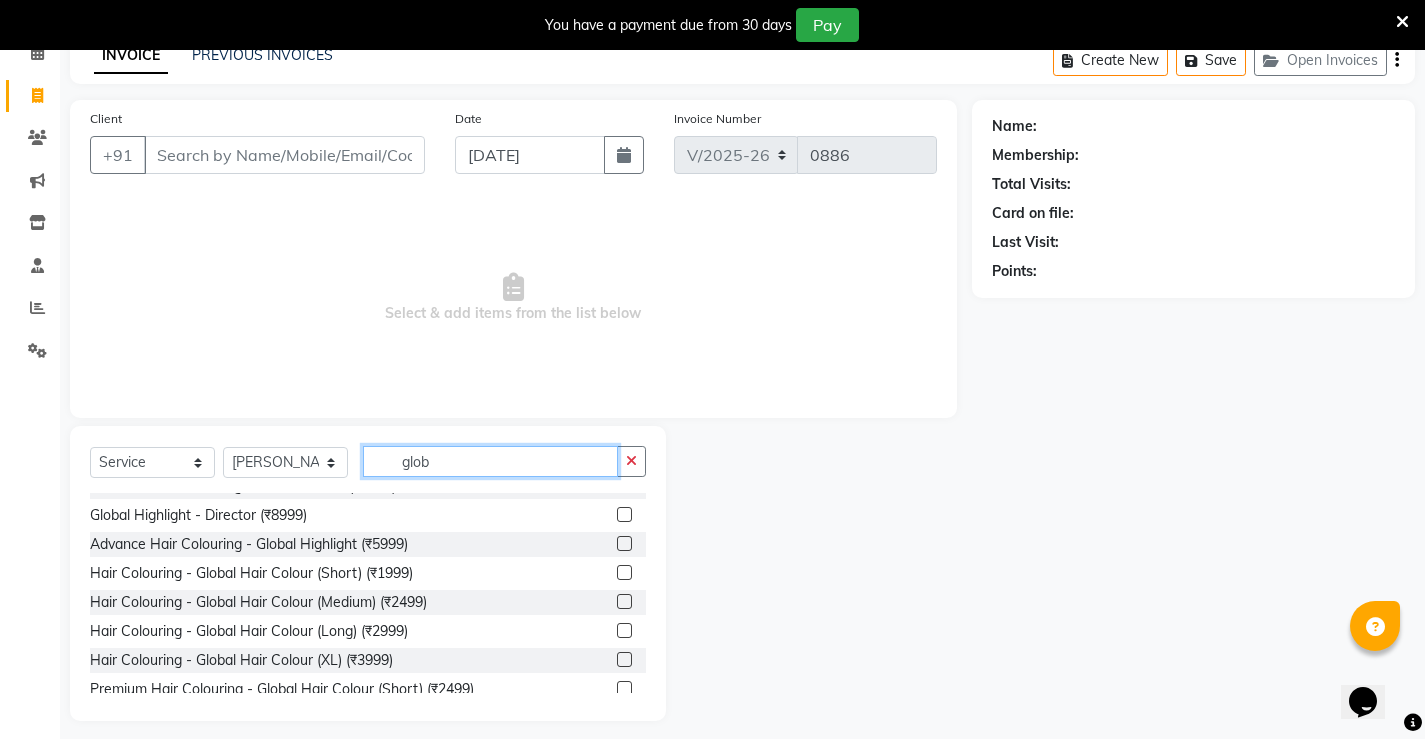 drag, startPoint x: 451, startPoint y: 469, endPoint x: 390, endPoint y: 476, distance: 61.400326 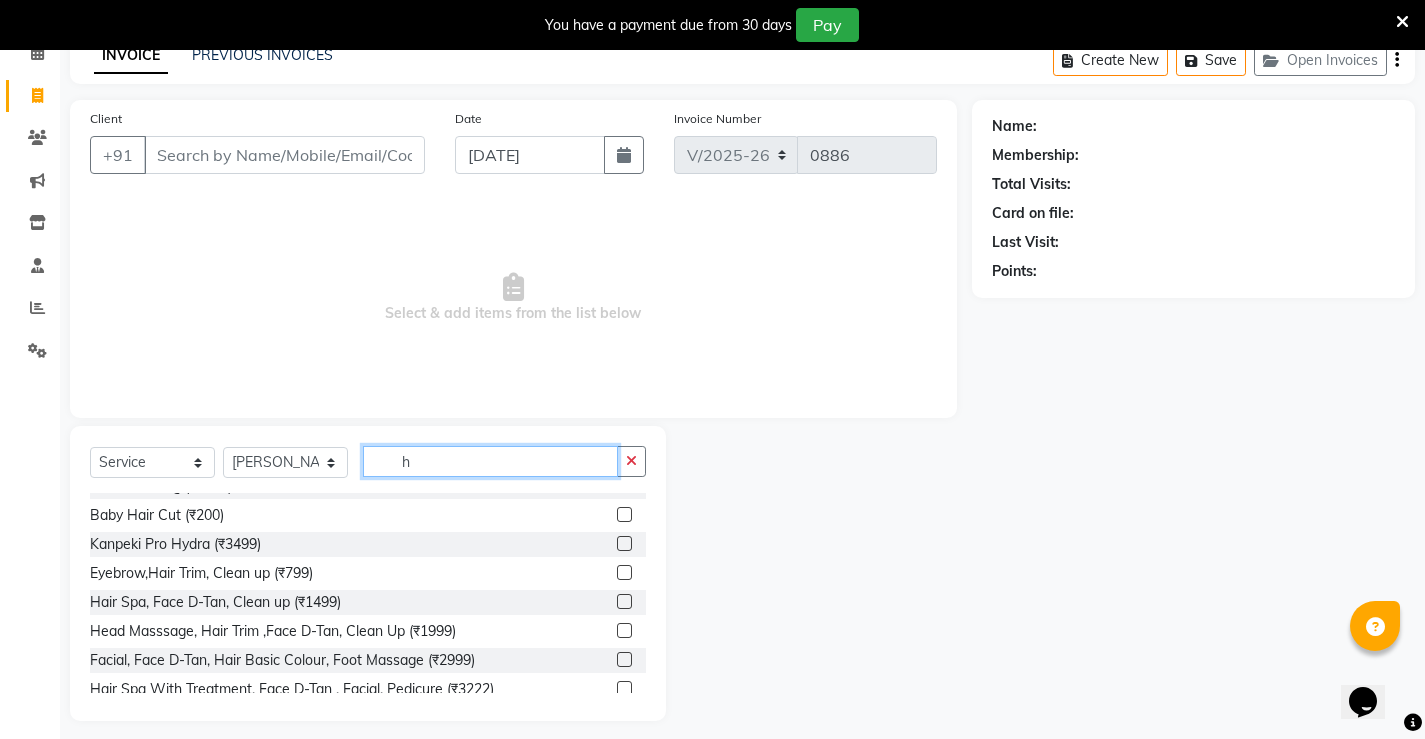 scroll, scrollTop: 19, scrollLeft: 0, axis: vertical 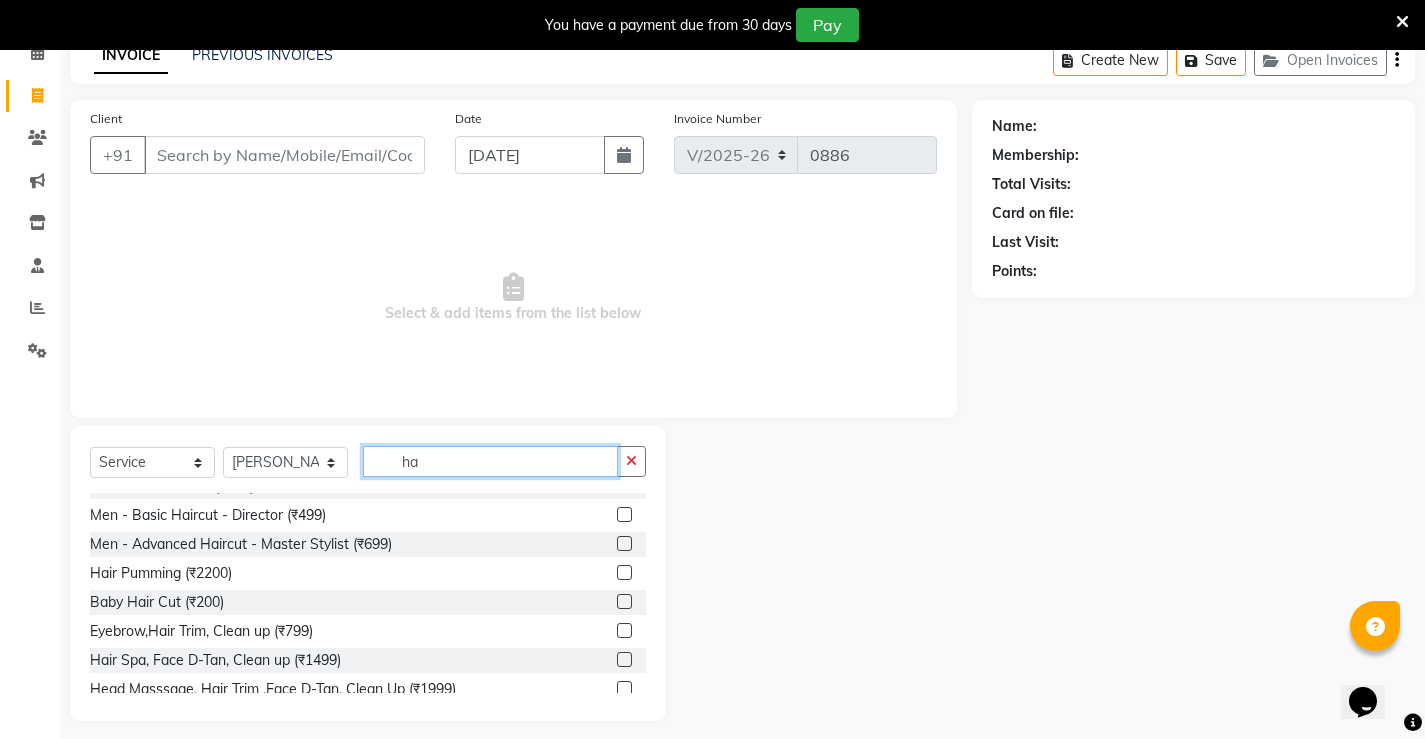 type on "h" 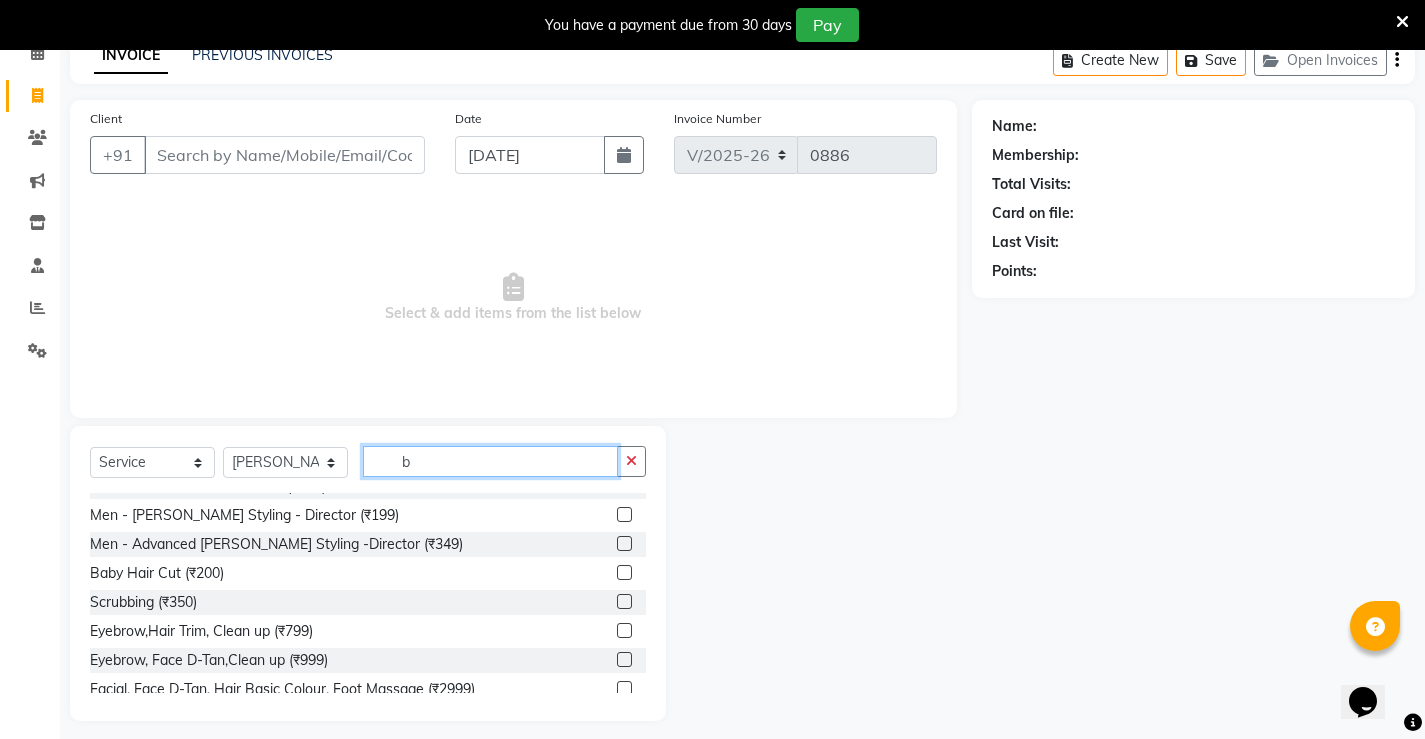 scroll, scrollTop: 0, scrollLeft: 0, axis: both 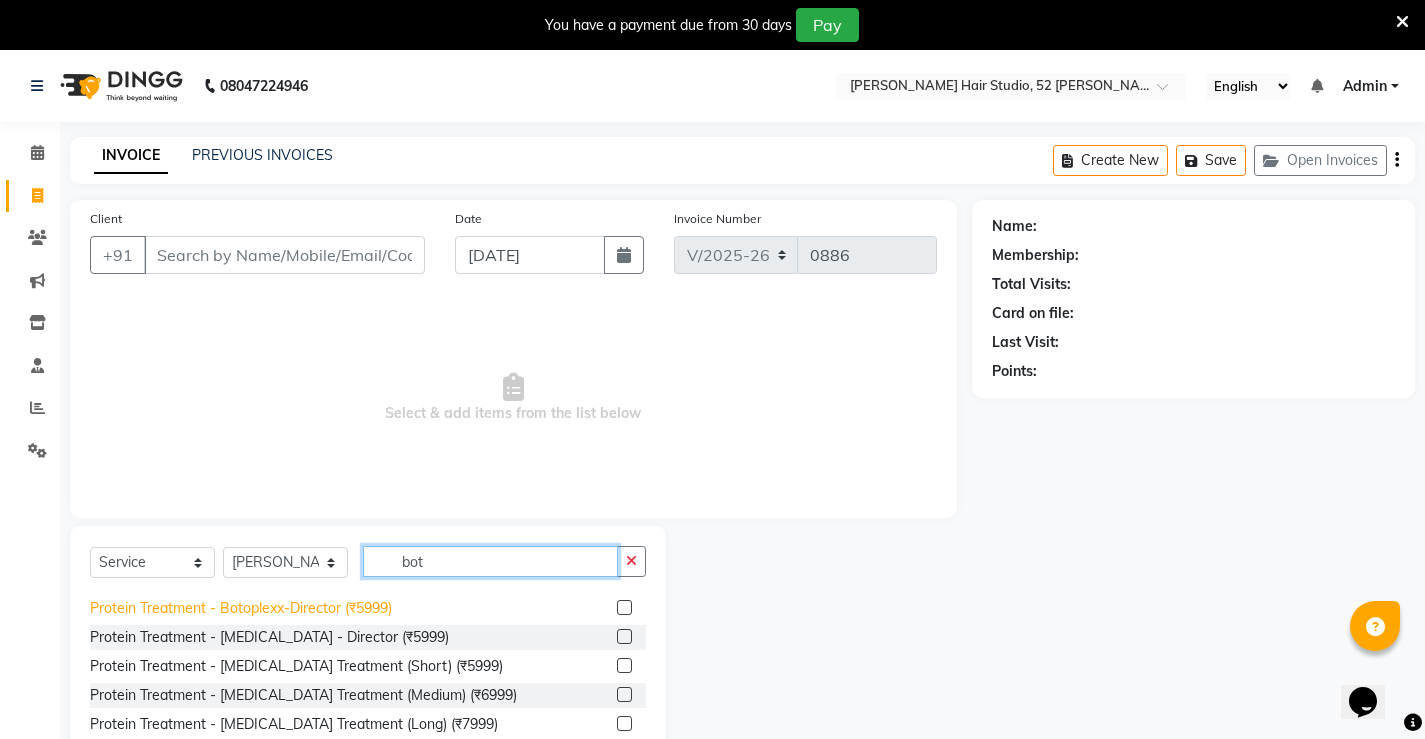 type on "bot" 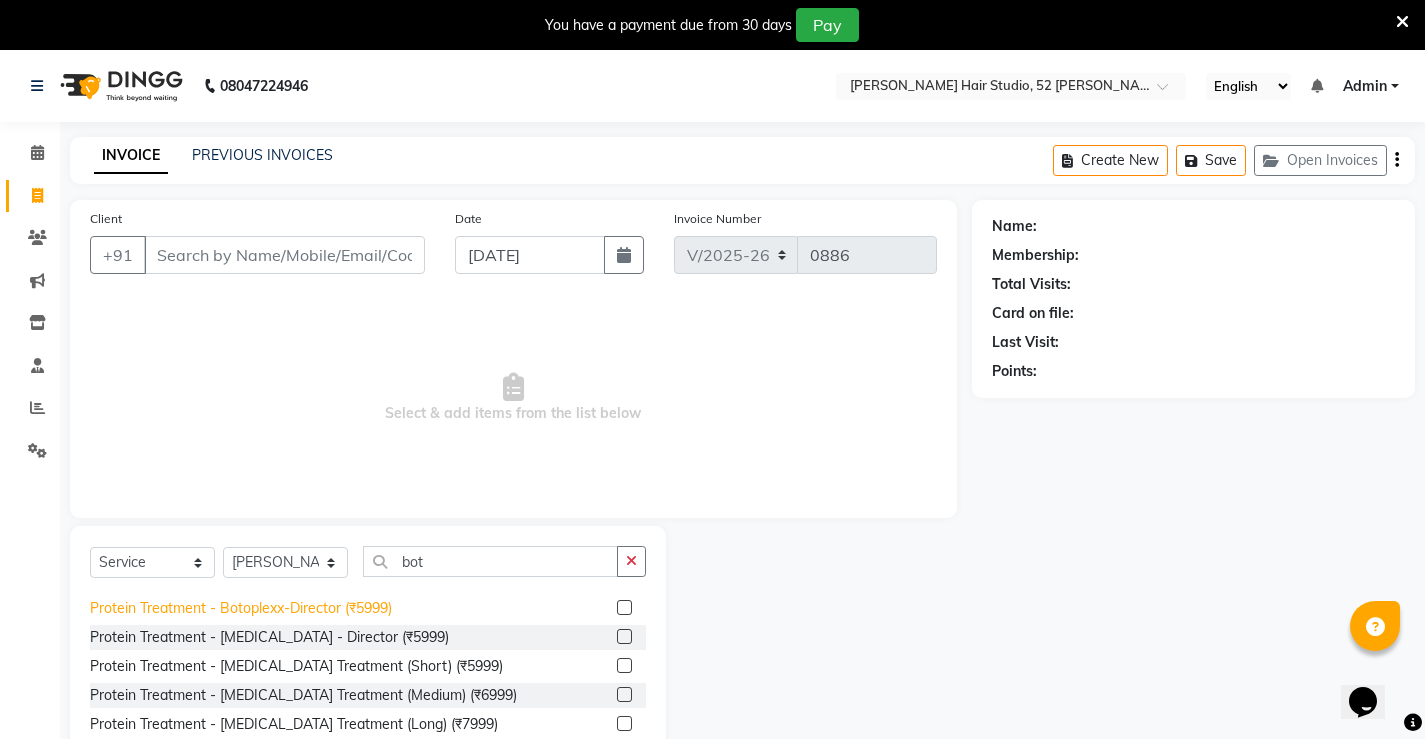 click on "Protein Treatment - Botoplexx-Director  (₹5999)" 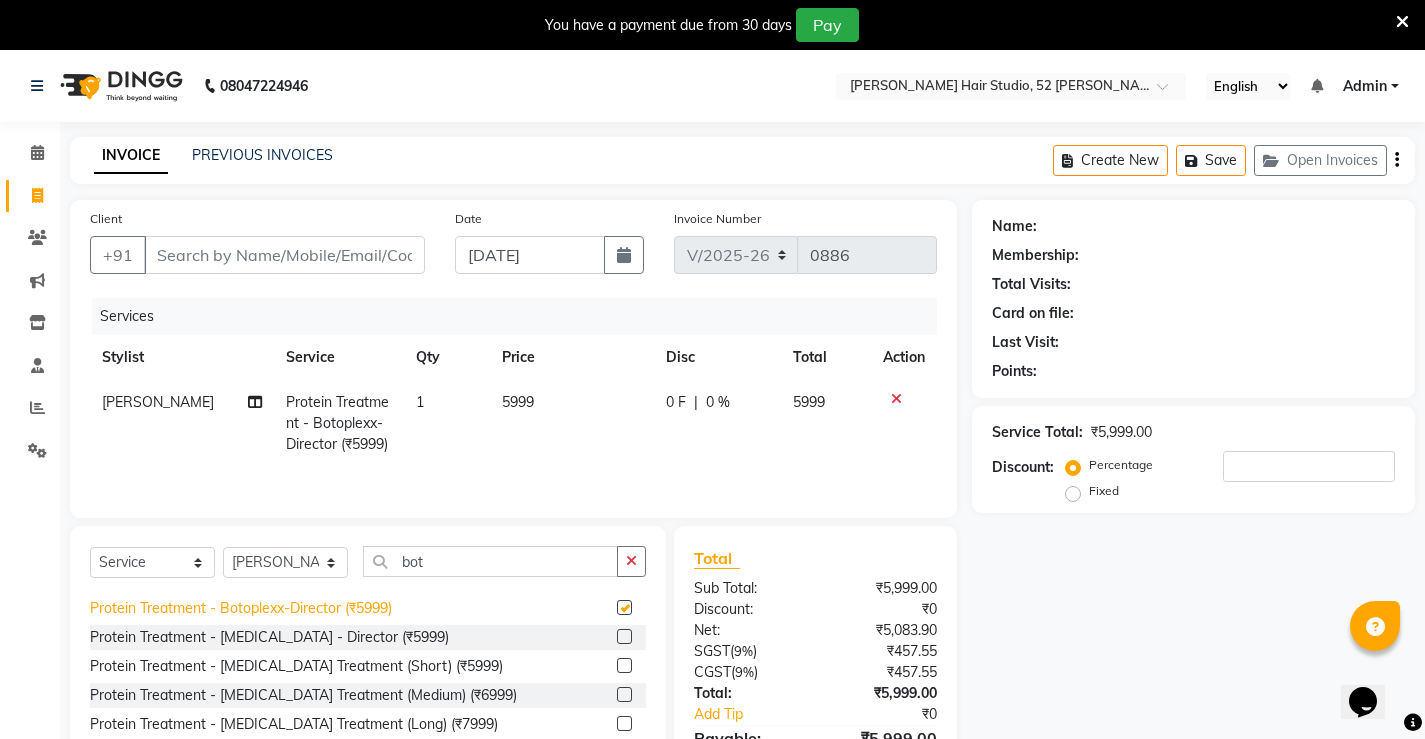 checkbox on "false" 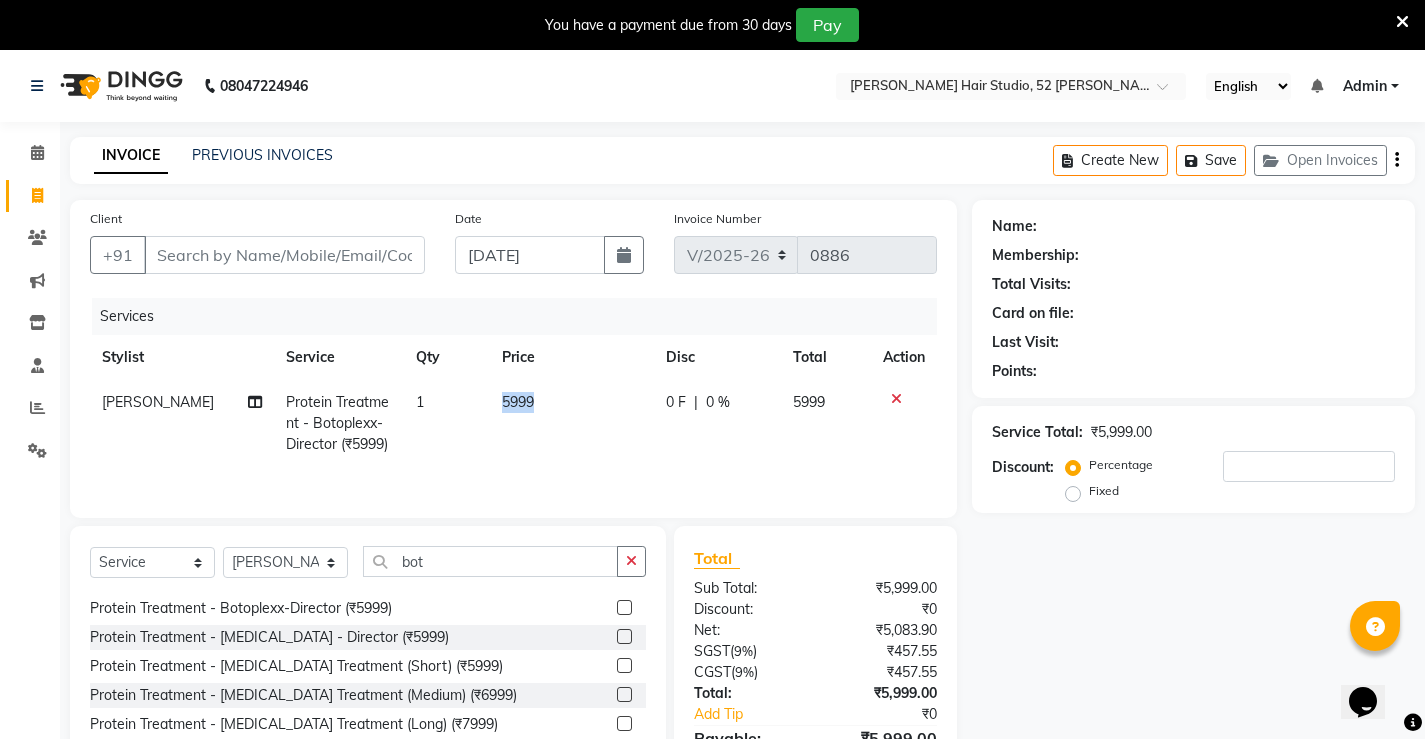 drag, startPoint x: 539, startPoint y: 402, endPoint x: 484, endPoint y: 405, distance: 55.081757 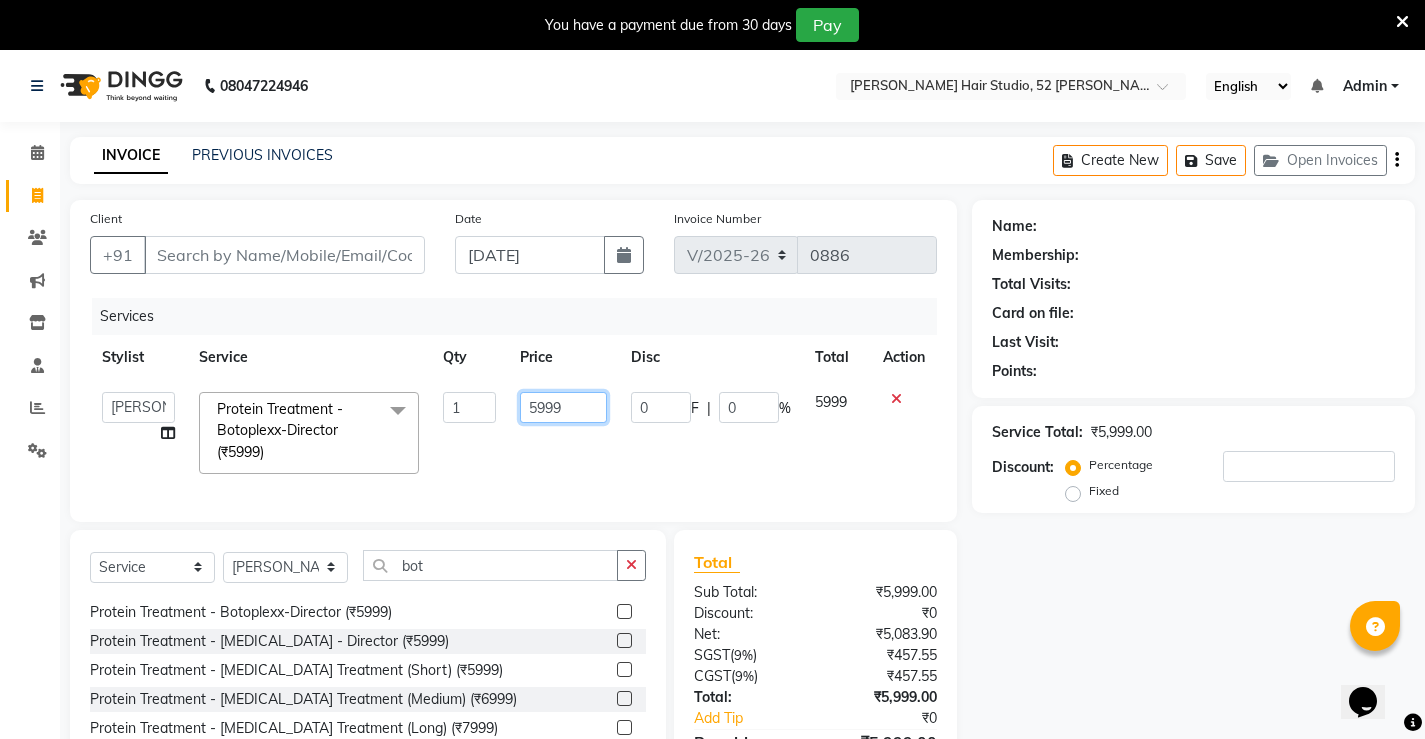 click on "5999" 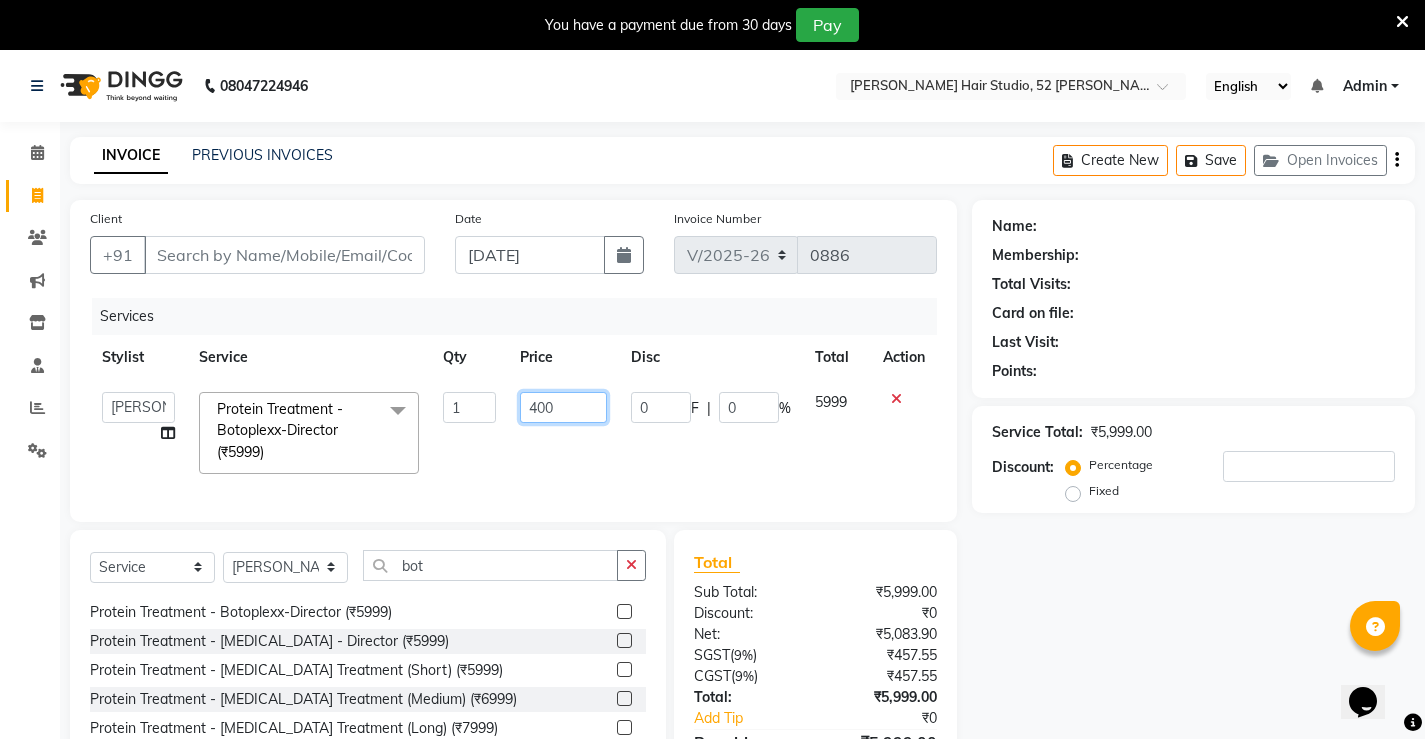 type on "4000" 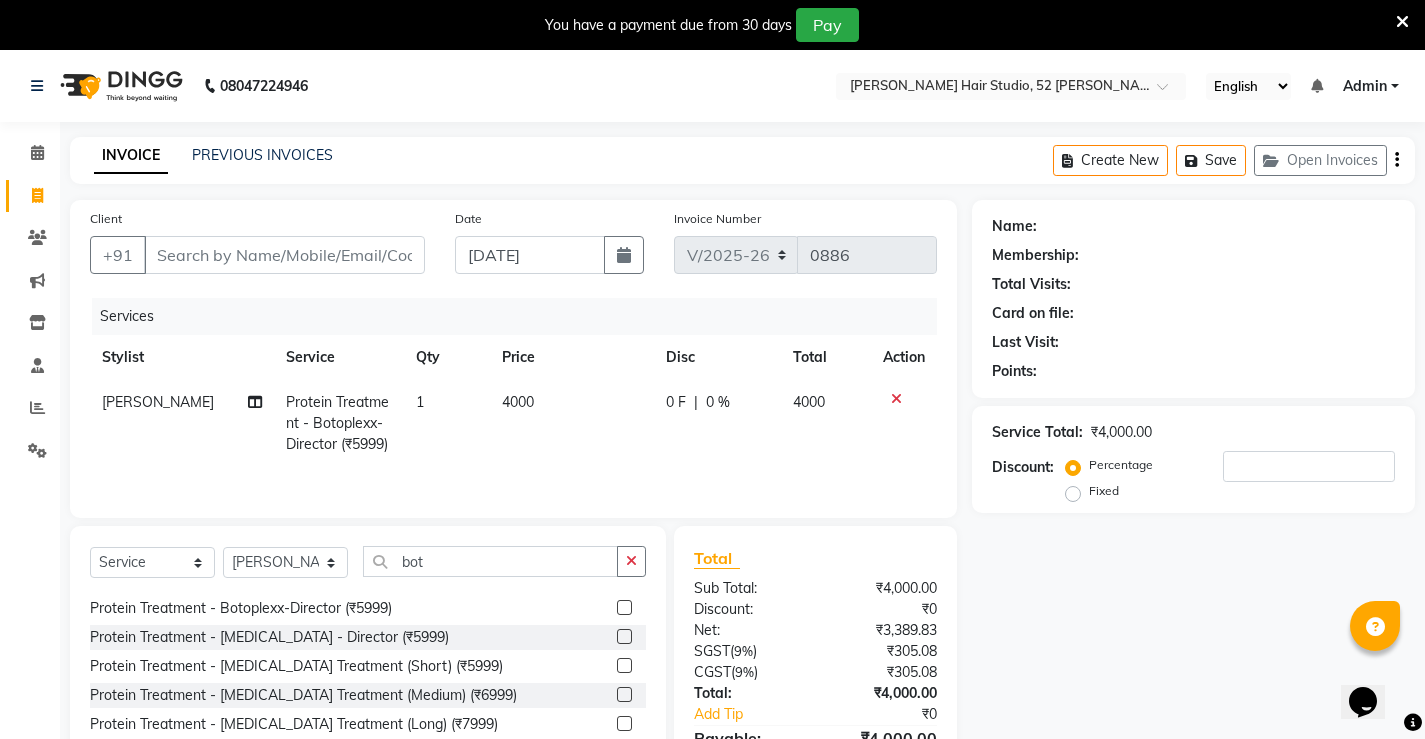 click on "4000" 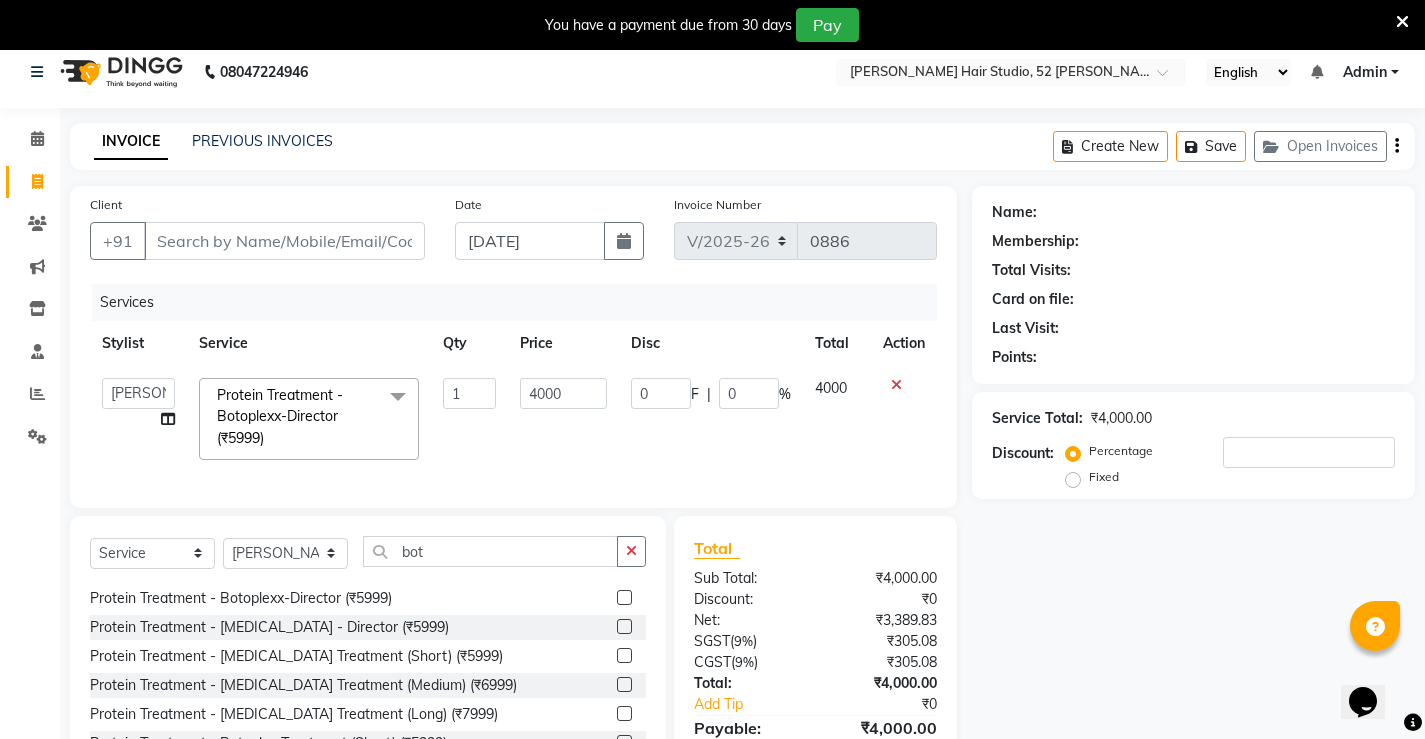 scroll, scrollTop: 0, scrollLeft: 0, axis: both 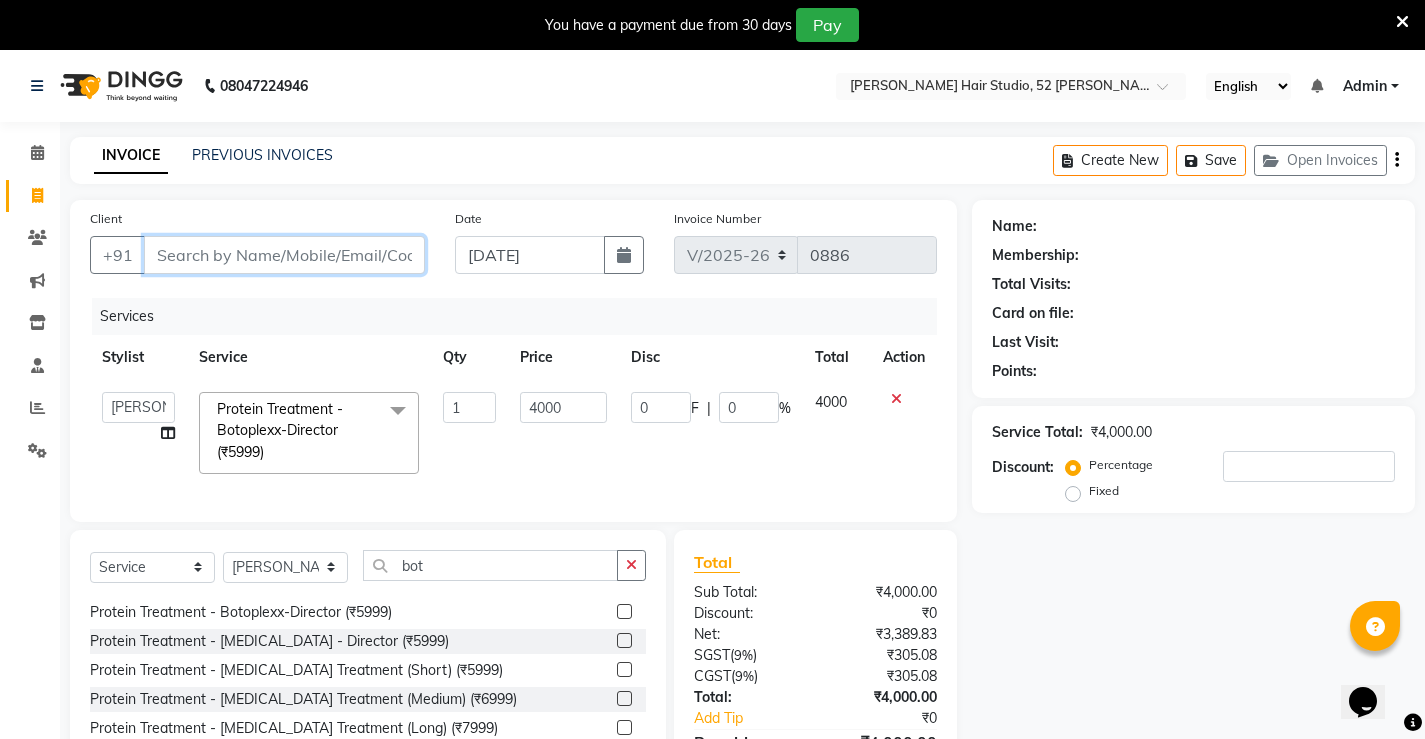 click on "Client" at bounding box center (284, 255) 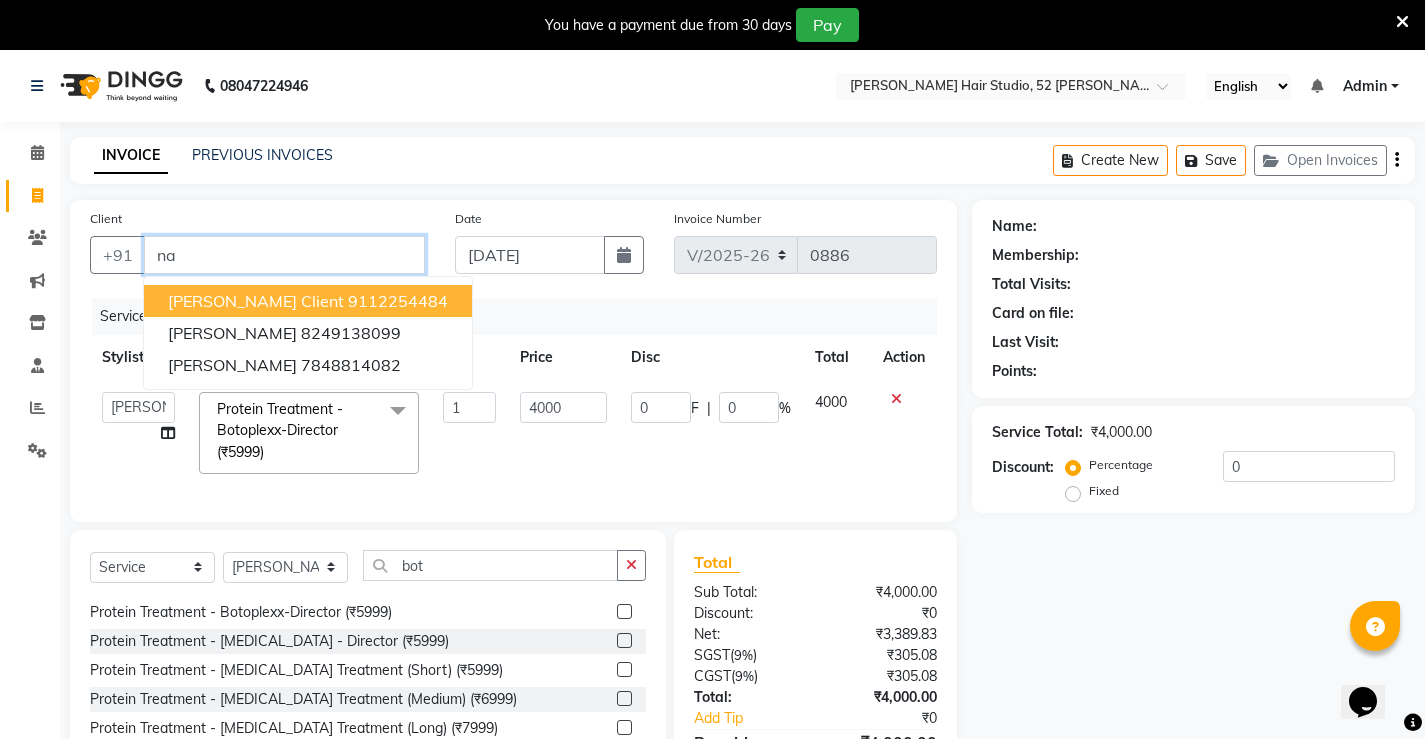 type on "n" 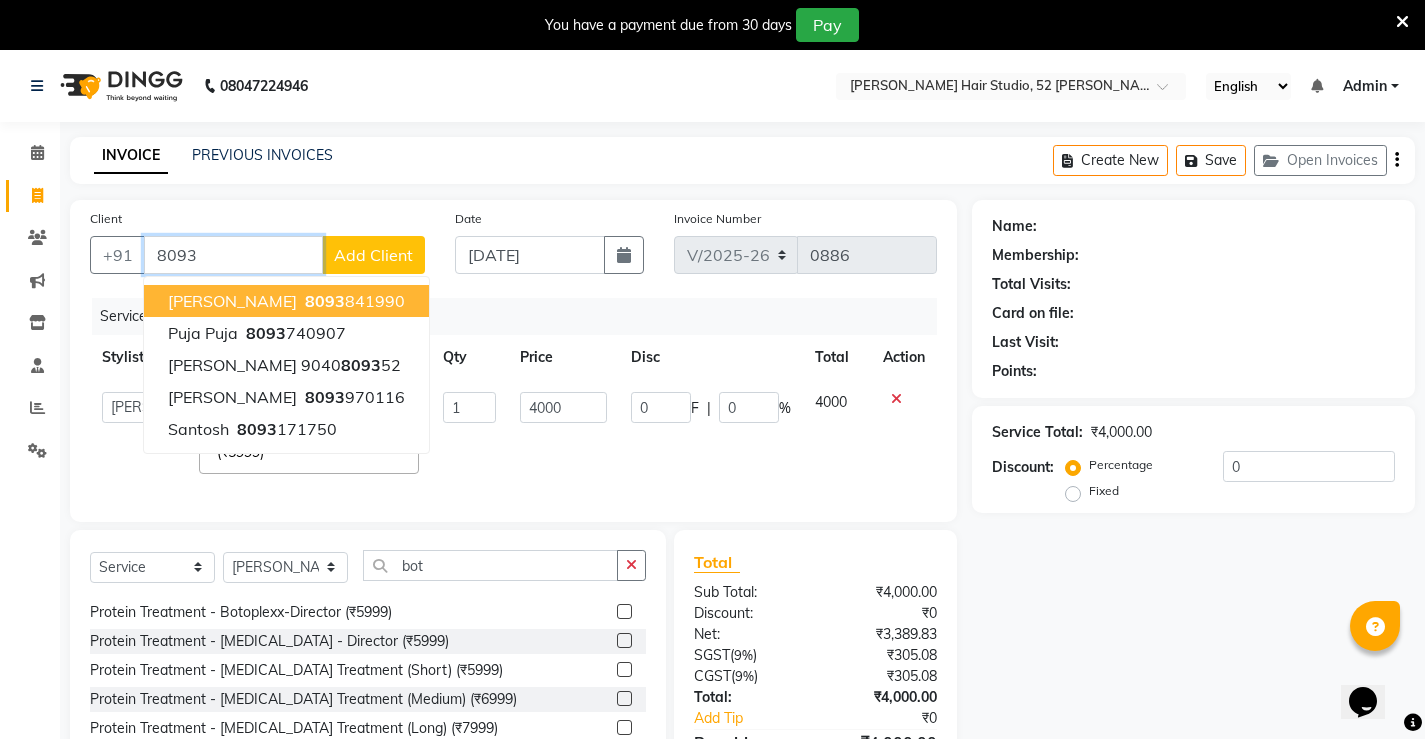 click on "[PERSON_NAME]" at bounding box center [232, 301] 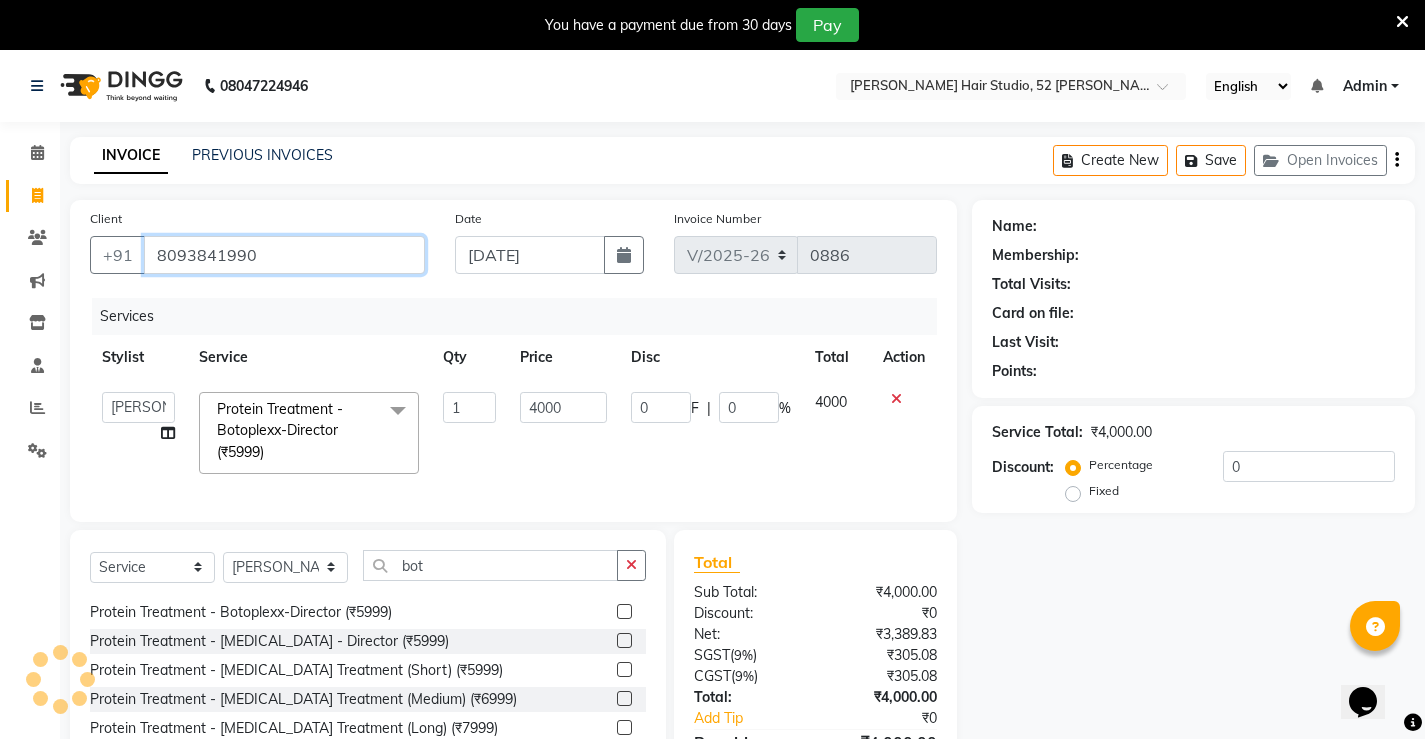 type on "8093841990" 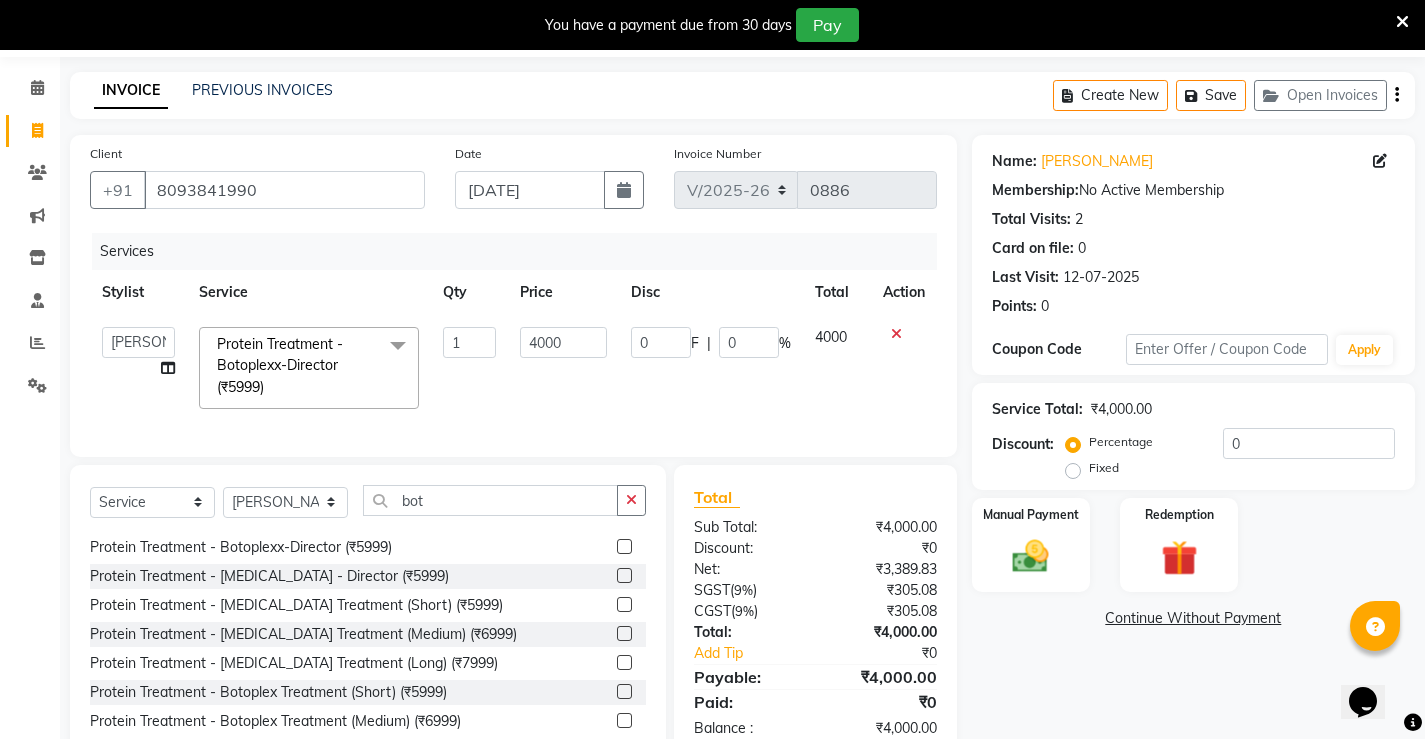 scroll, scrollTop: 100, scrollLeft: 0, axis: vertical 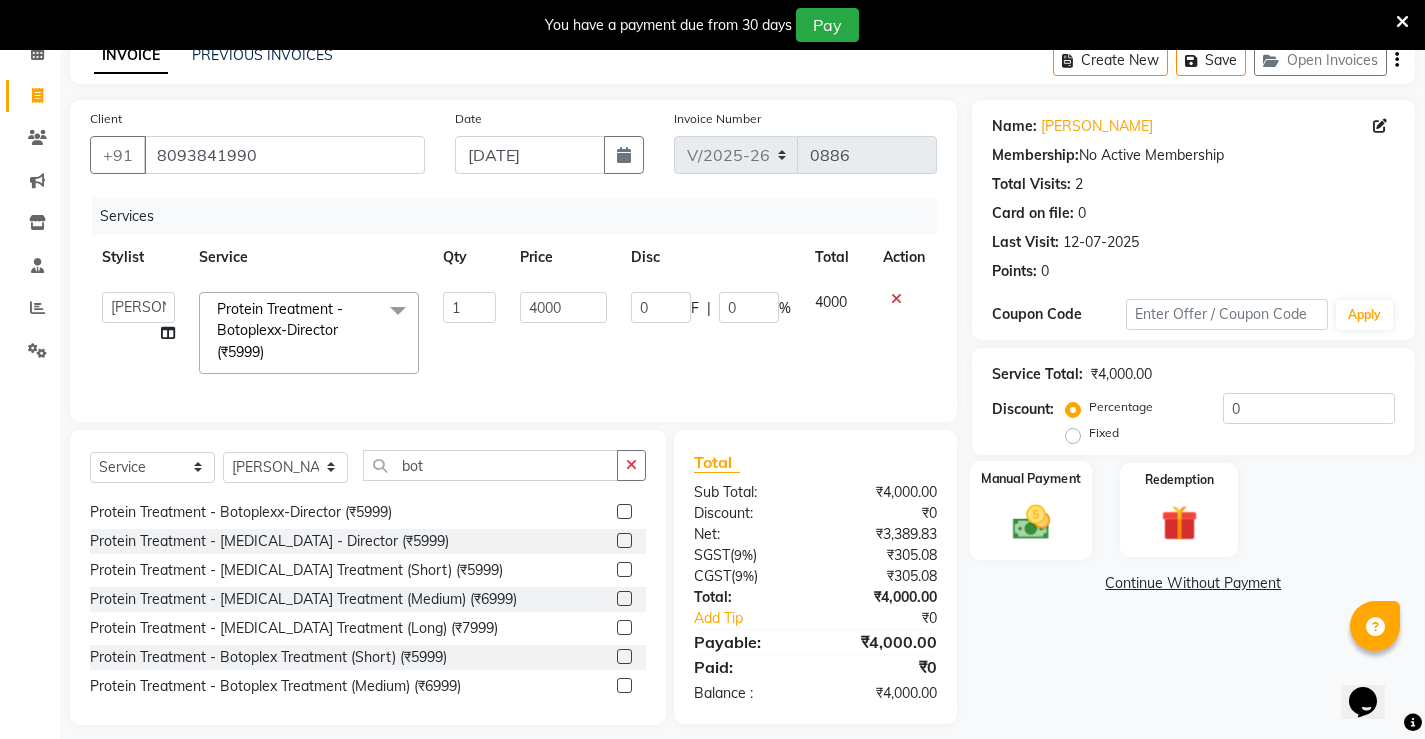 click 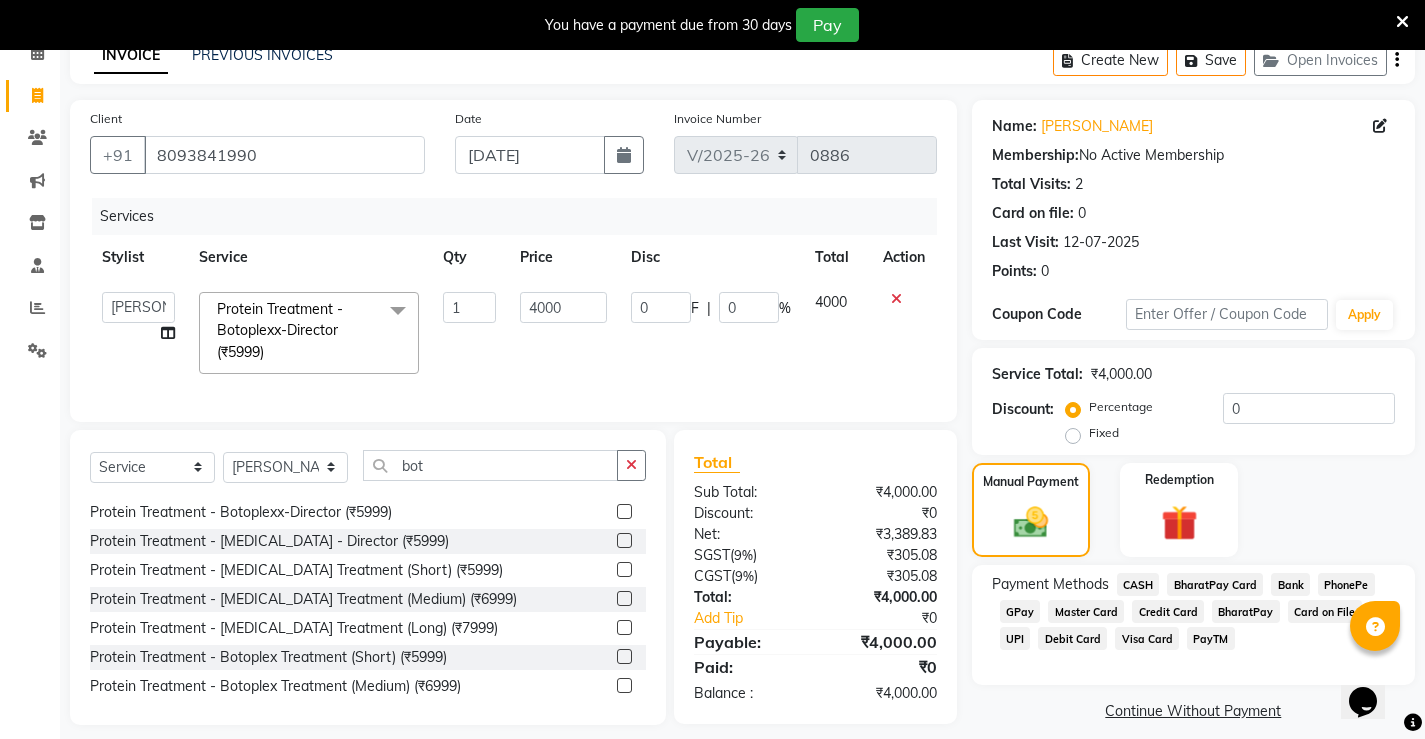 click on "CASH" 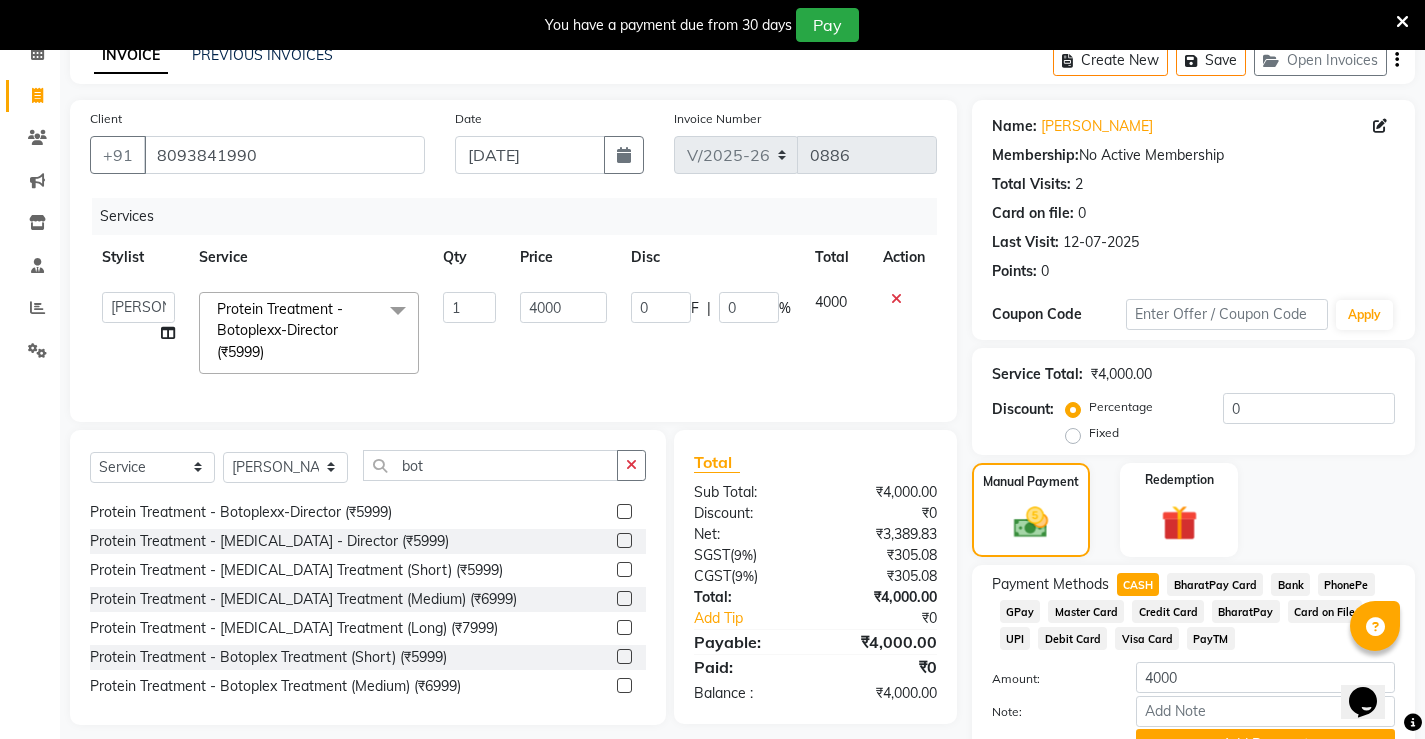 scroll, scrollTop: 200, scrollLeft: 0, axis: vertical 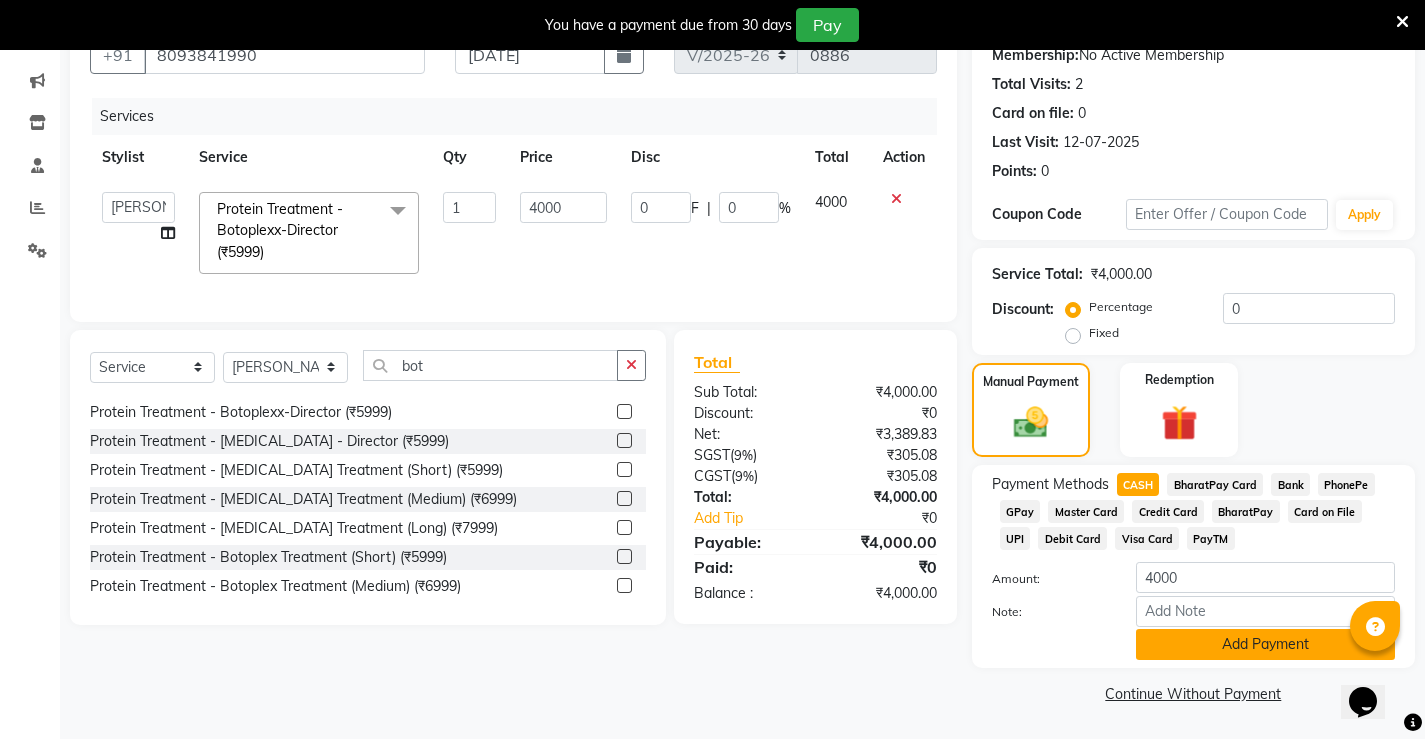 click on "Add Payment" 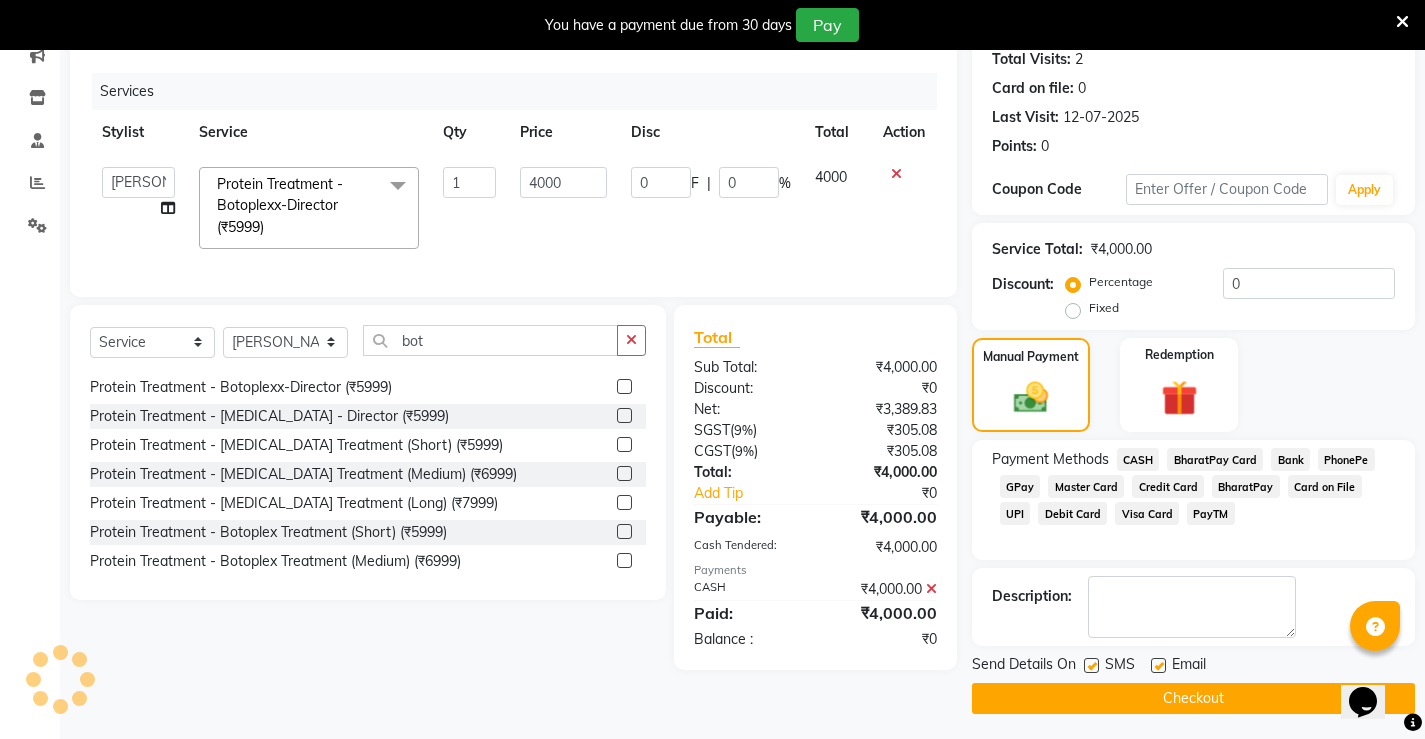 scroll, scrollTop: 230, scrollLeft: 0, axis: vertical 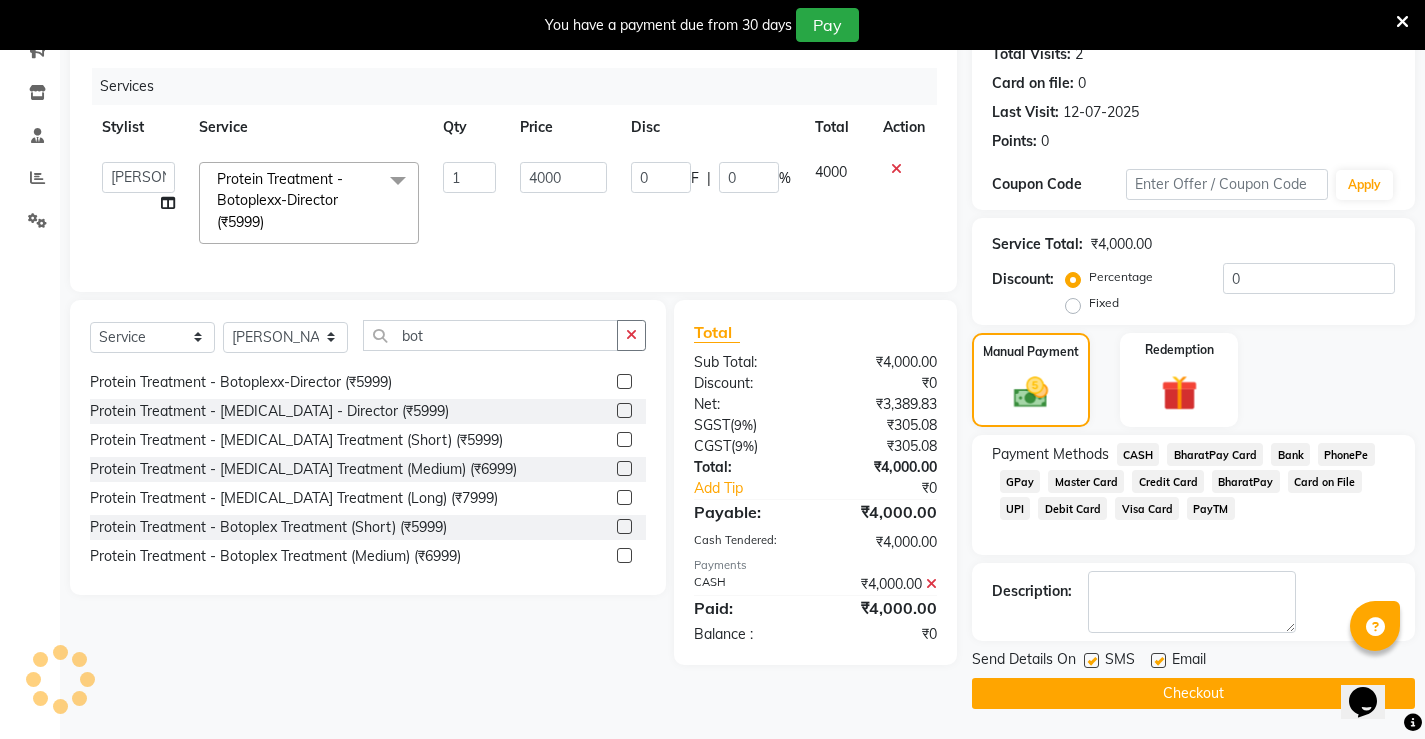 click on "Checkout" 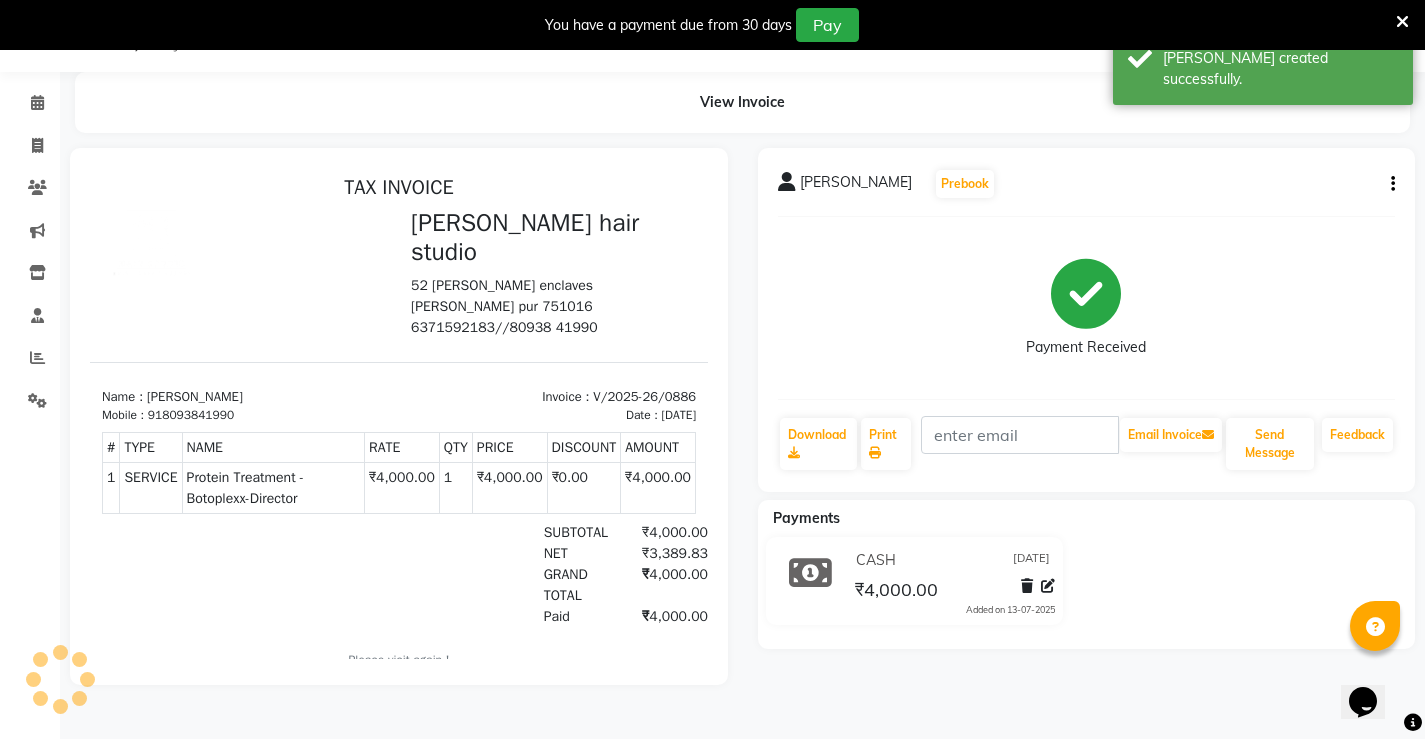 scroll, scrollTop: 0, scrollLeft: 0, axis: both 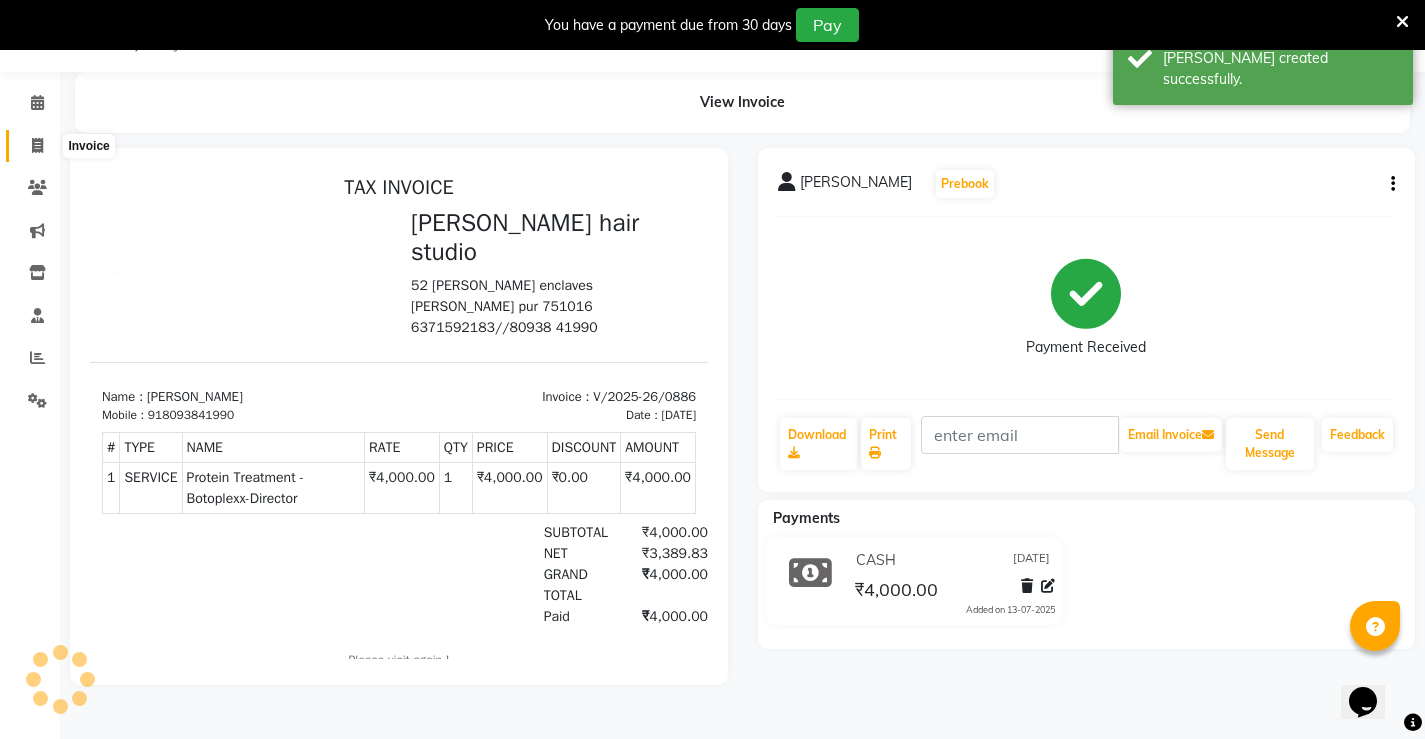 click 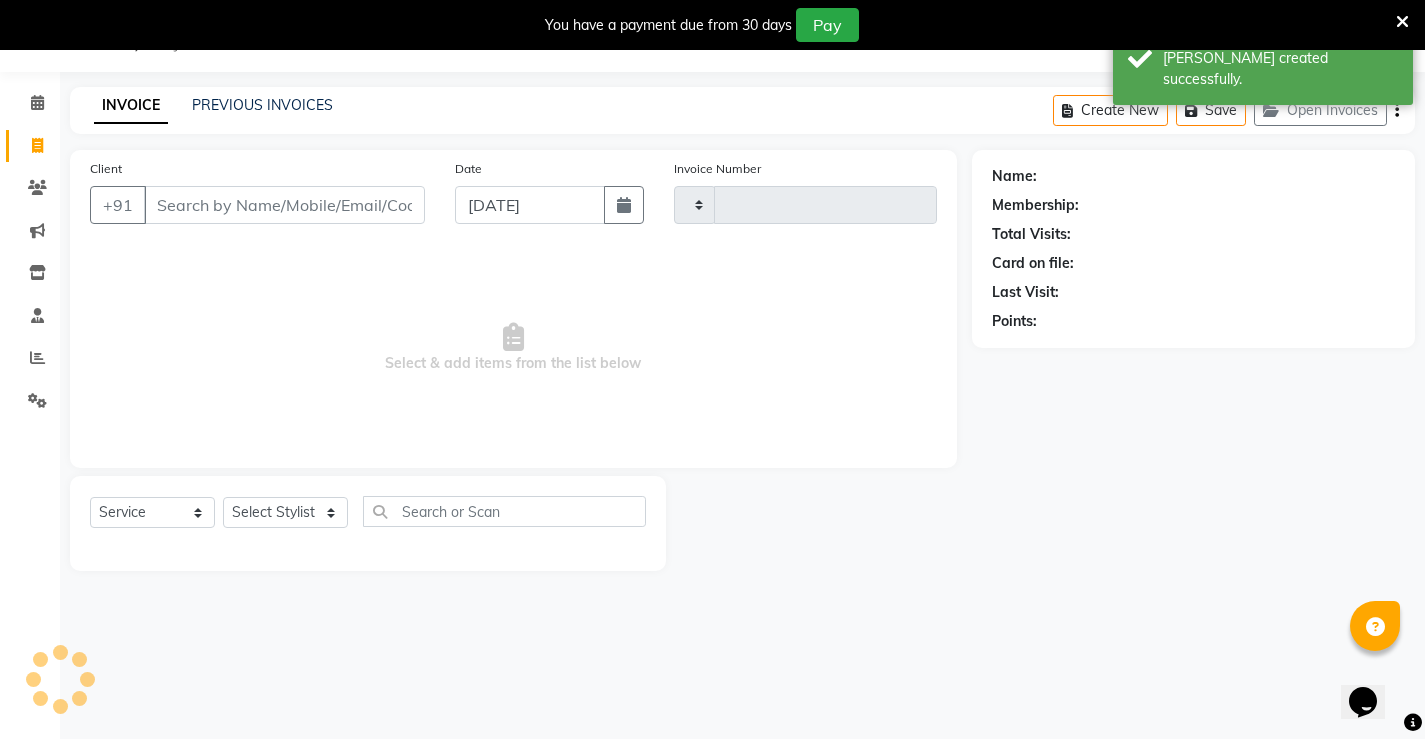 type on "0887" 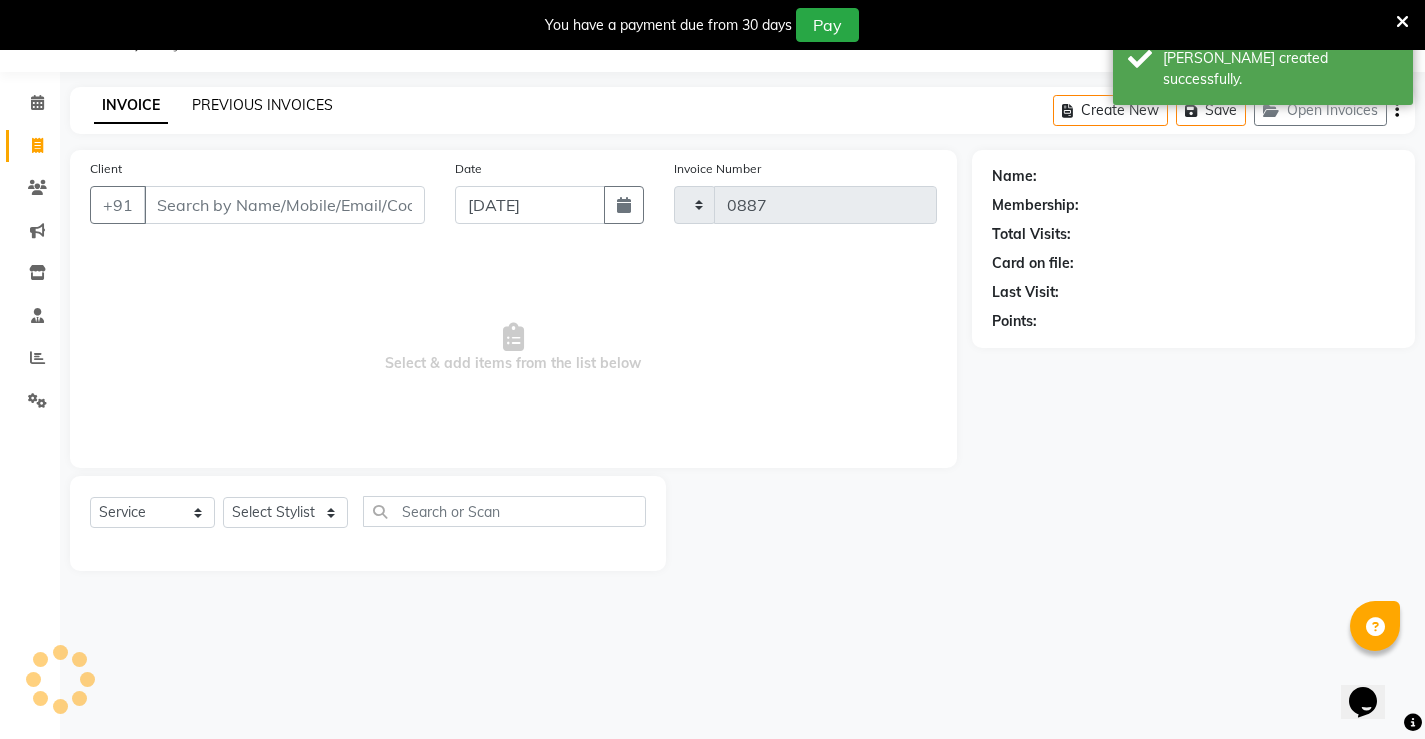 select on "7705" 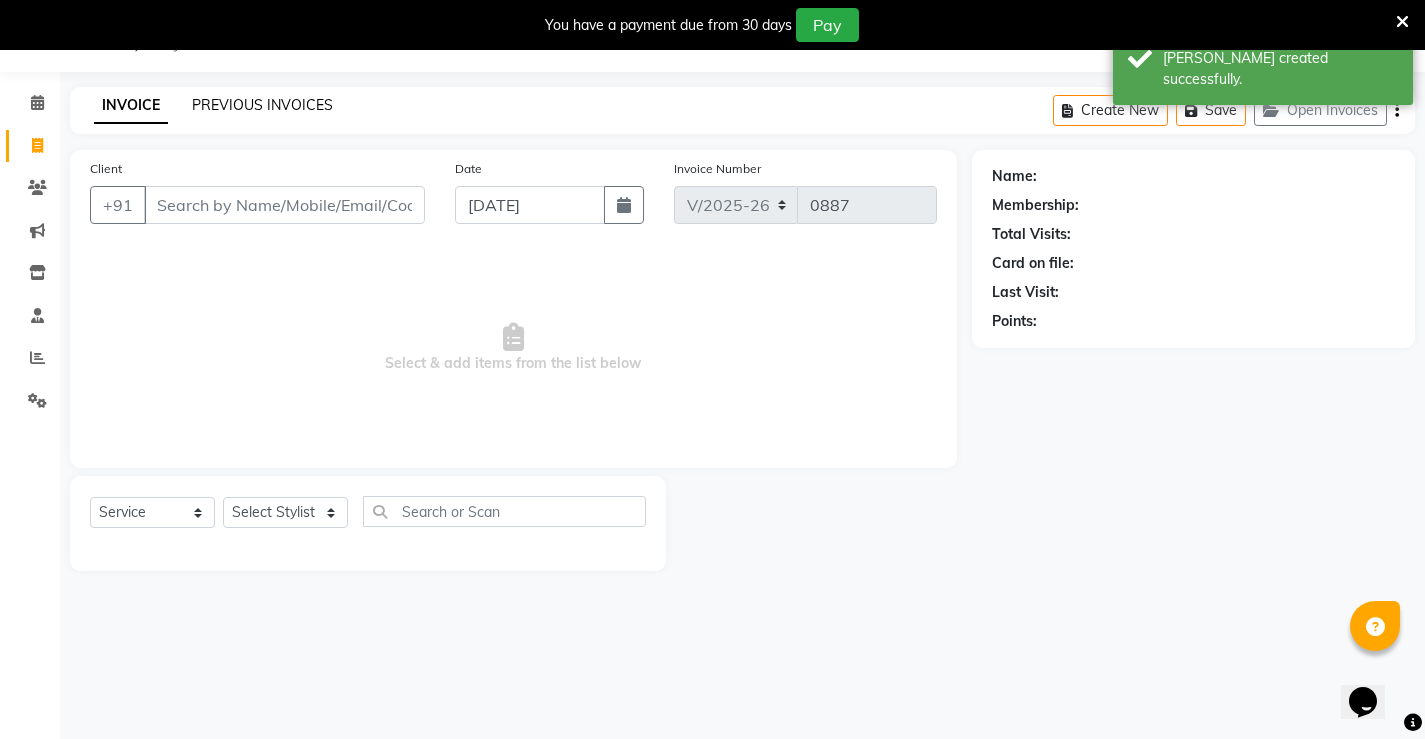 click on "PREVIOUS INVOICES" 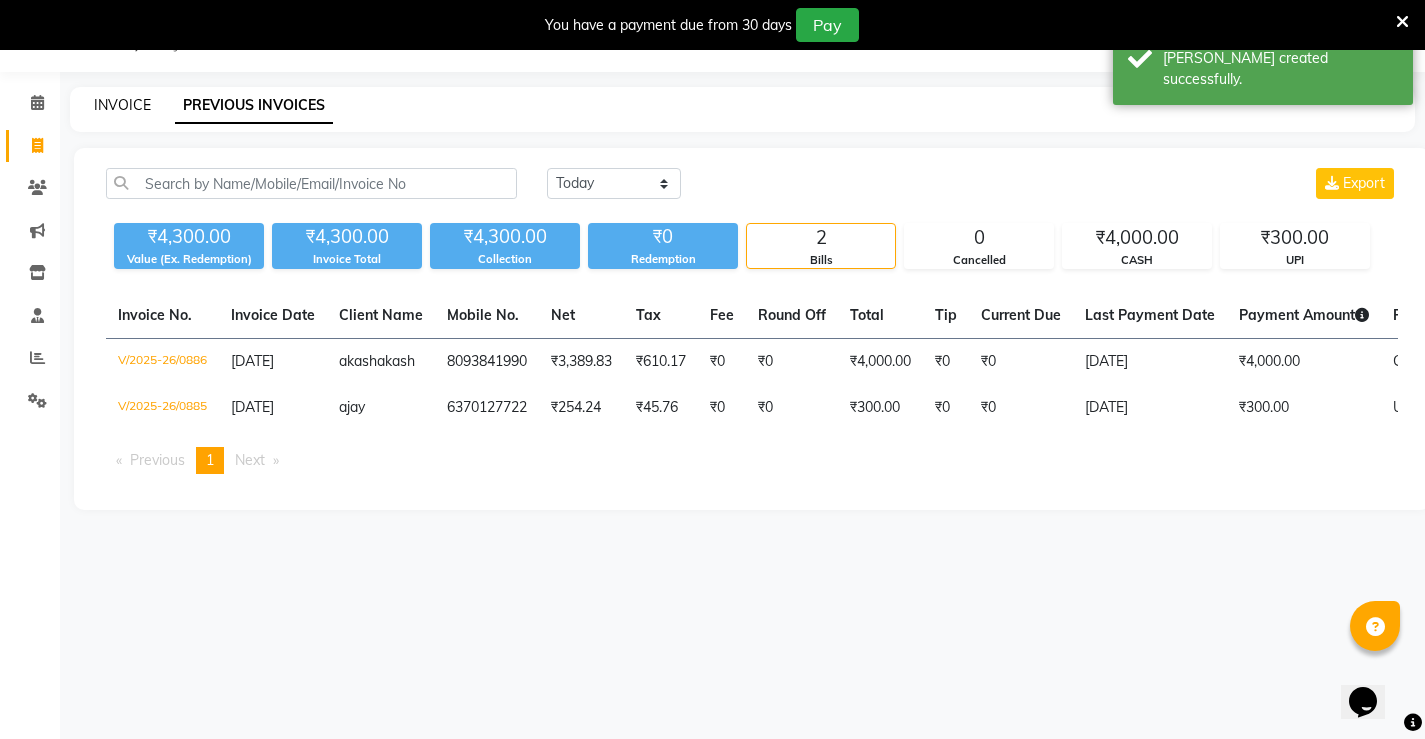 click on "INVOICE" 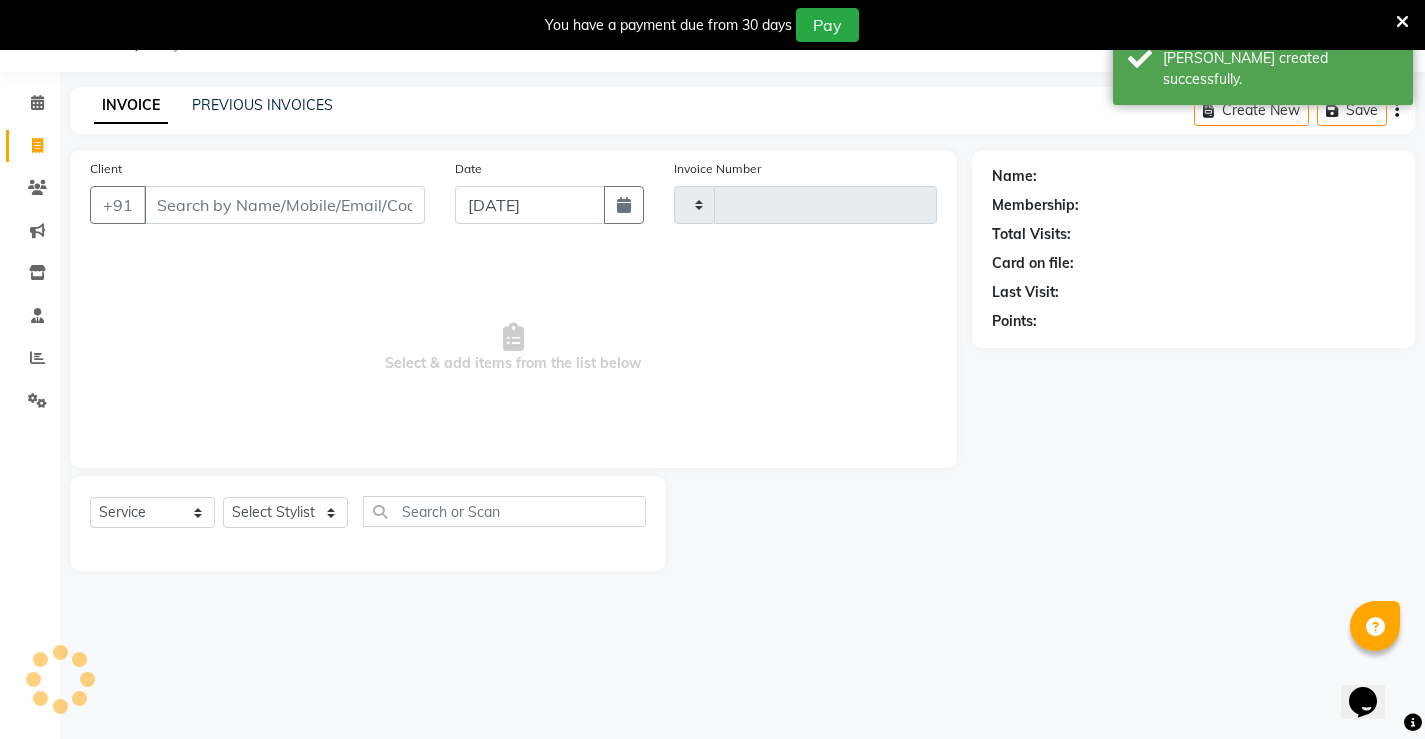 type on "0887" 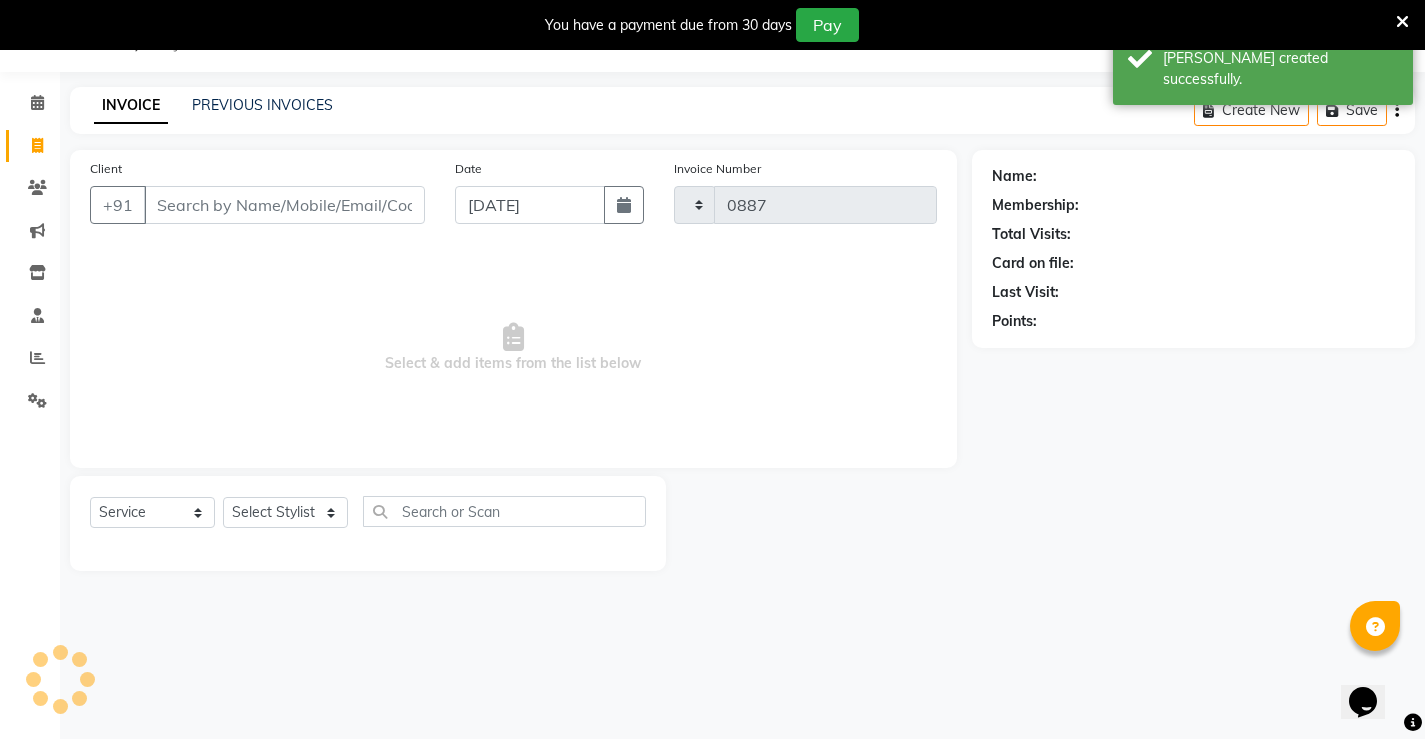 select on "7705" 